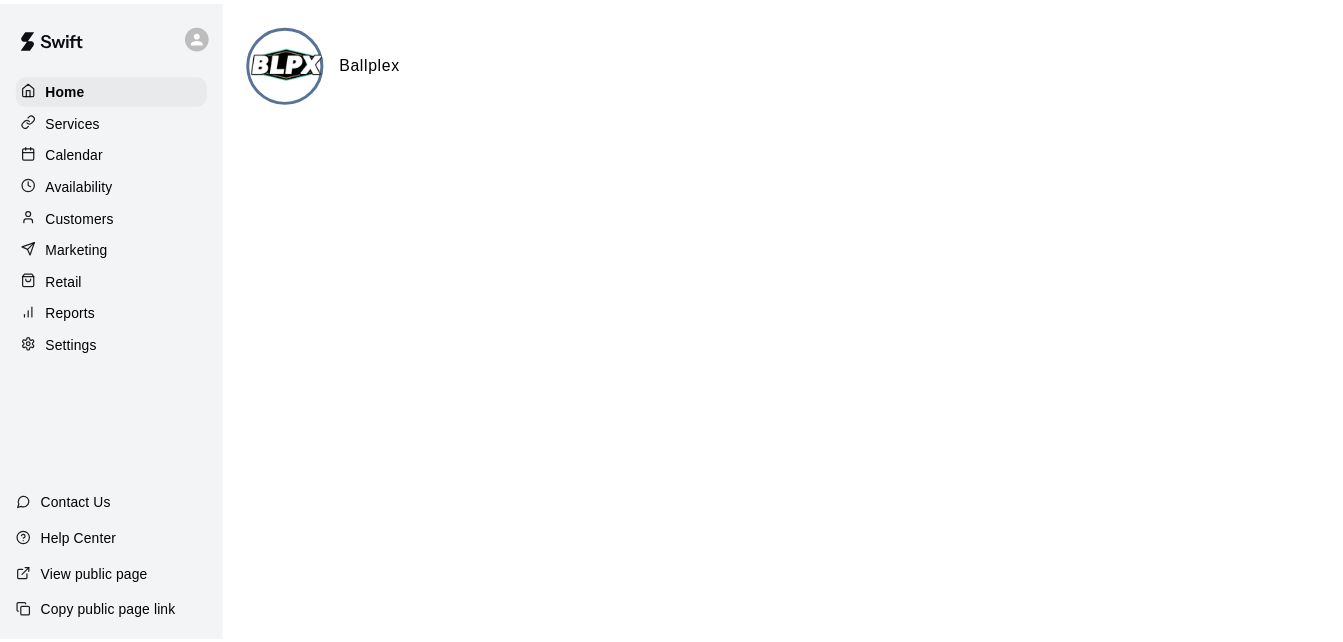 scroll, scrollTop: 0, scrollLeft: 0, axis: both 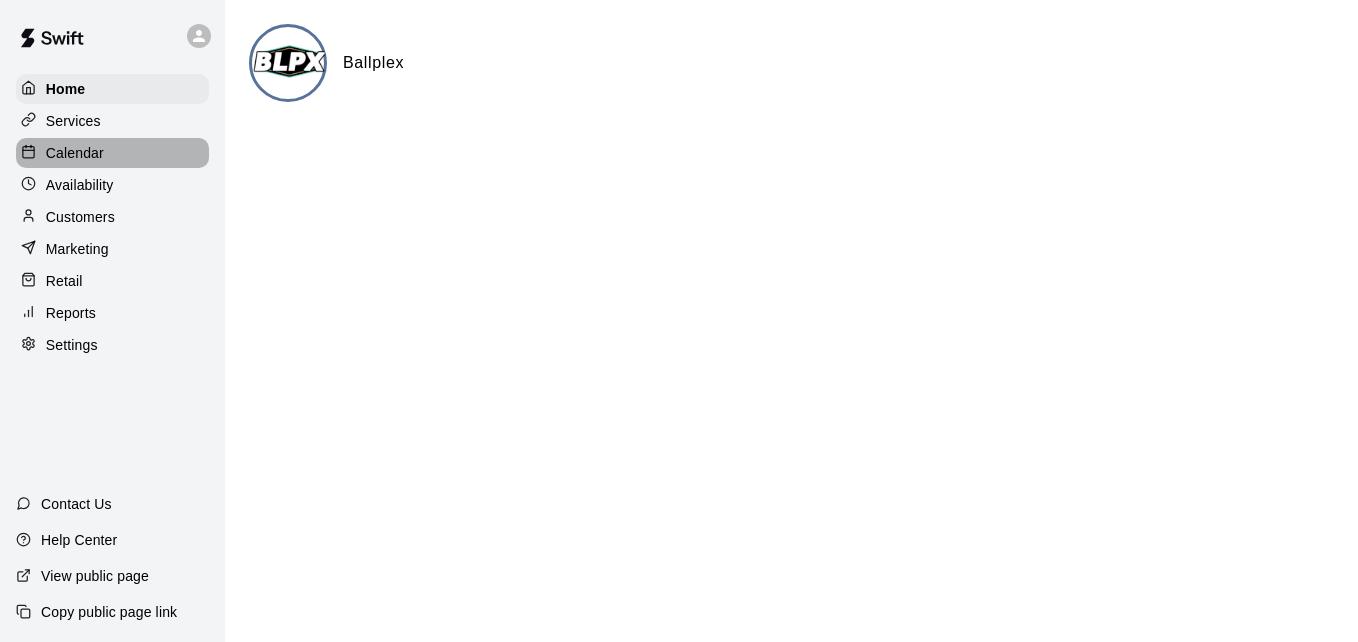 click on "Calendar" at bounding box center [112, 153] 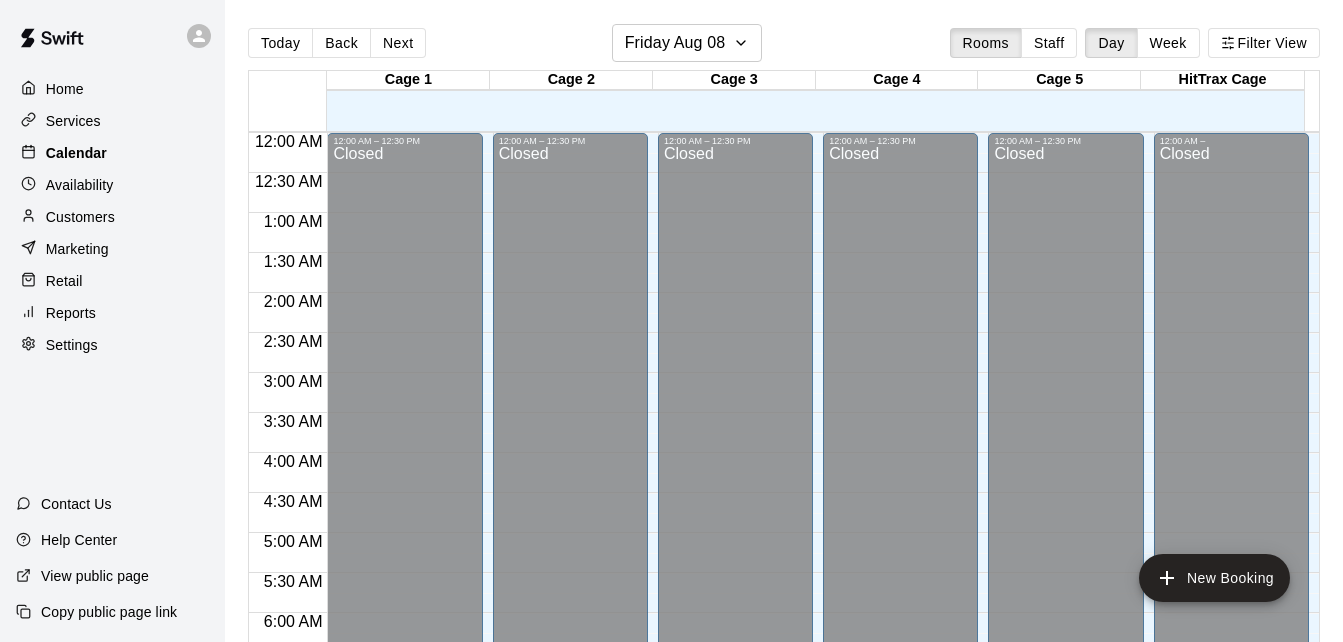 scroll, scrollTop: 870, scrollLeft: 0, axis: vertical 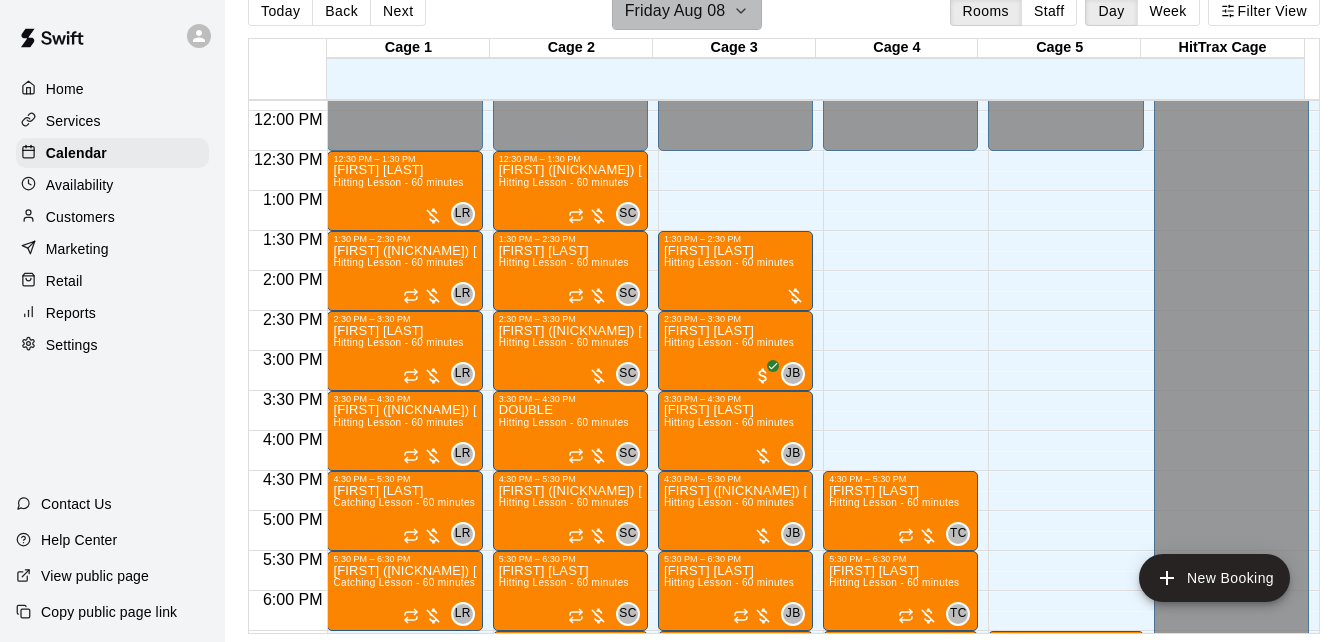 click on "Friday Aug 08" at bounding box center (687, 11) 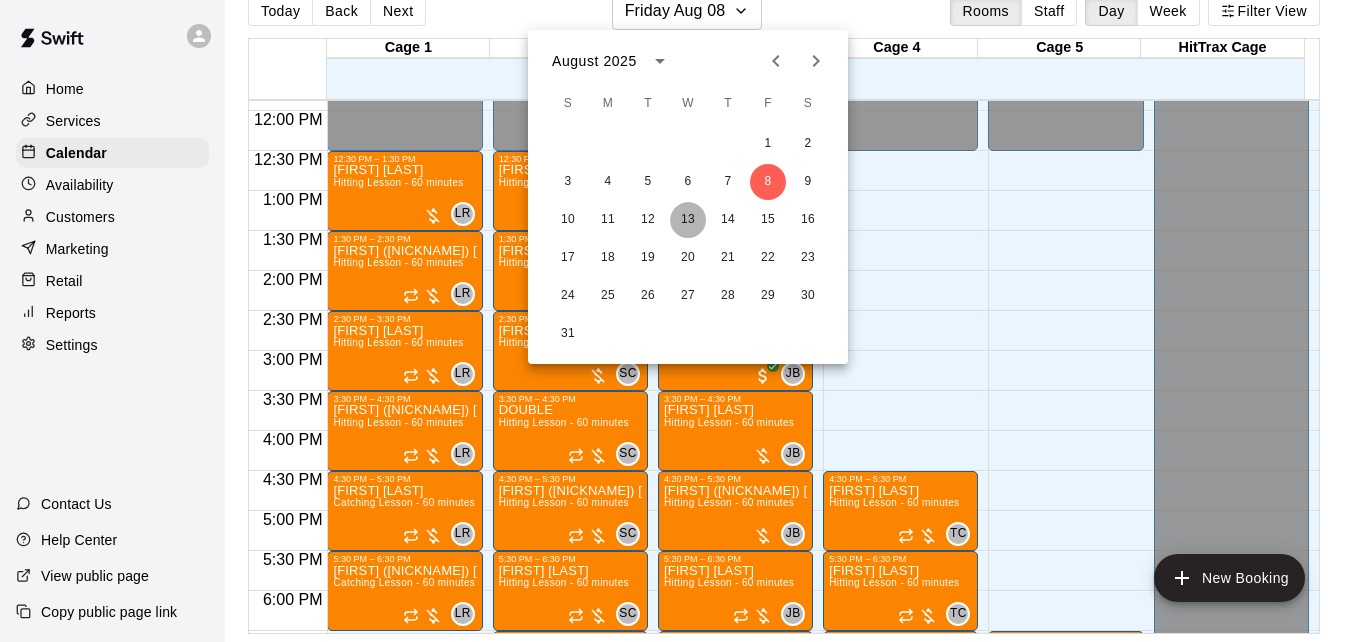 click on "13" at bounding box center (688, 220) 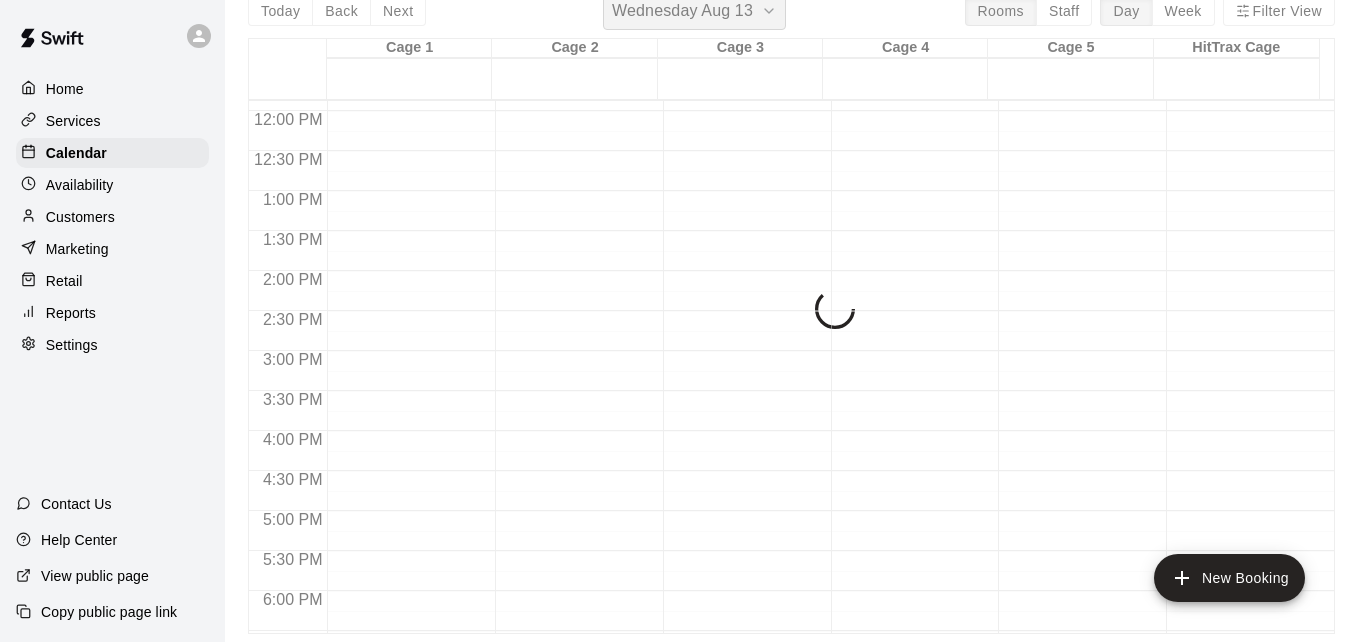 scroll, scrollTop: 24, scrollLeft: 0, axis: vertical 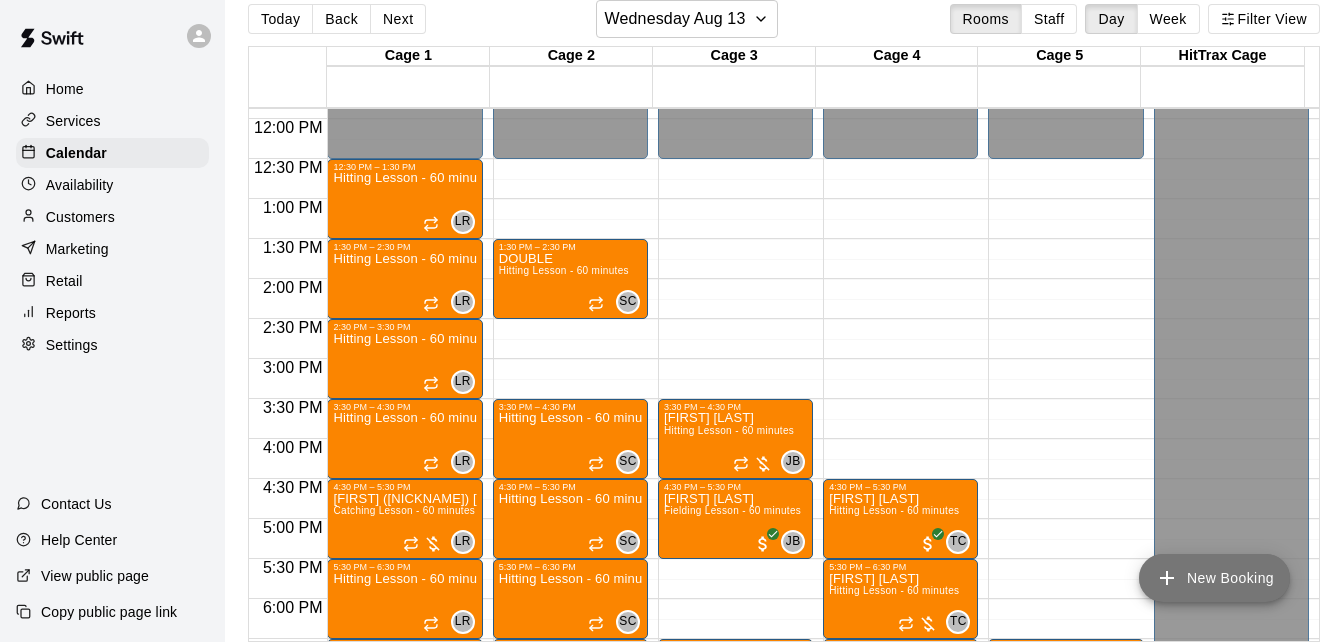 click on "New Booking" at bounding box center [1214, 578] 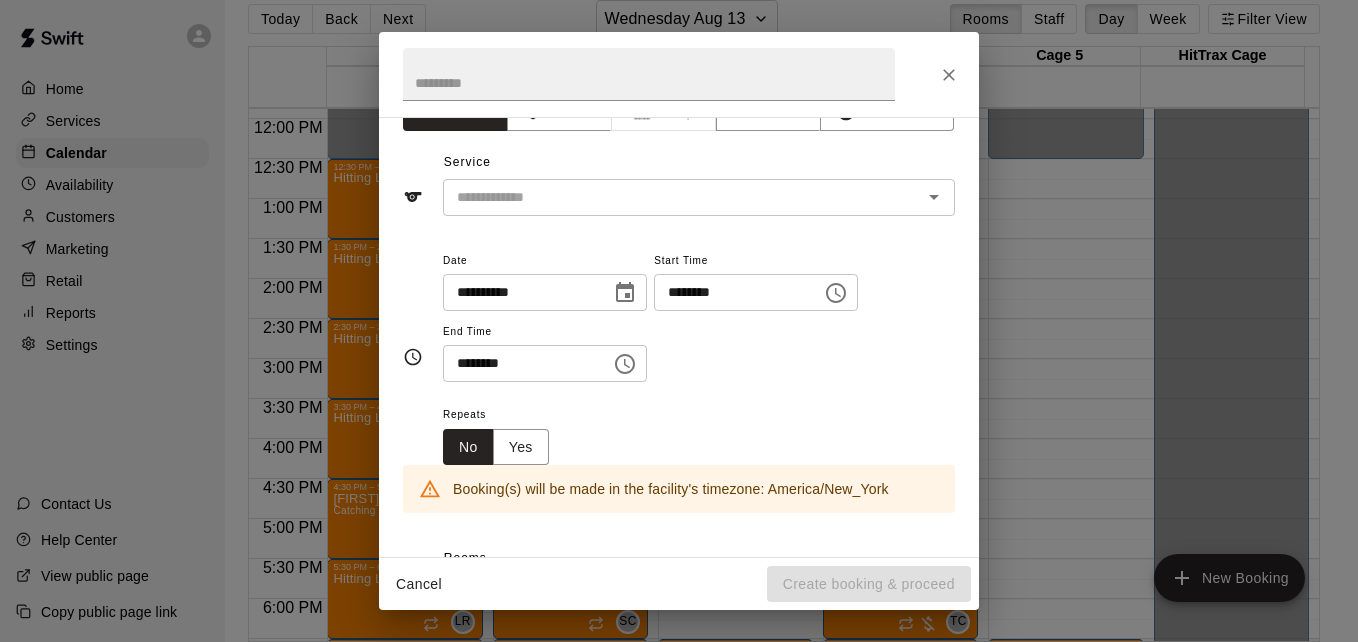 scroll, scrollTop: 80, scrollLeft: 0, axis: vertical 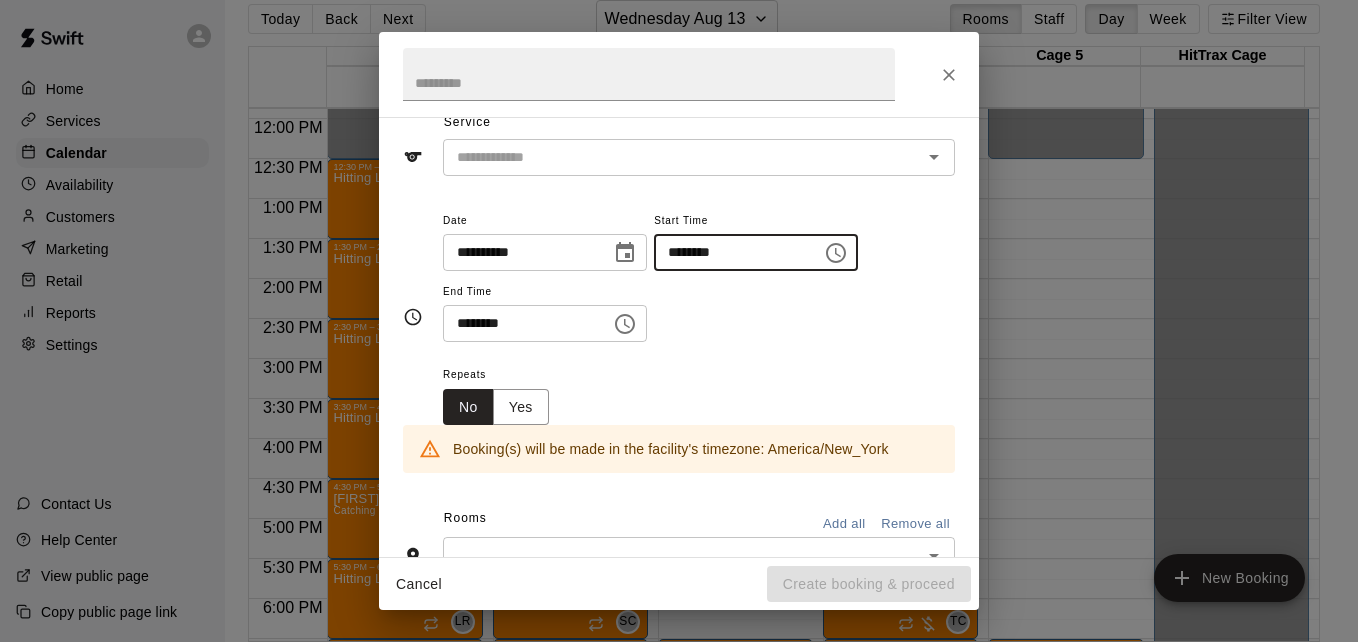 click on "********" at bounding box center (731, 252) 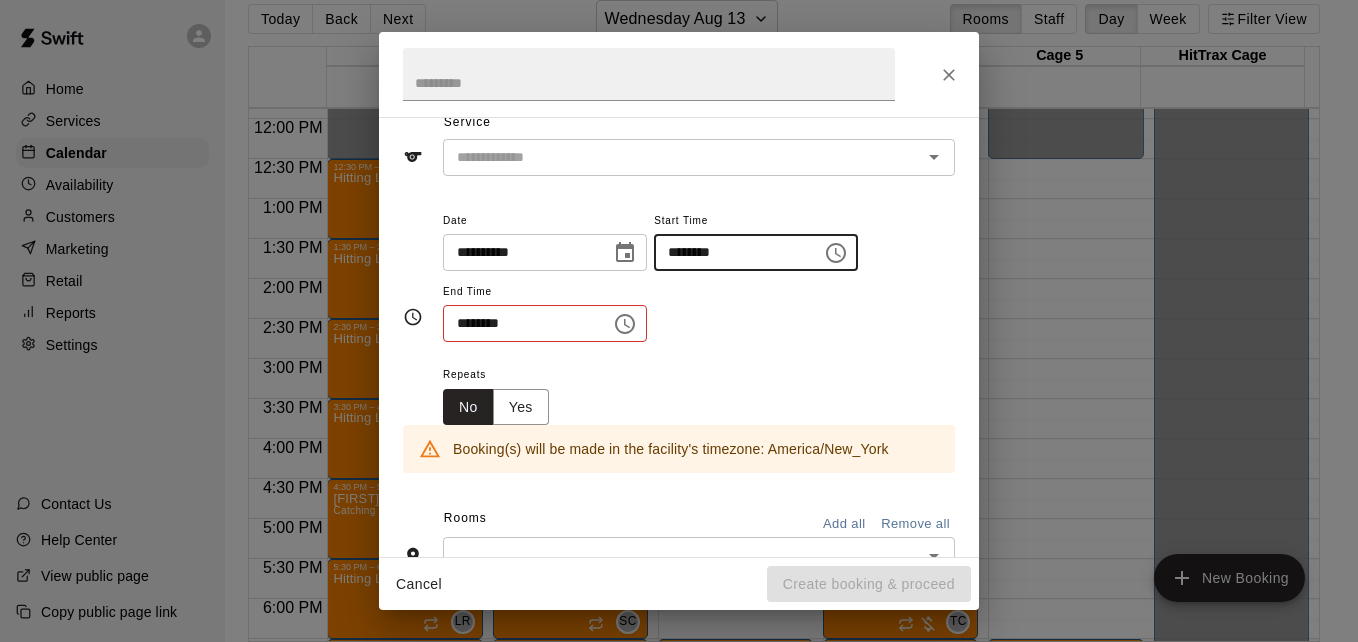 type on "********" 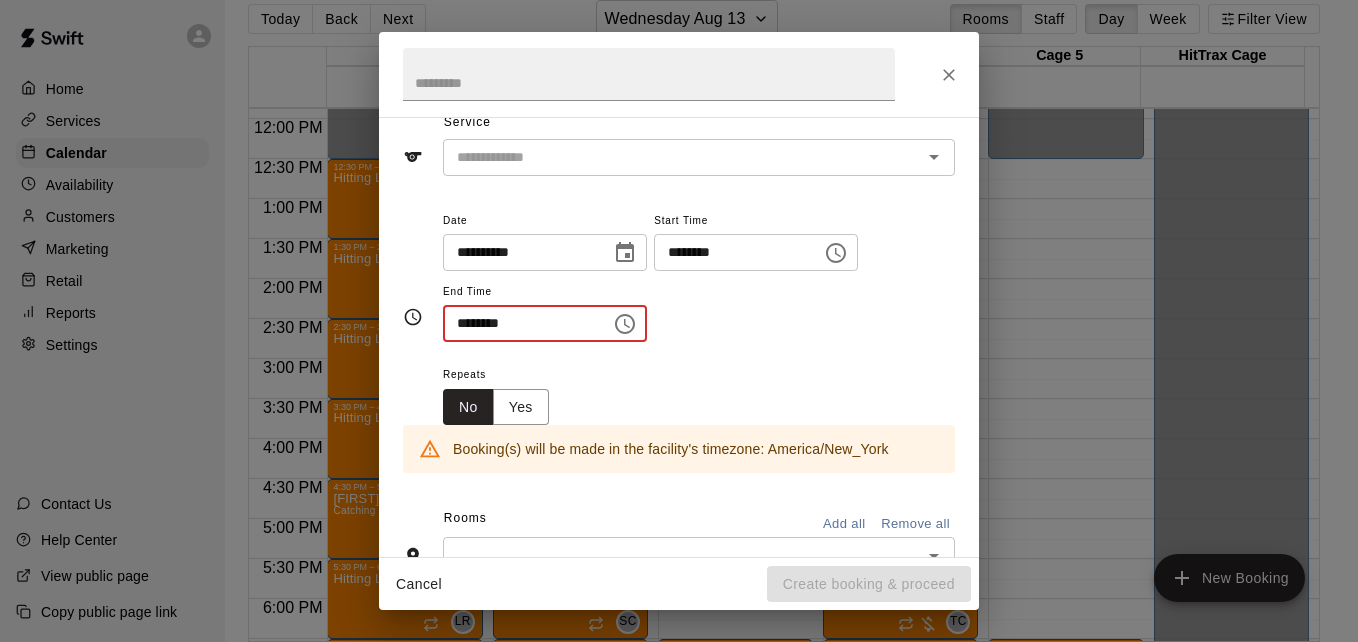 click on "********" at bounding box center [520, 323] 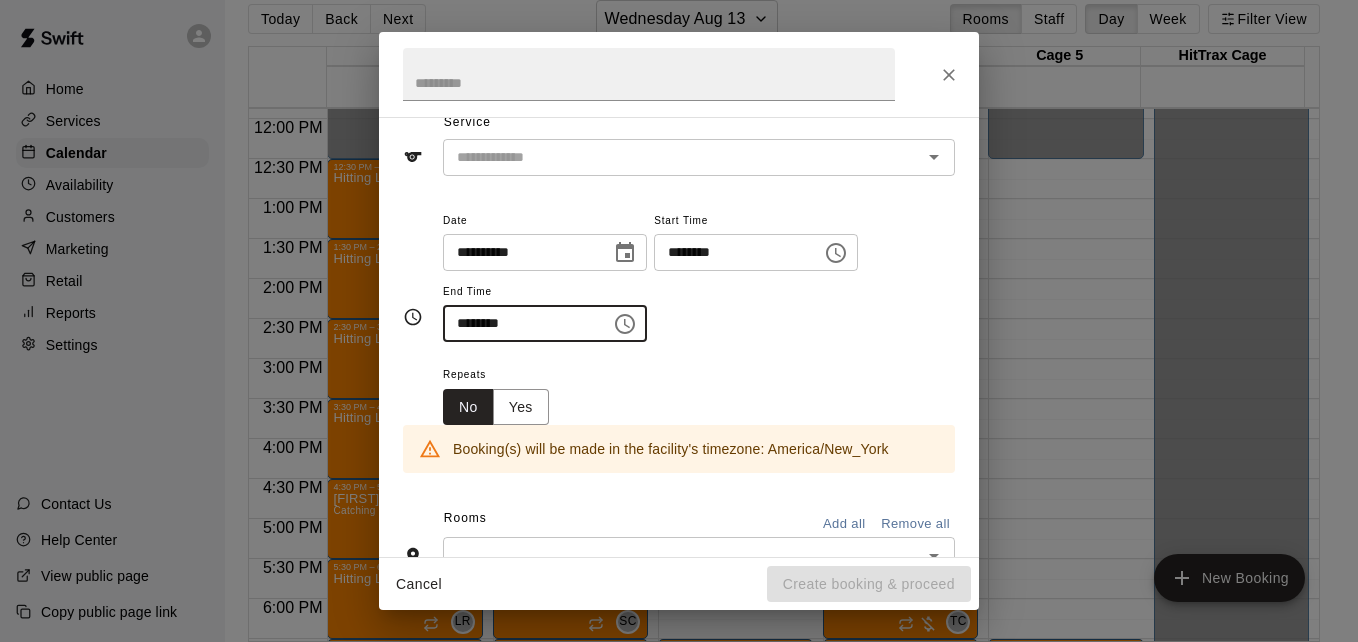 type on "********" 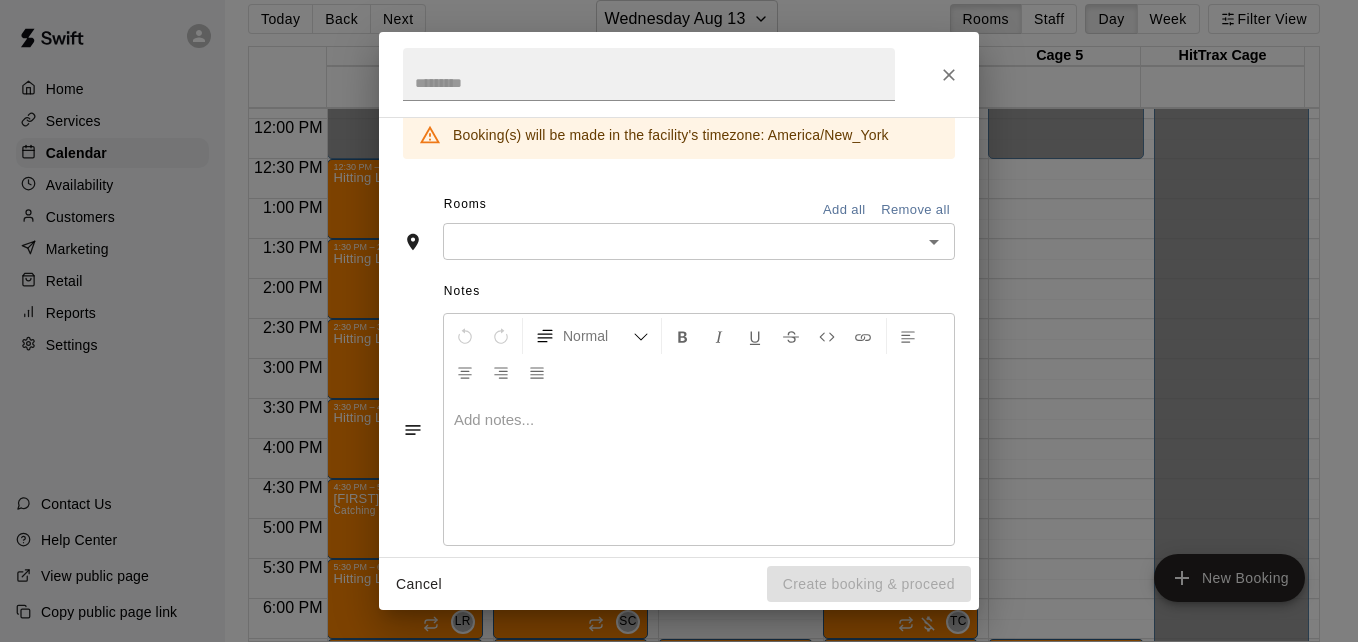 scroll, scrollTop: 420, scrollLeft: 0, axis: vertical 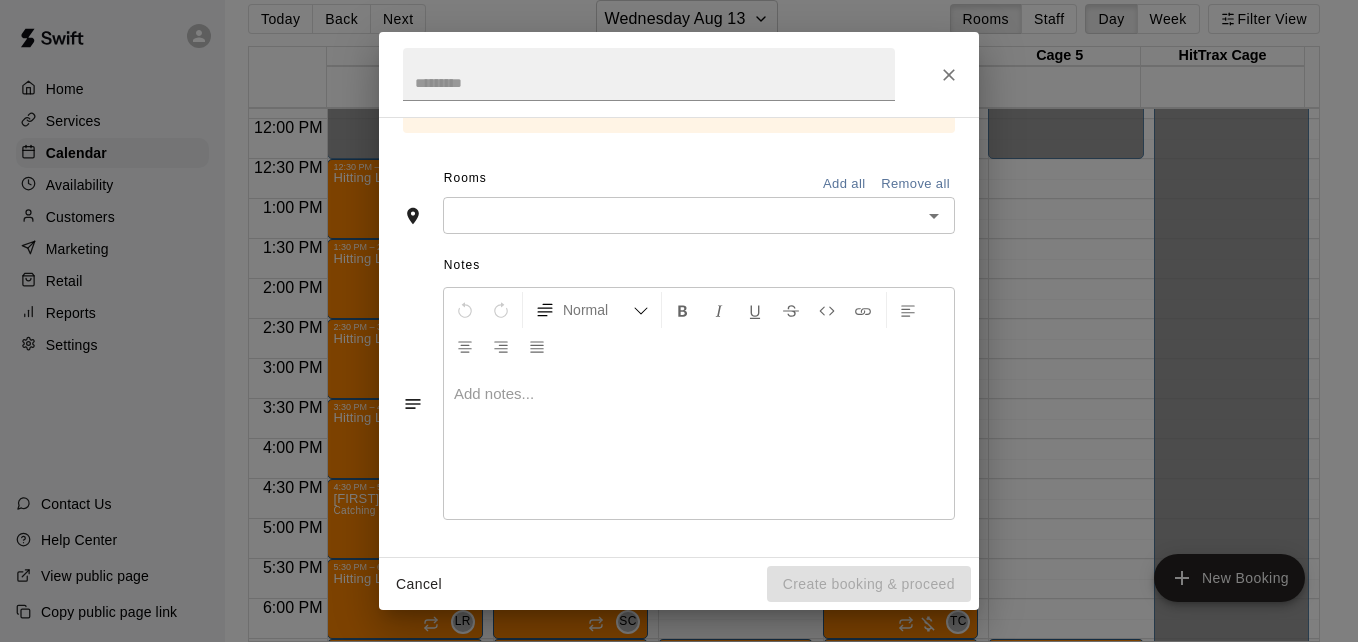 click on "​" at bounding box center (699, 215) 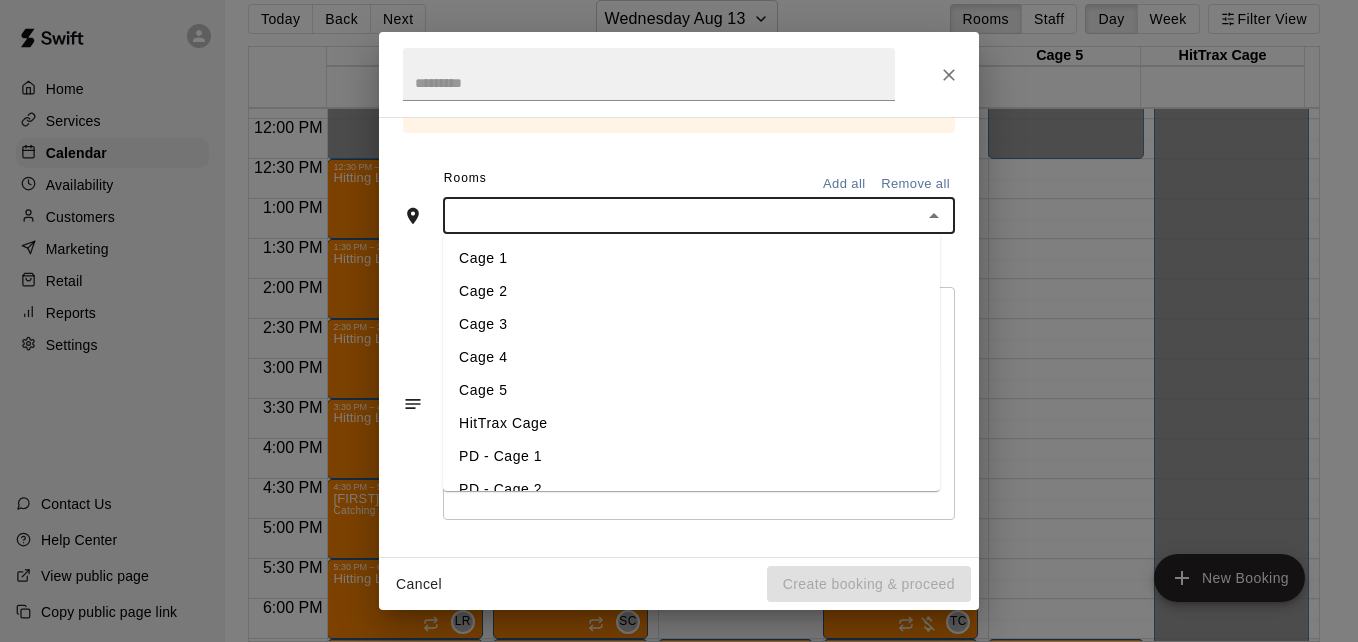 click on "Cage 3" at bounding box center (691, 324) 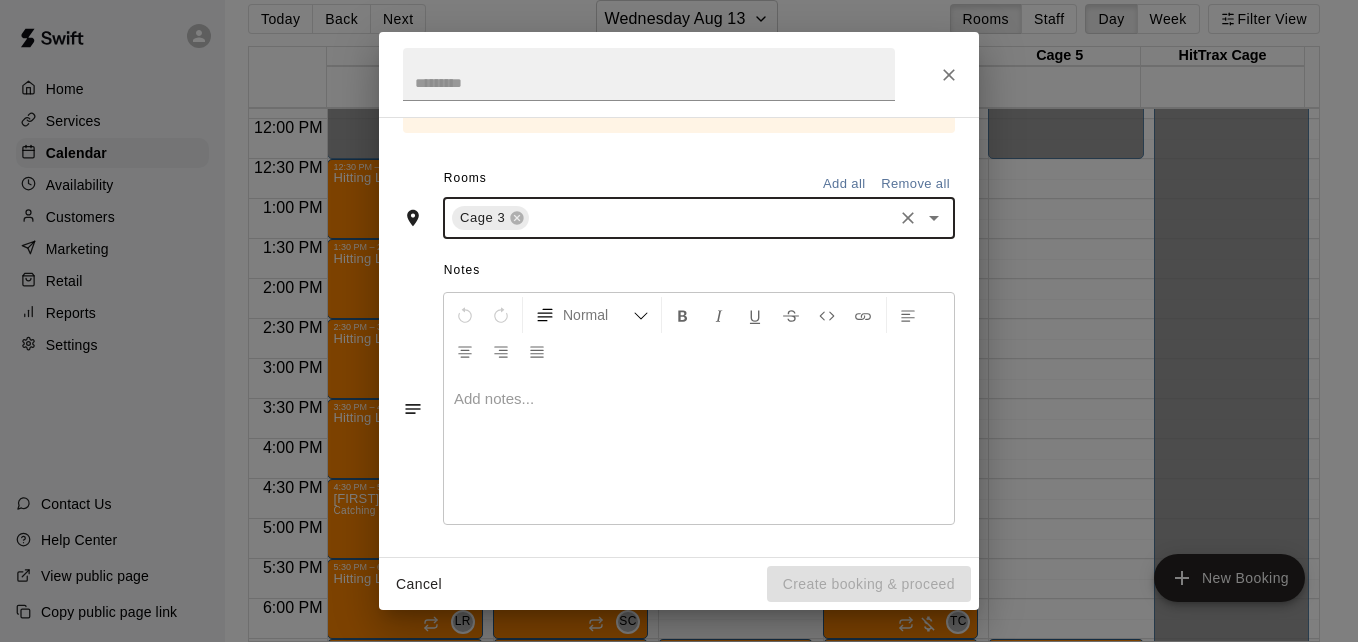 scroll, scrollTop: 496, scrollLeft: 0, axis: vertical 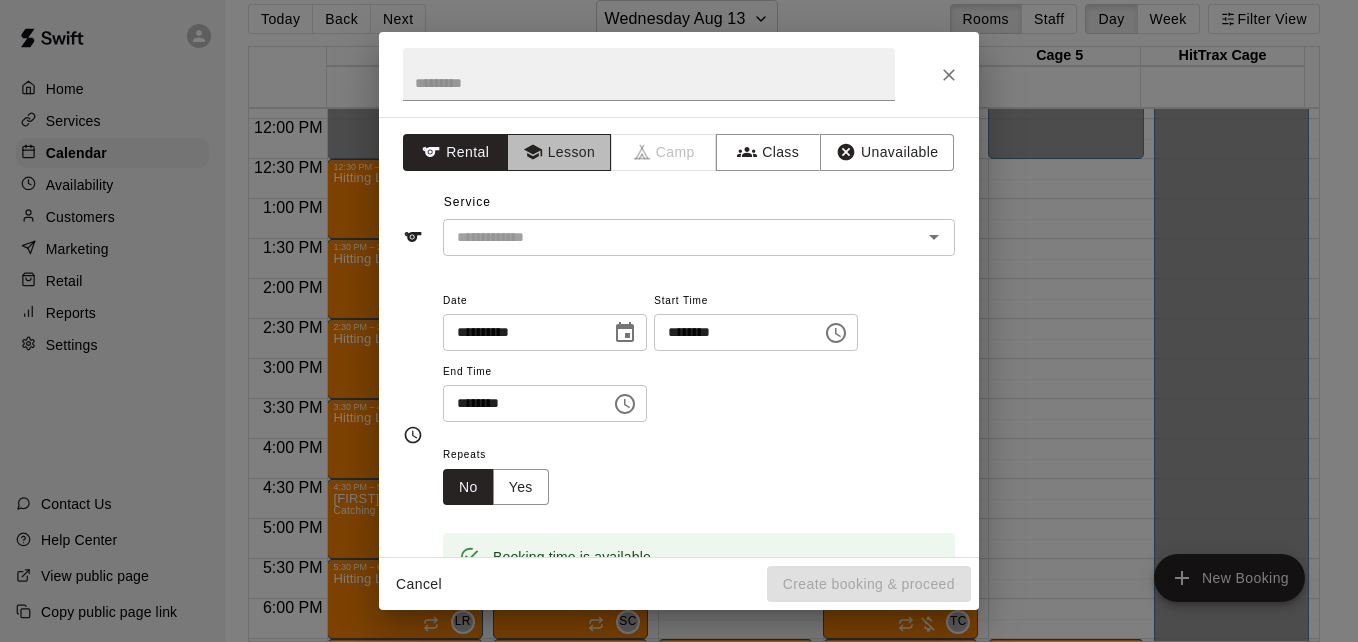 click on "Lesson" at bounding box center (559, 152) 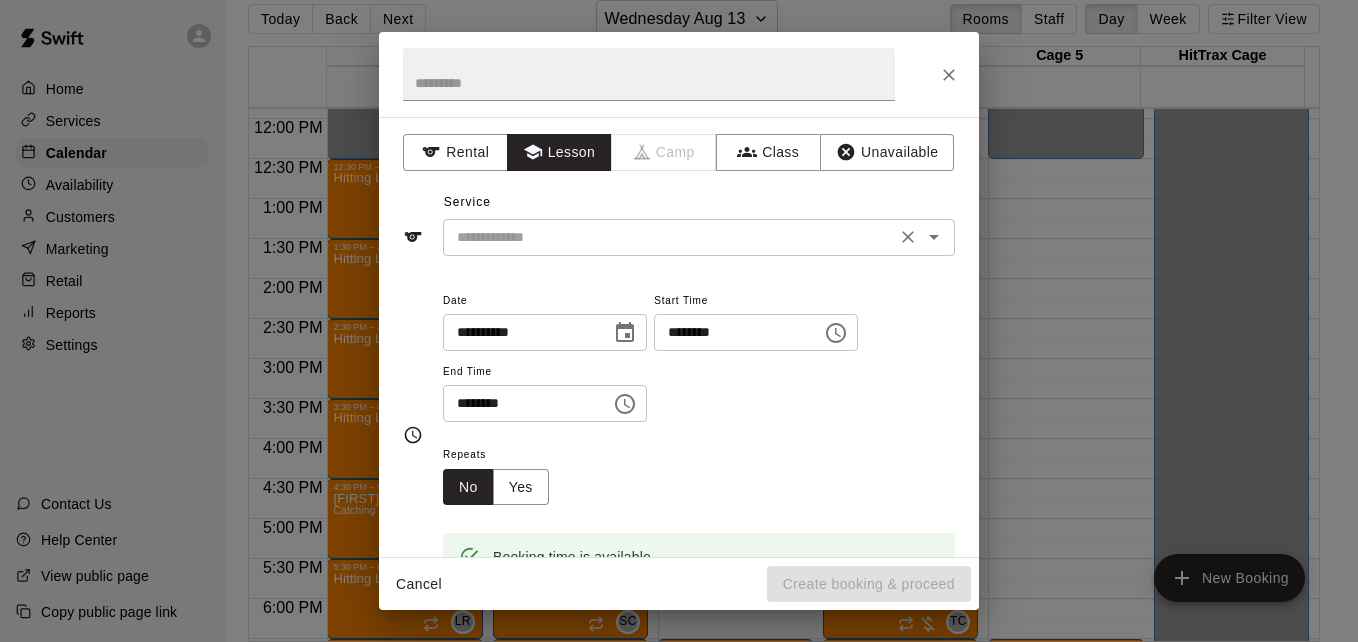 click on "​" at bounding box center [699, 237] 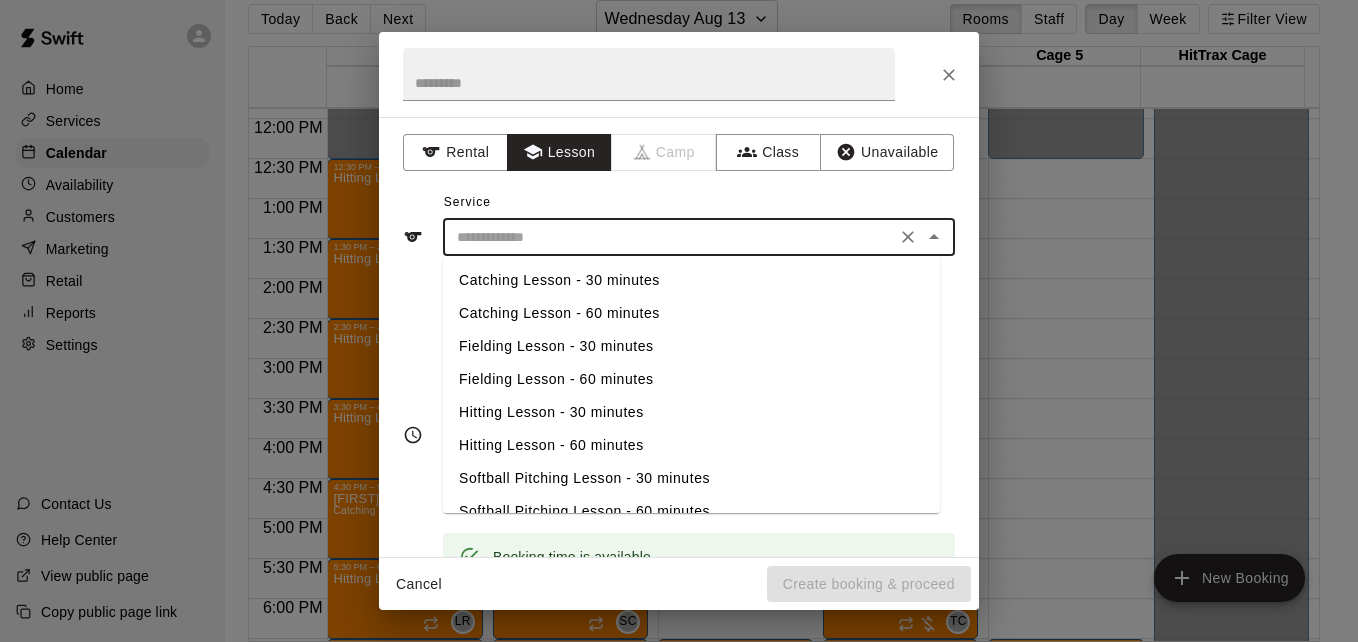 click on "Hitting Lesson - 60 minutes" at bounding box center (691, 445) 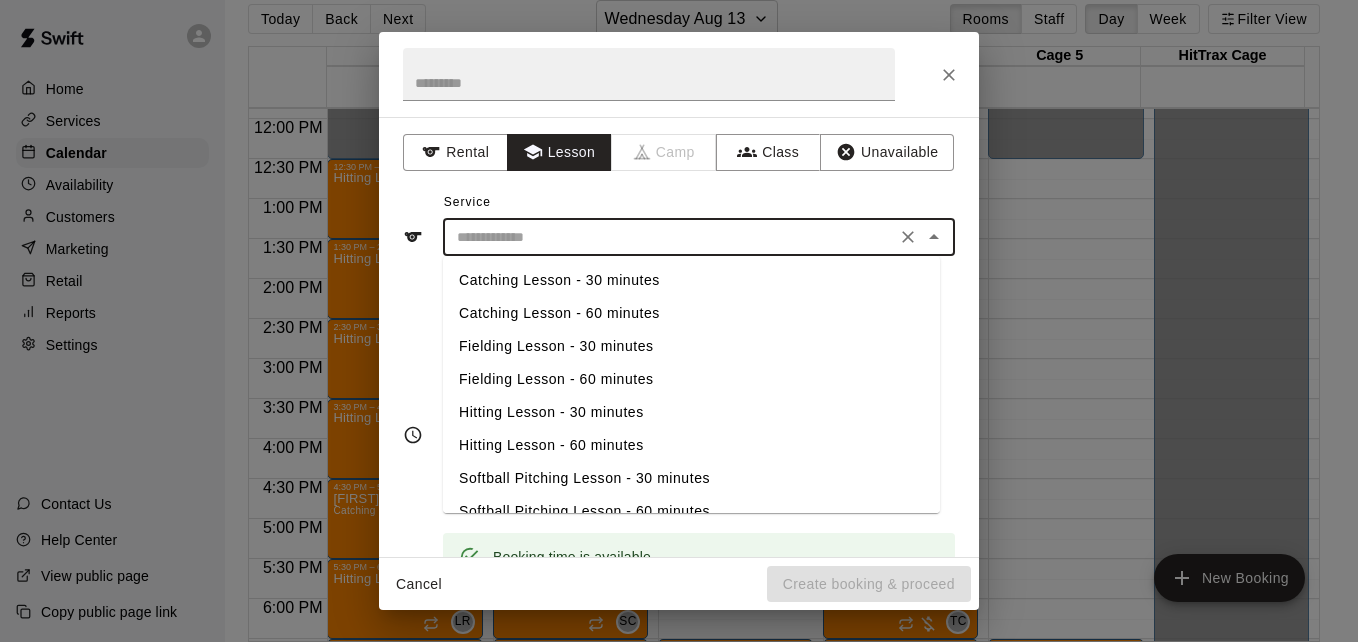 type on "**********" 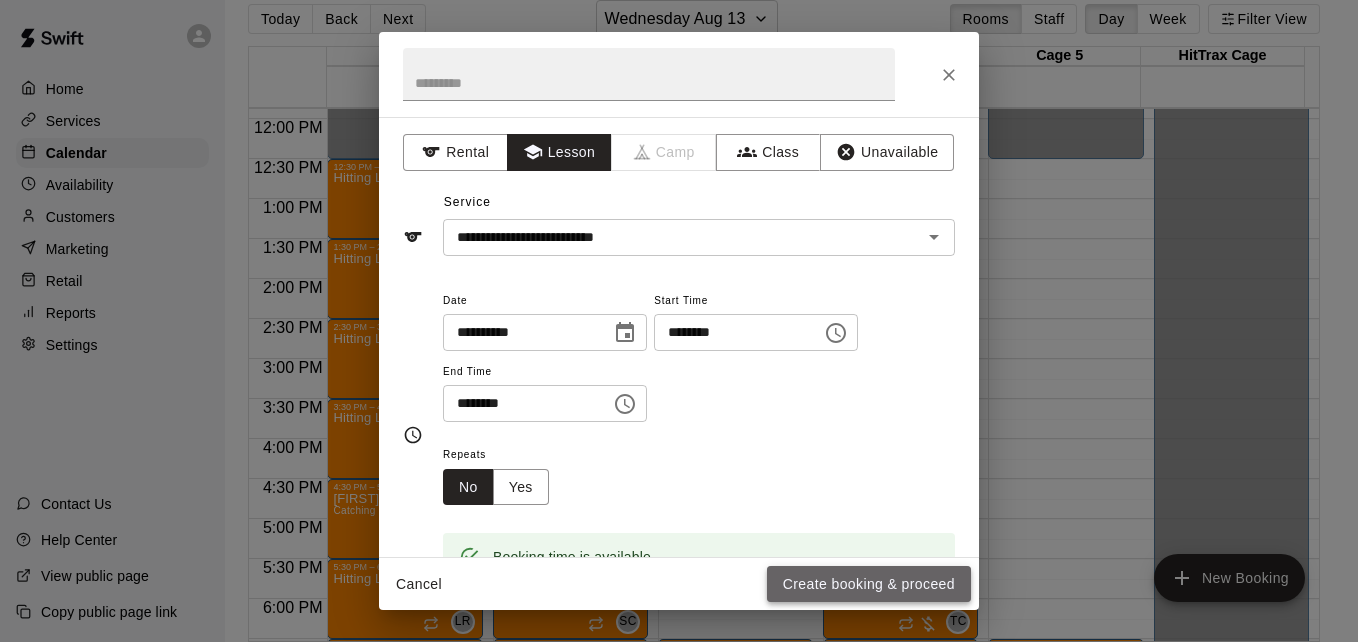 click on "Create booking & proceed" at bounding box center (869, 584) 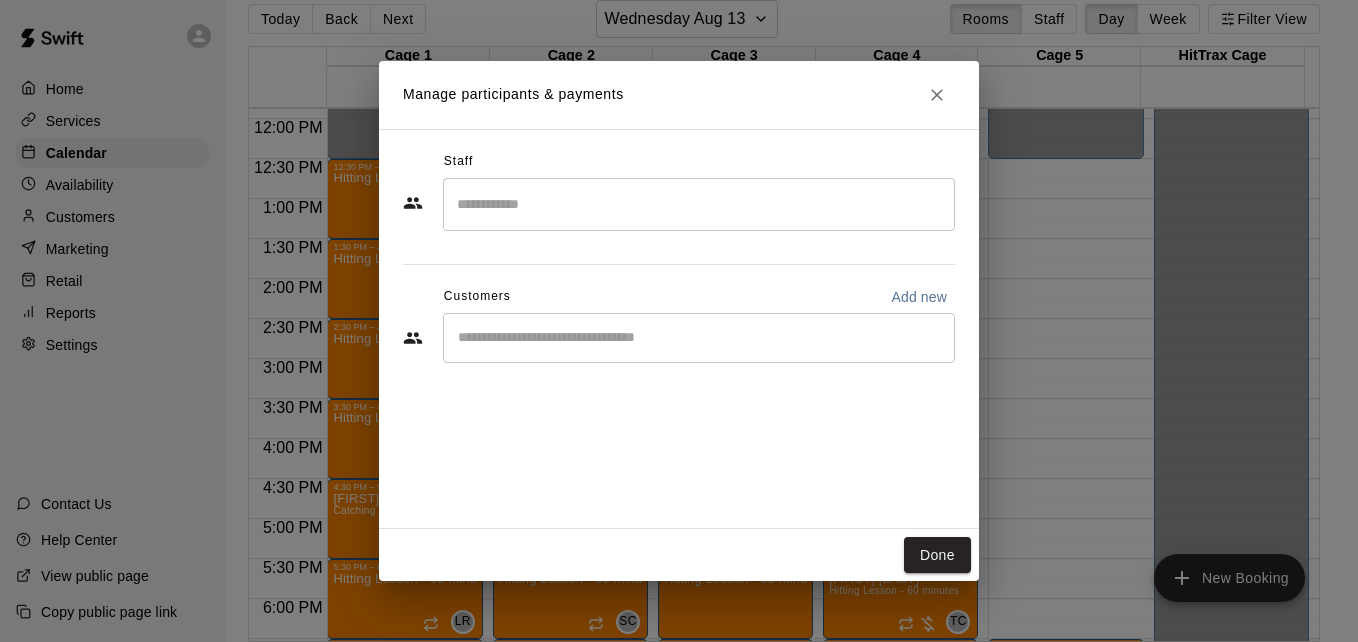 click at bounding box center [699, 204] 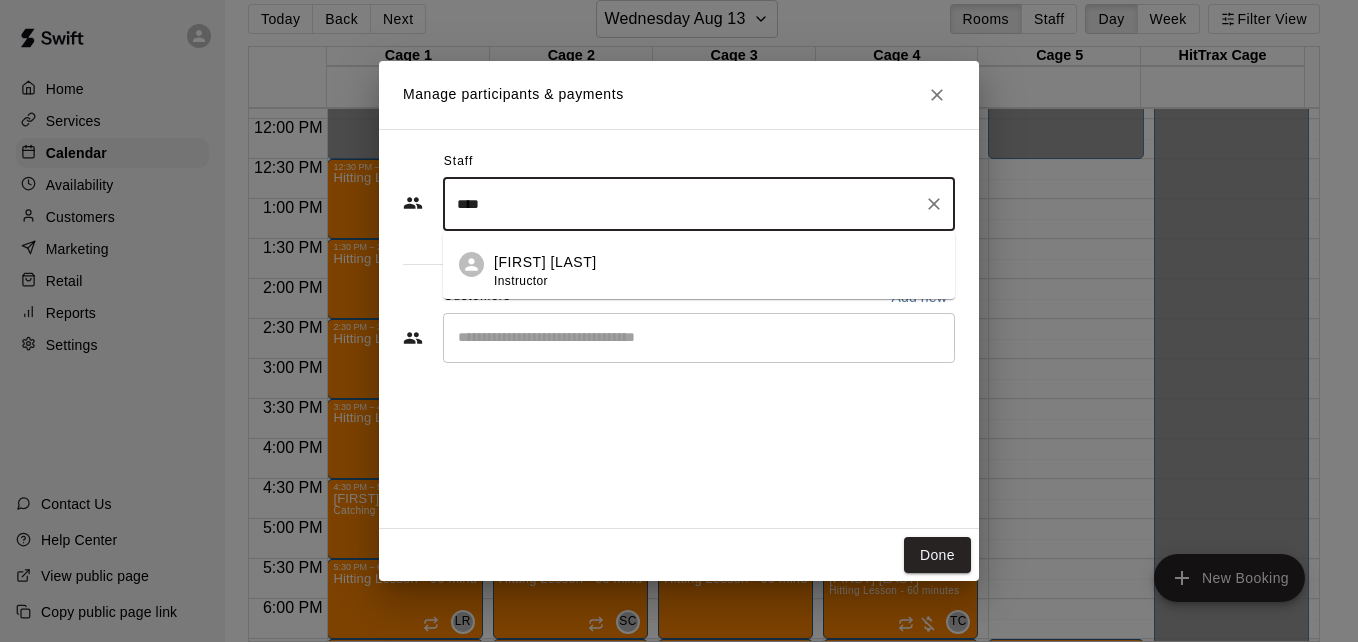 click on "[FIRST] [LAST] Instructor" at bounding box center (716, 271) 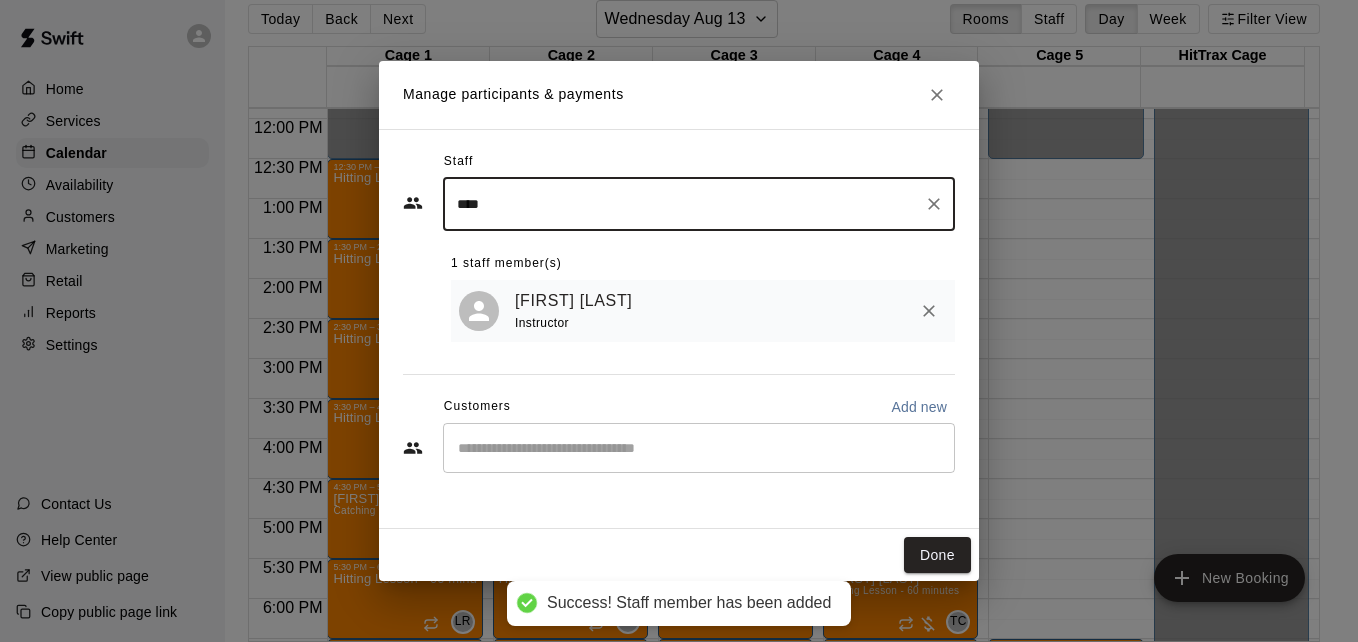 type on "****" 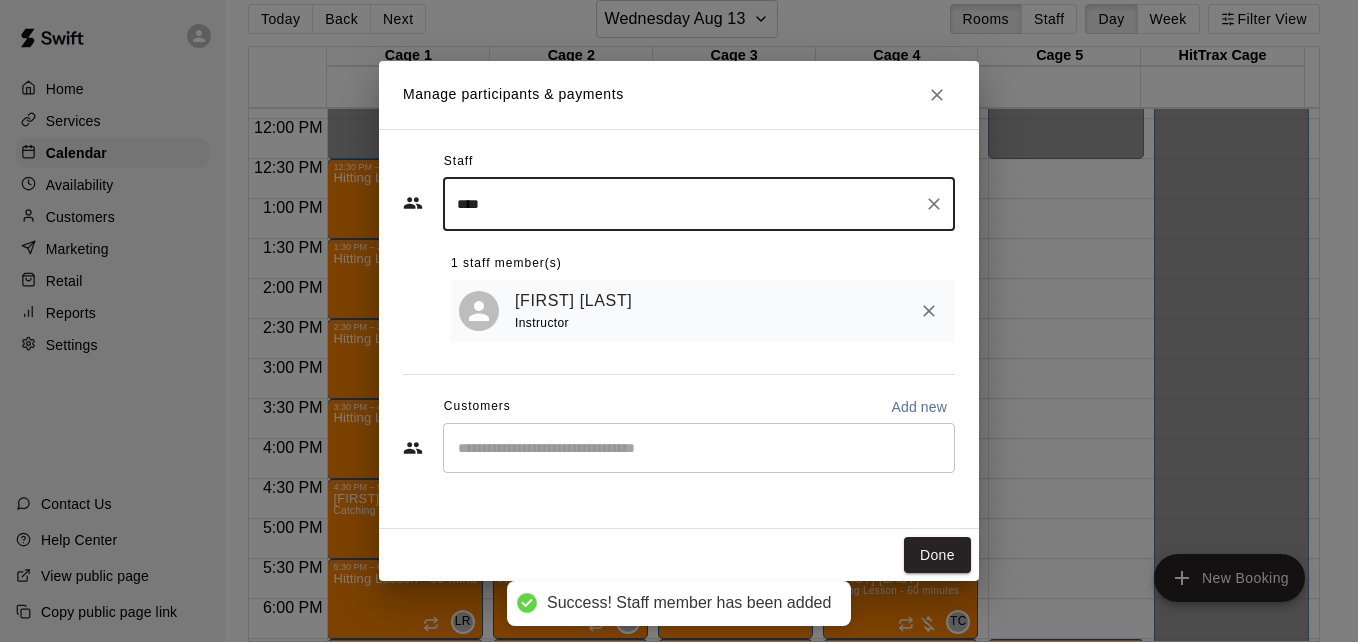 click at bounding box center [699, 448] 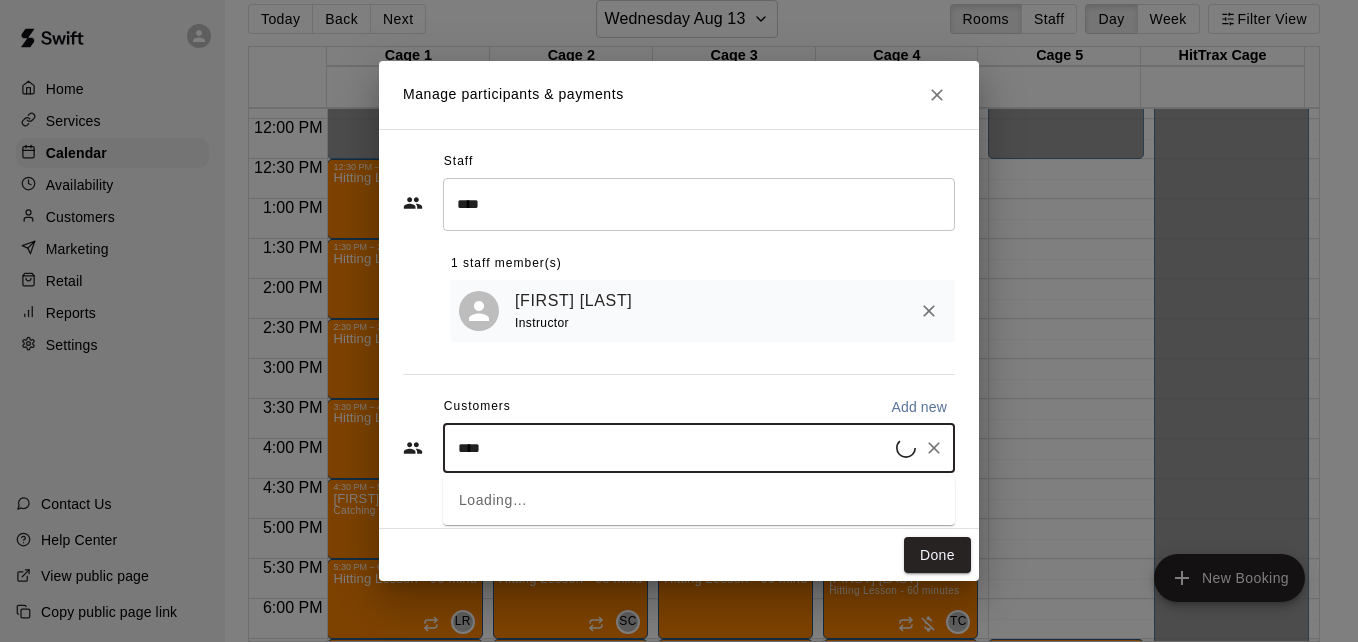type on "*****" 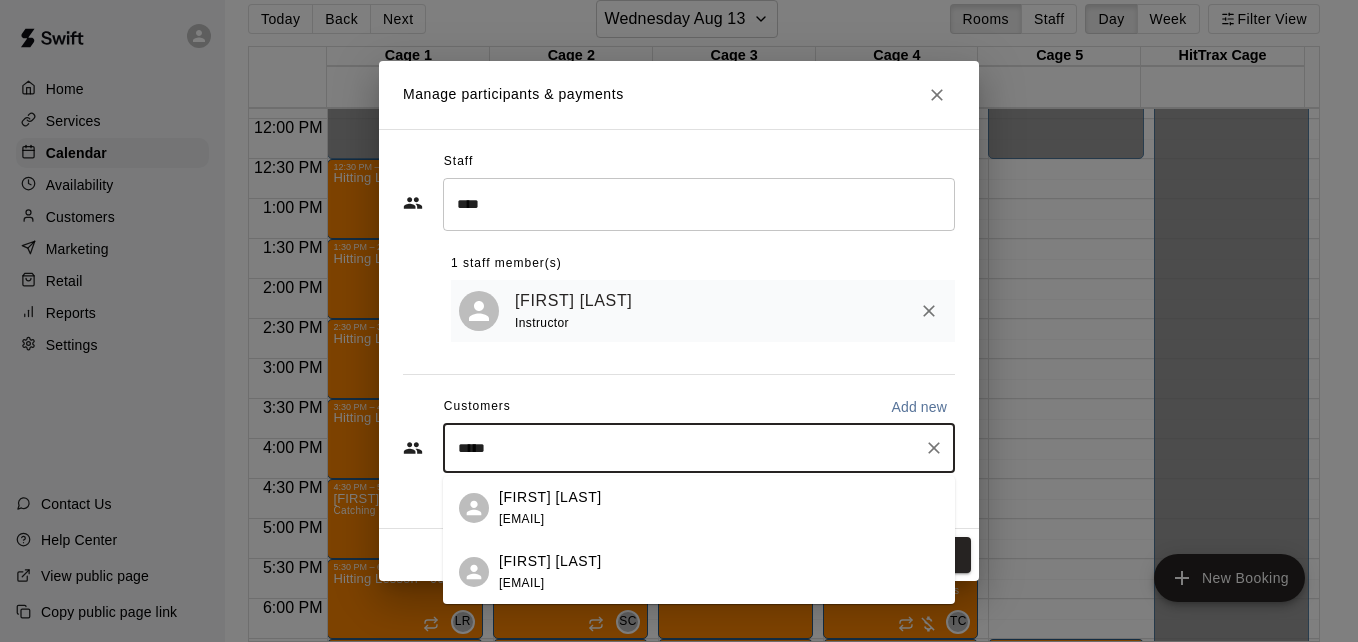 click on "[FIRST] [LAST] [EMAIL]" at bounding box center (719, 572) 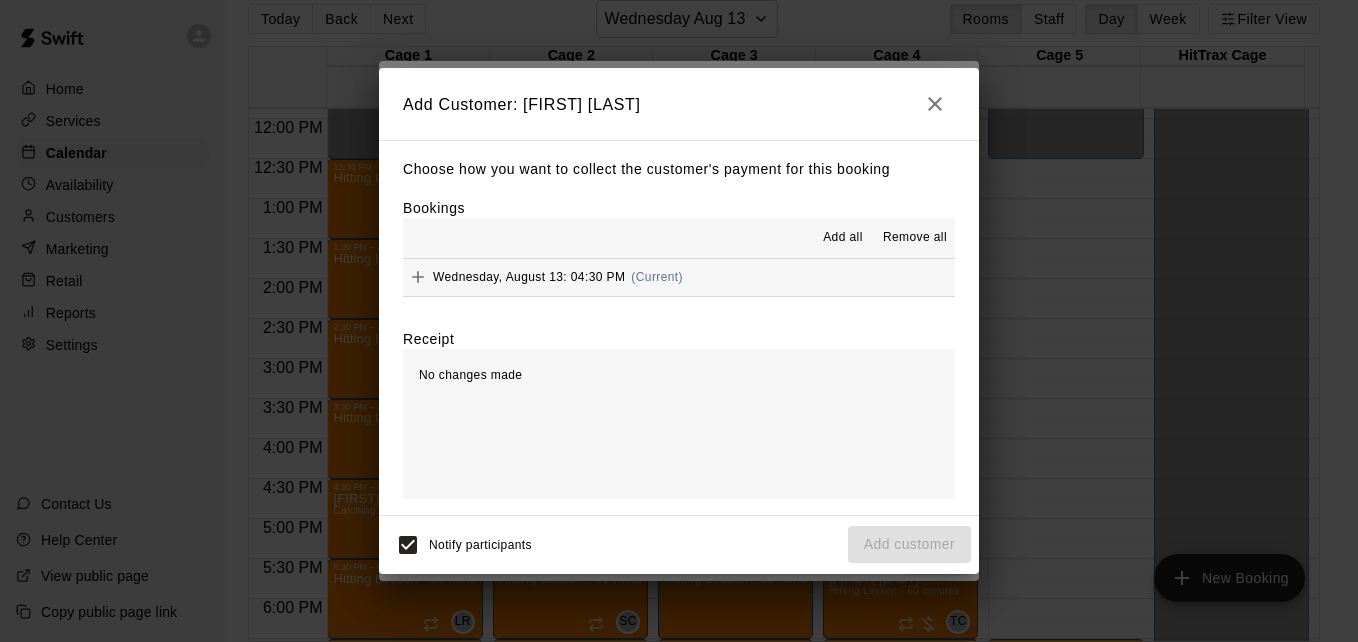 click on "Wednesday, August 13: 04:30 PM (Current)" at bounding box center (679, 277) 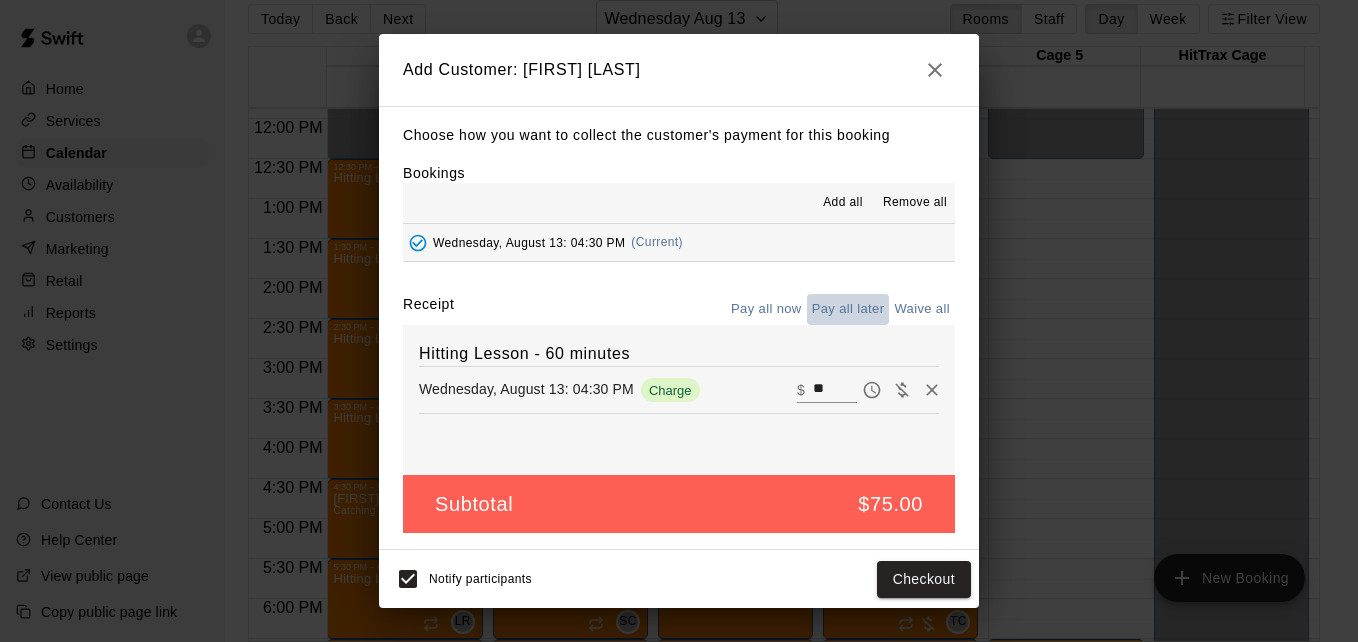 click on "Pay all later" at bounding box center [848, 309] 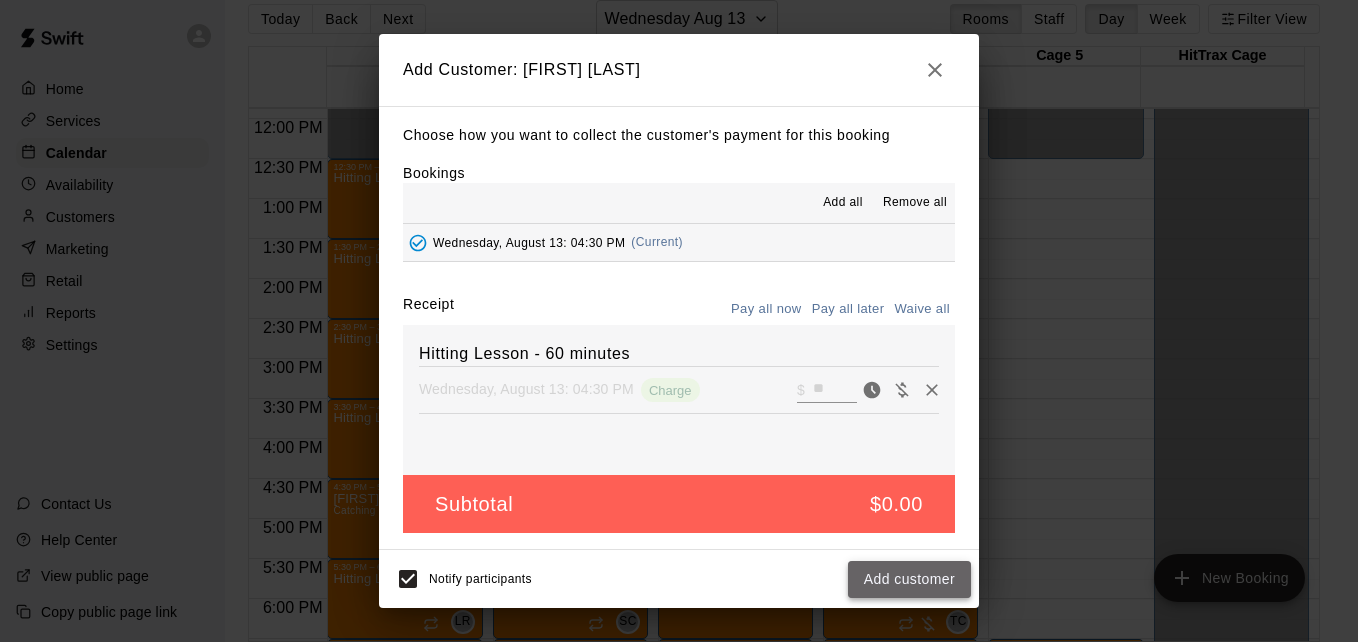 click on "Add customer" at bounding box center (909, 579) 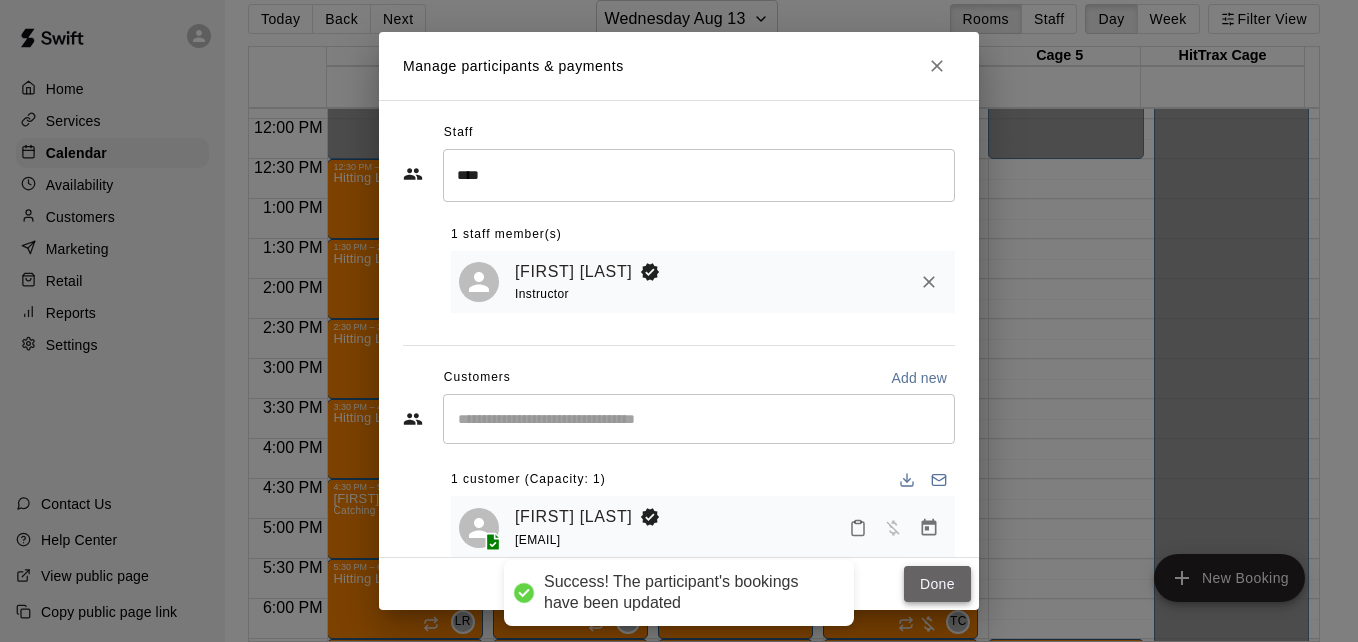 click on "Done" at bounding box center [937, 584] 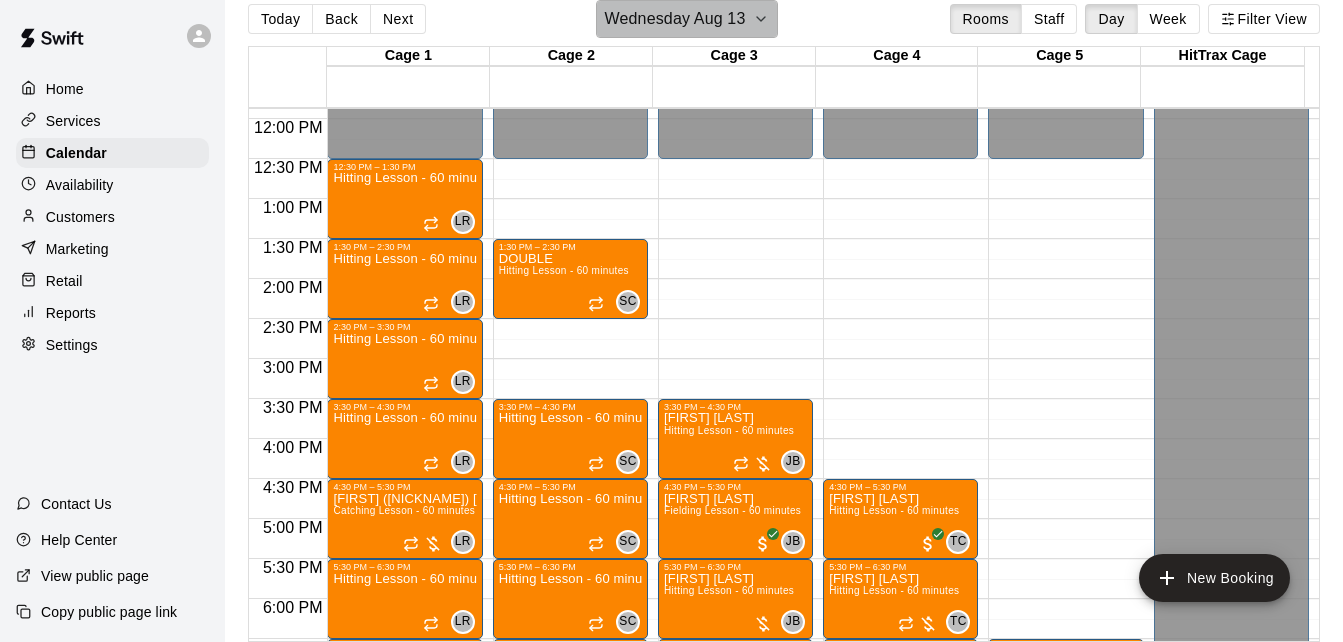 click on "Wednesday Aug 13" at bounding box center (687, 19) 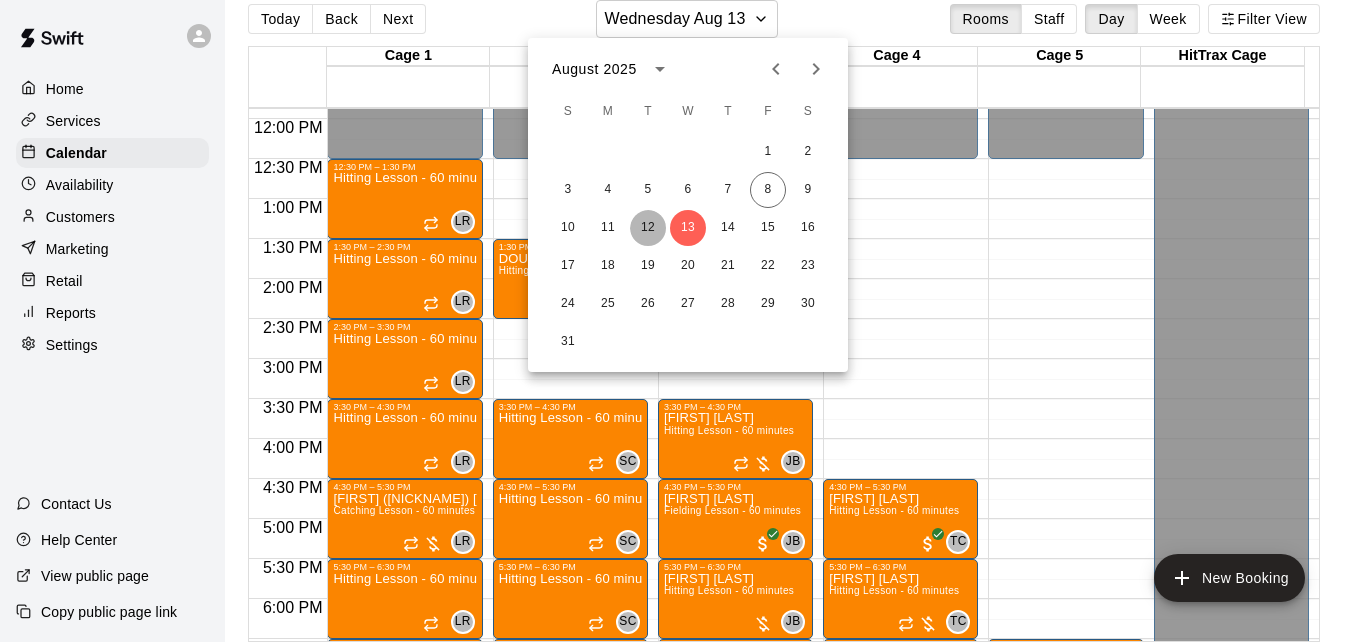 click on "12" at bounding box center [648, 228] 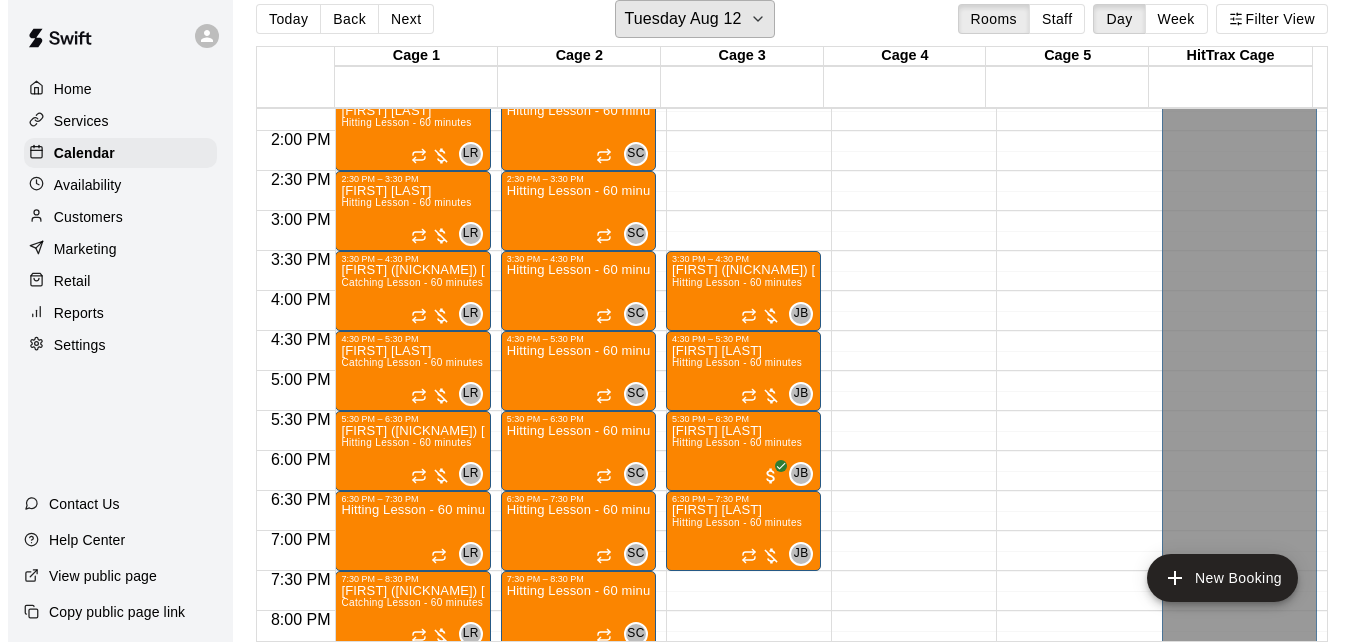 scroll, scrollTop: 1110, scrollLeft: 0, axis: vertical 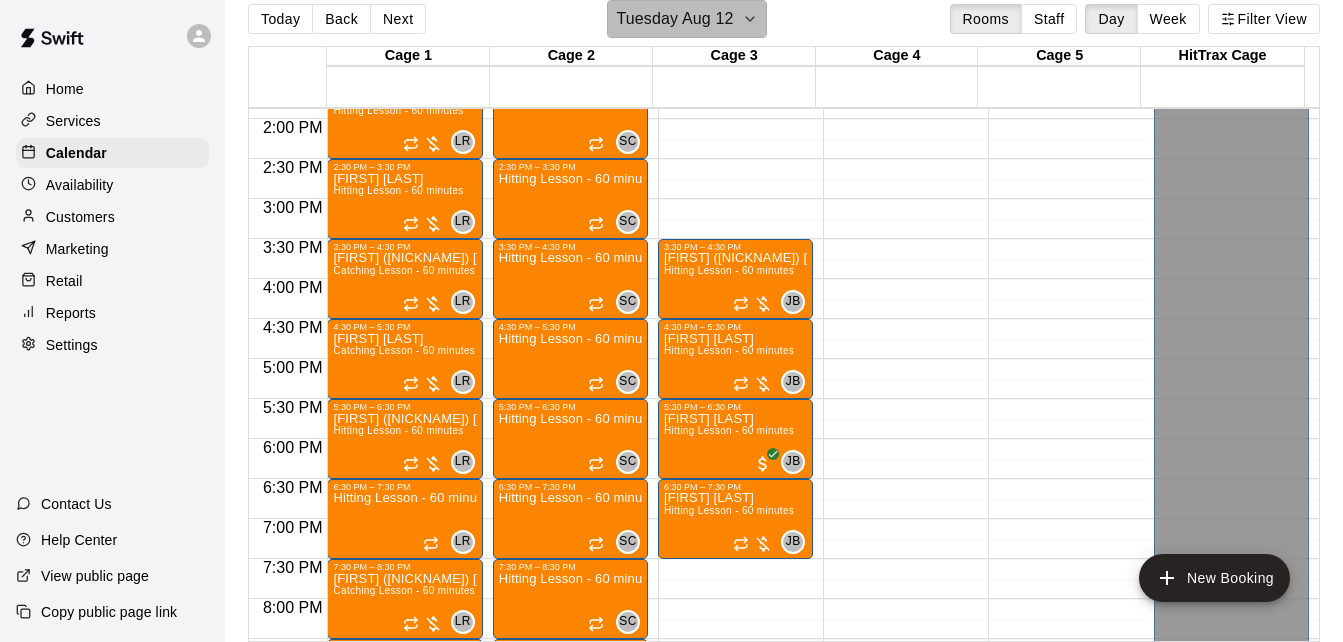 click on "Tuesday Aug 12" at bounding box center [674, 19] 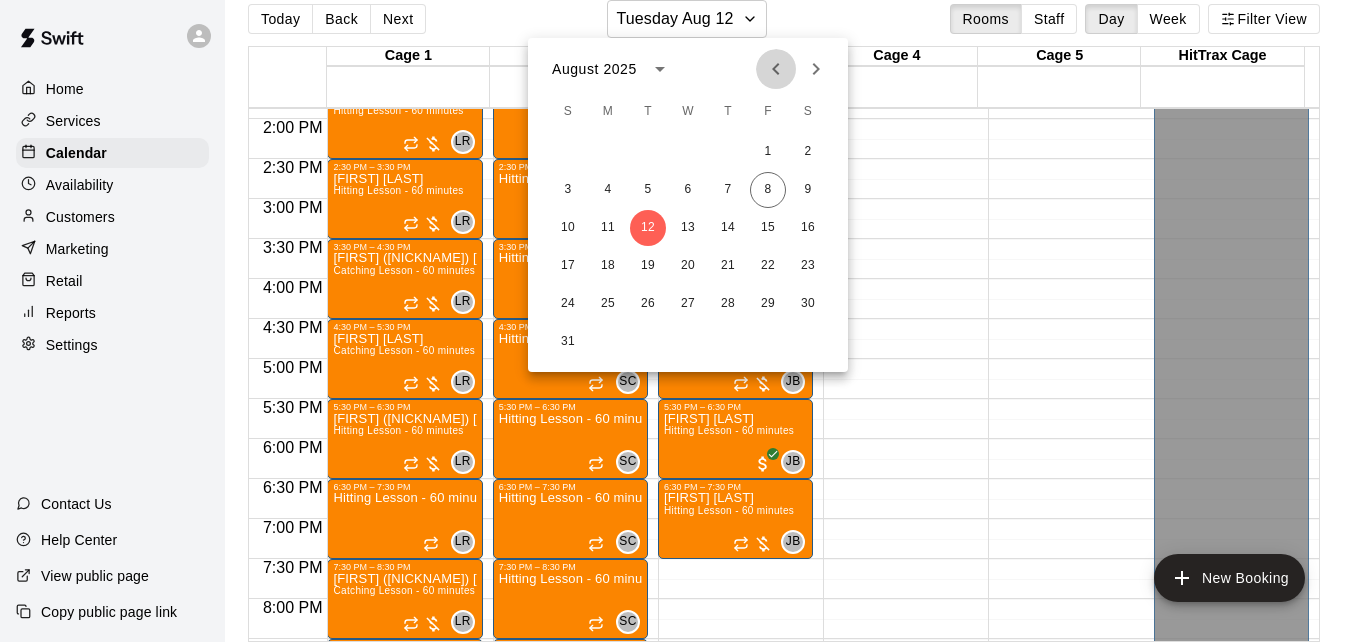 click 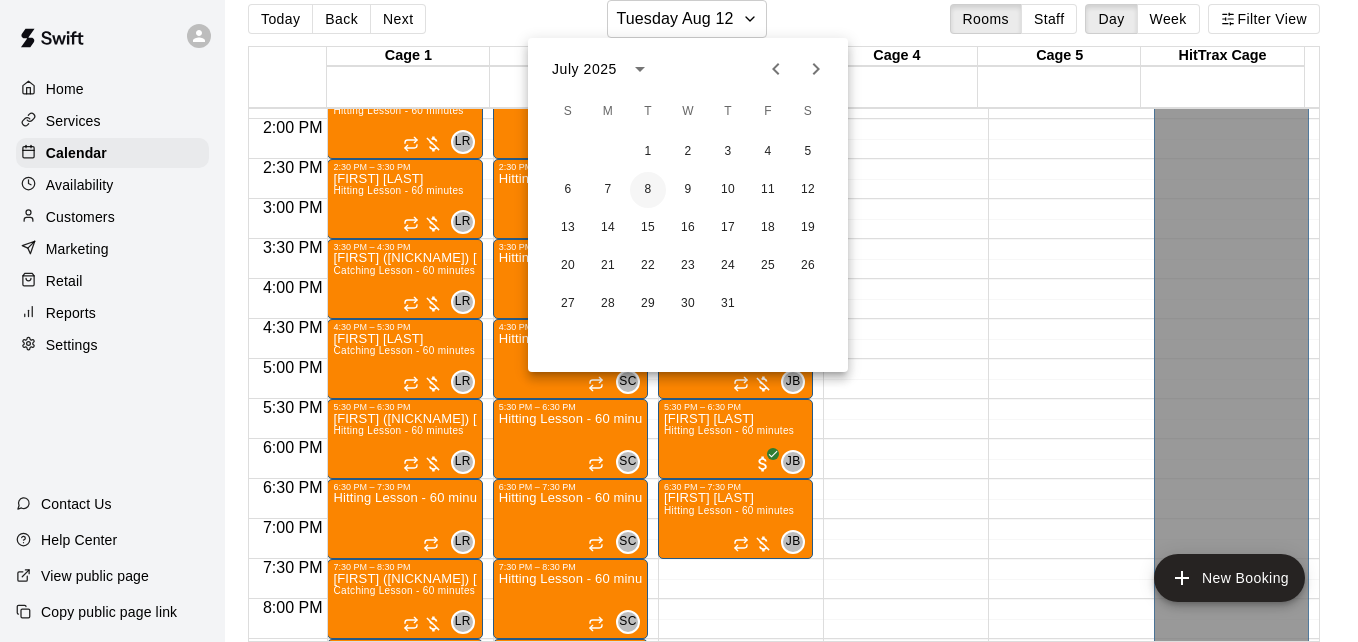 click on "8" at bounding box center (648, 190) 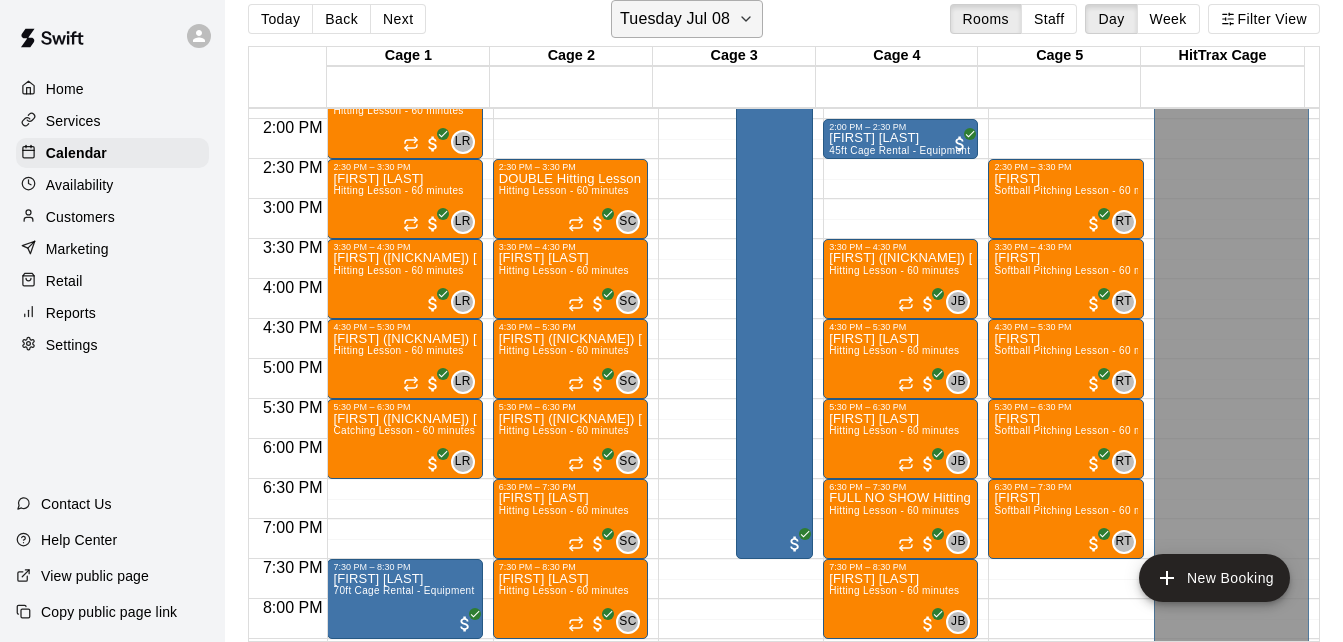 click on "Tuesday Jul 08" at bounding box center (675, 19) 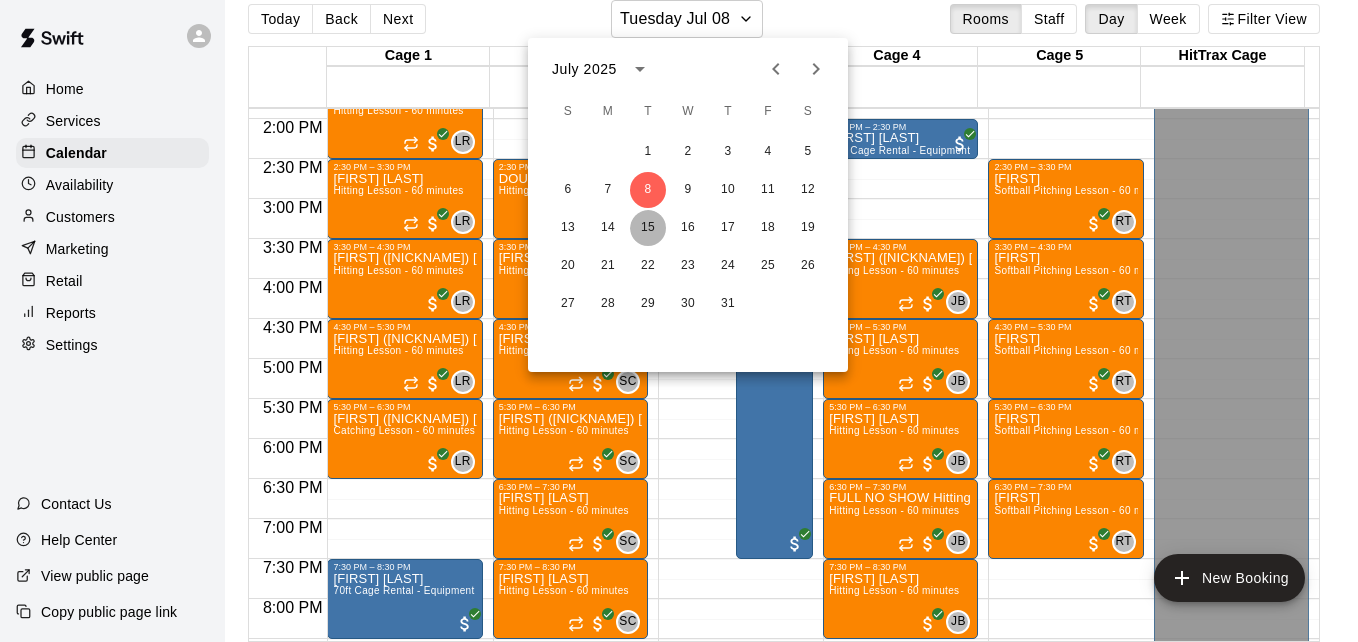 click on "15" at bounding box center [648, 228] 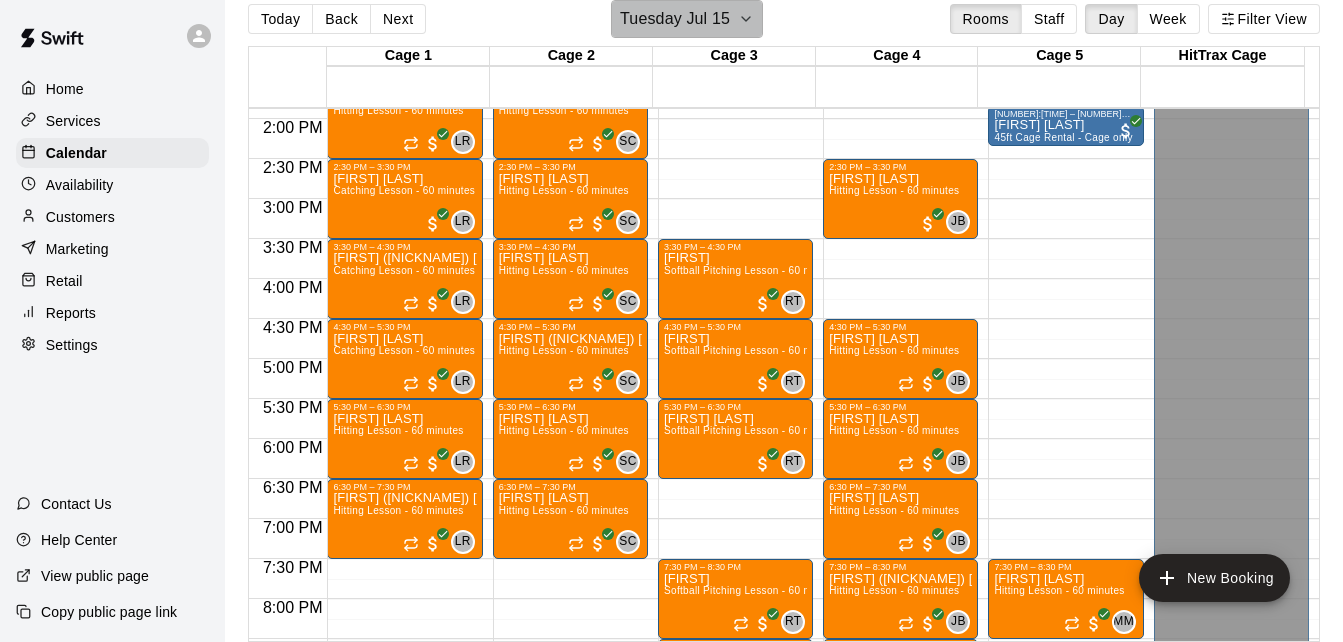 click on "Tuesday Jul 15" at bounding box center (675, 19) 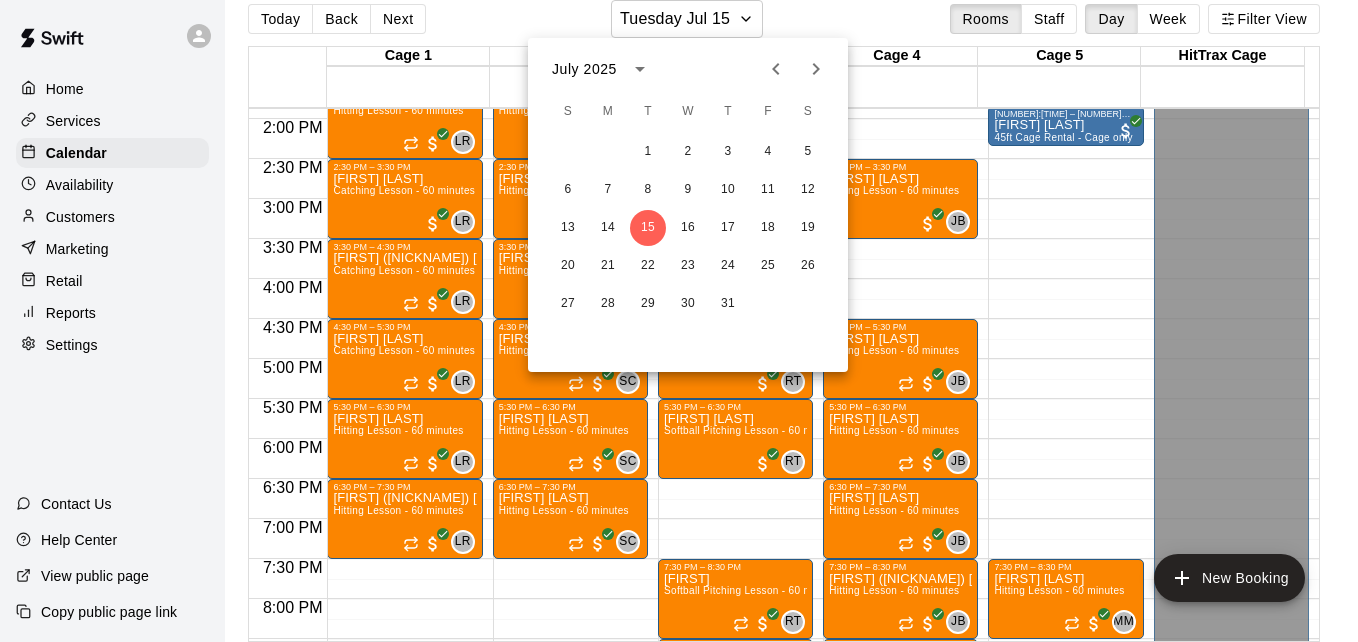 click at bounding box center [679, 321] 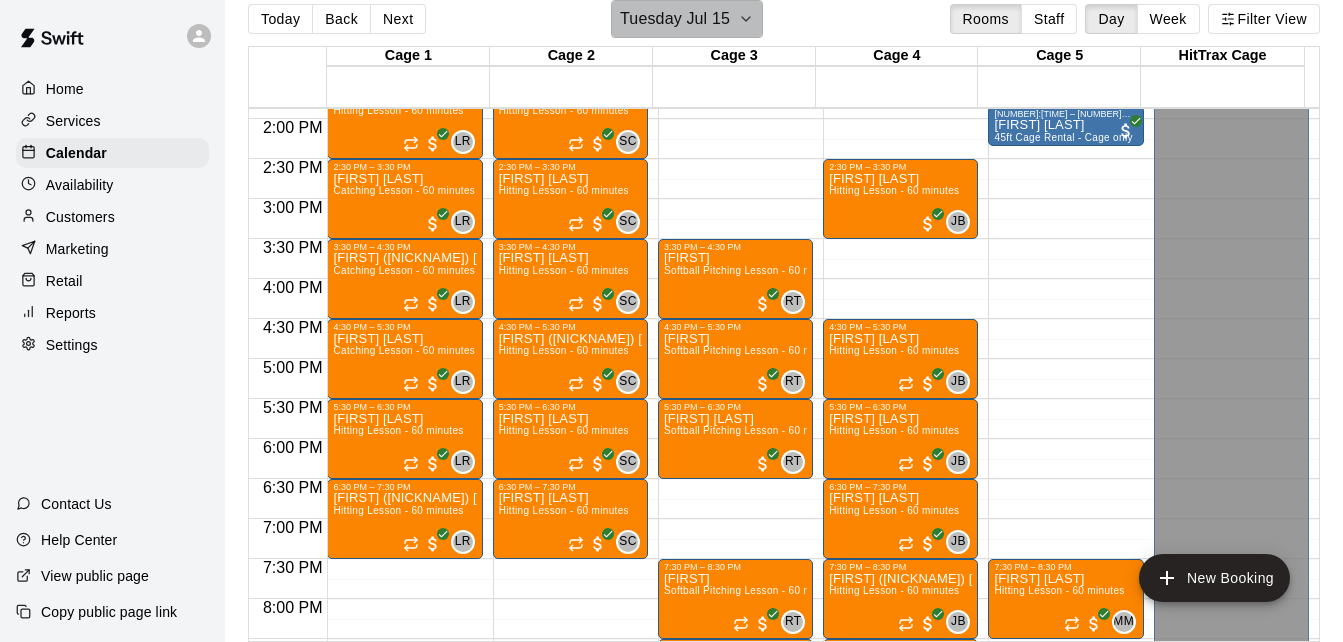 click on "Tuesday Jul 15" at bounding box center [675, 19] 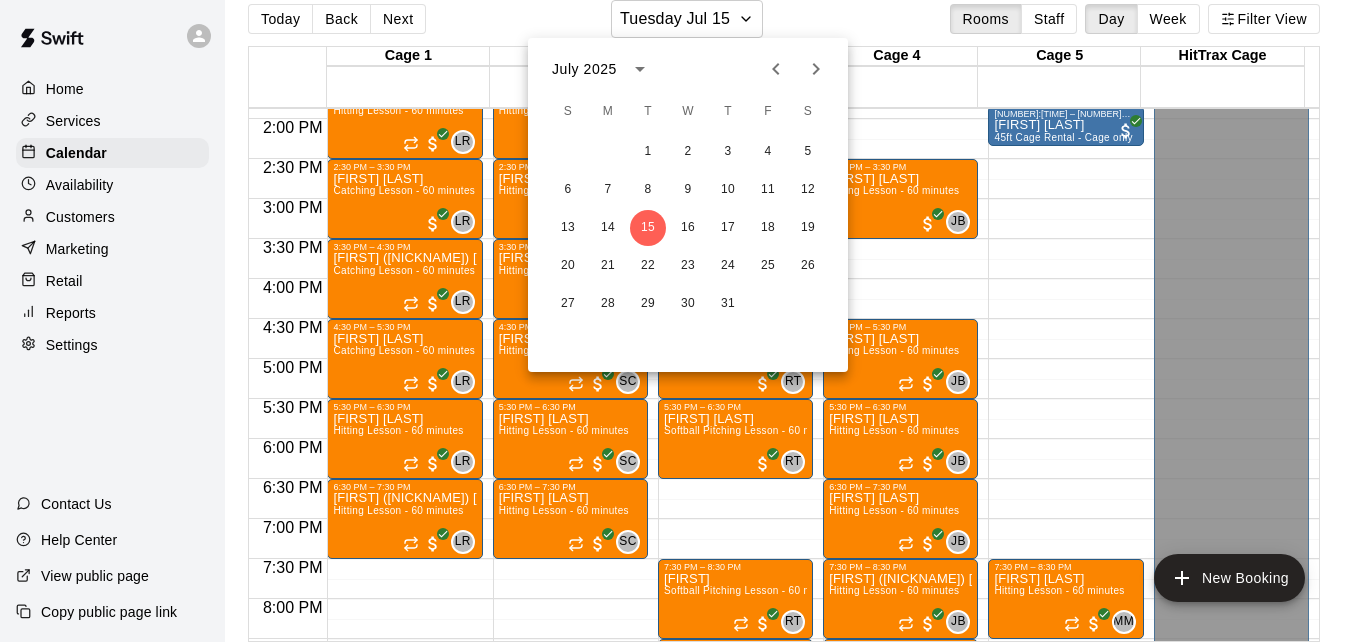 click at bounding box center [679, 321] 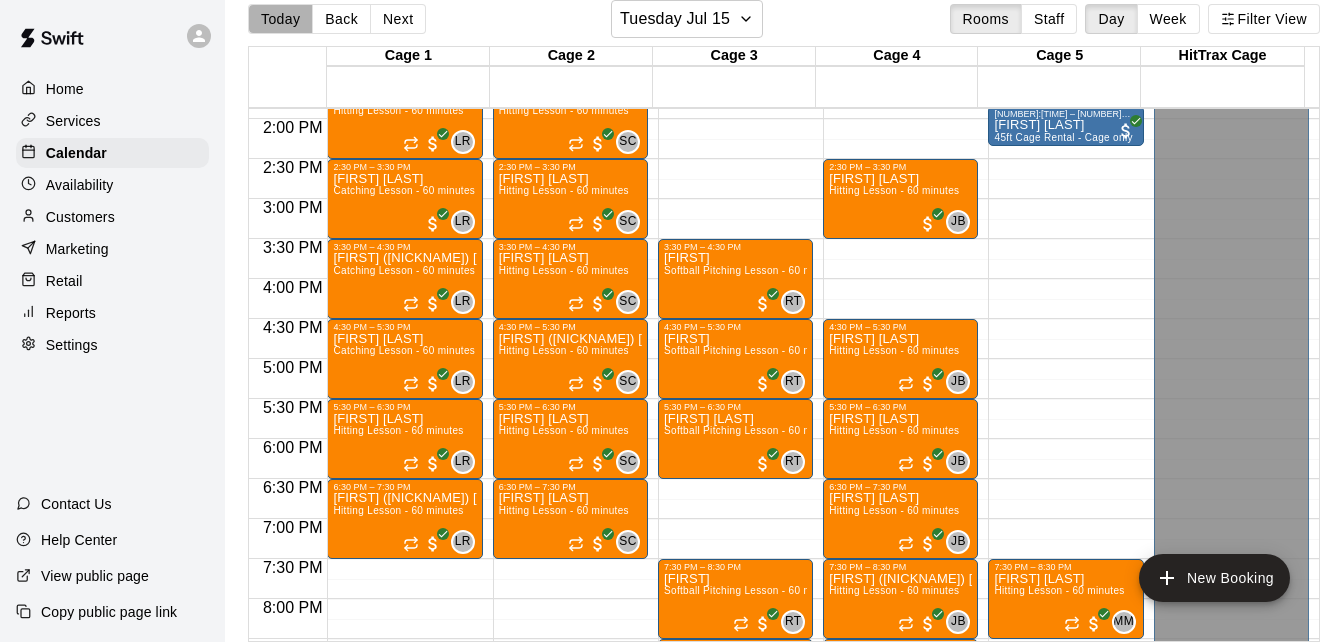 click on "Today" at bounding box center [280, 19] 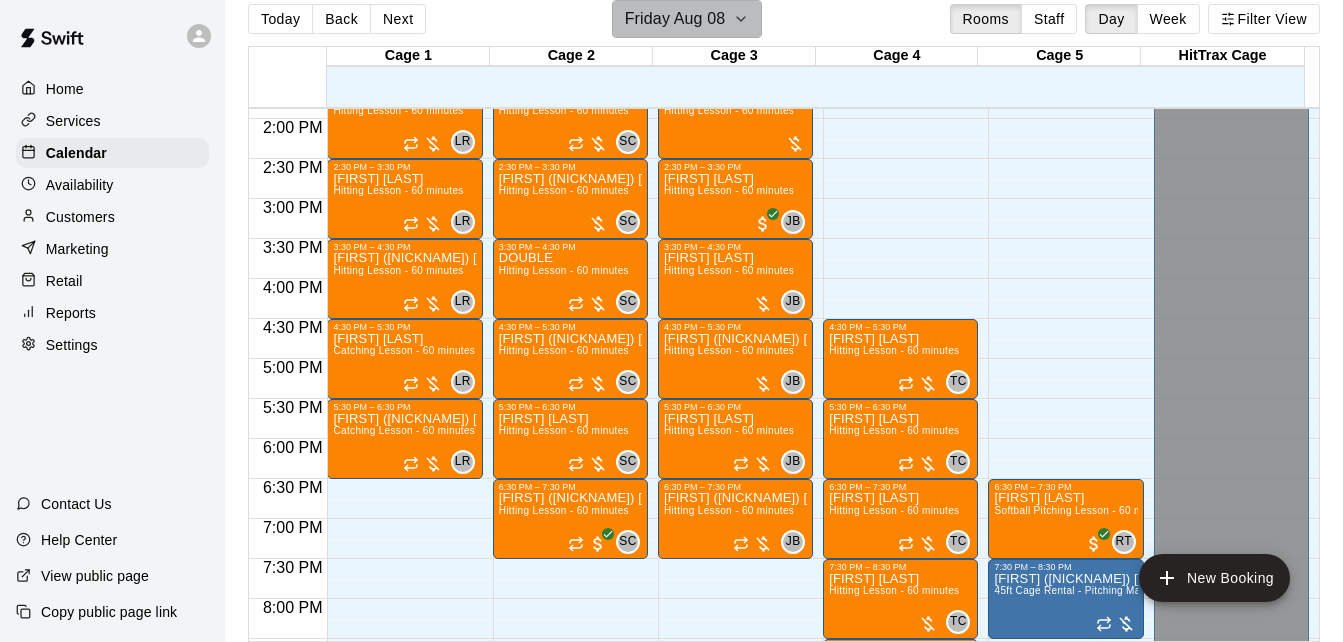 click on "Friday Aug 08" at bounding box center [687, 19] 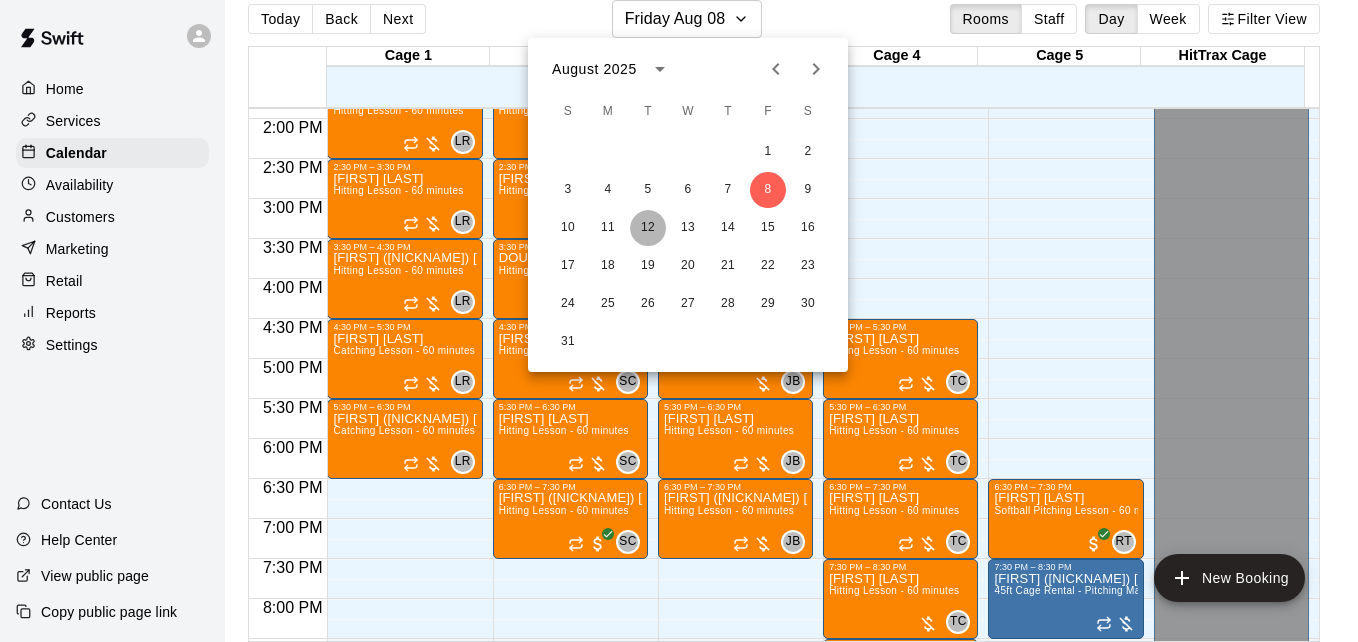 click on "12" at bounding box center (648, 228) 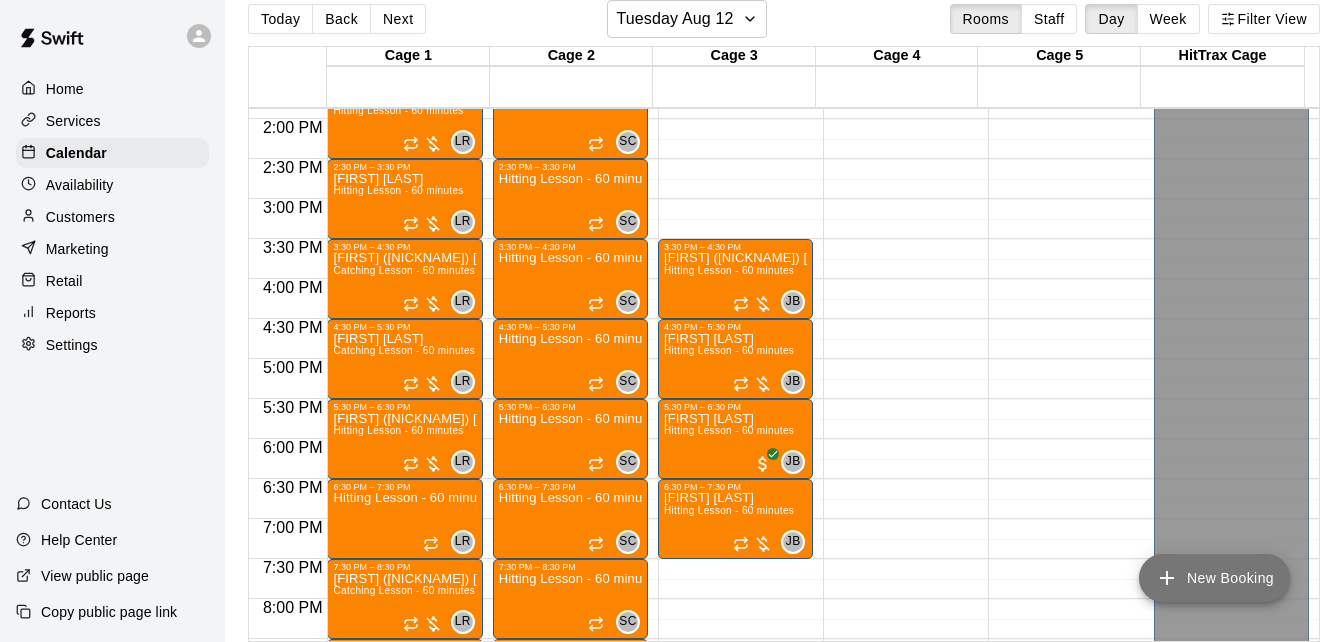 click on "New Booking" at bounding box center (1214, 578) 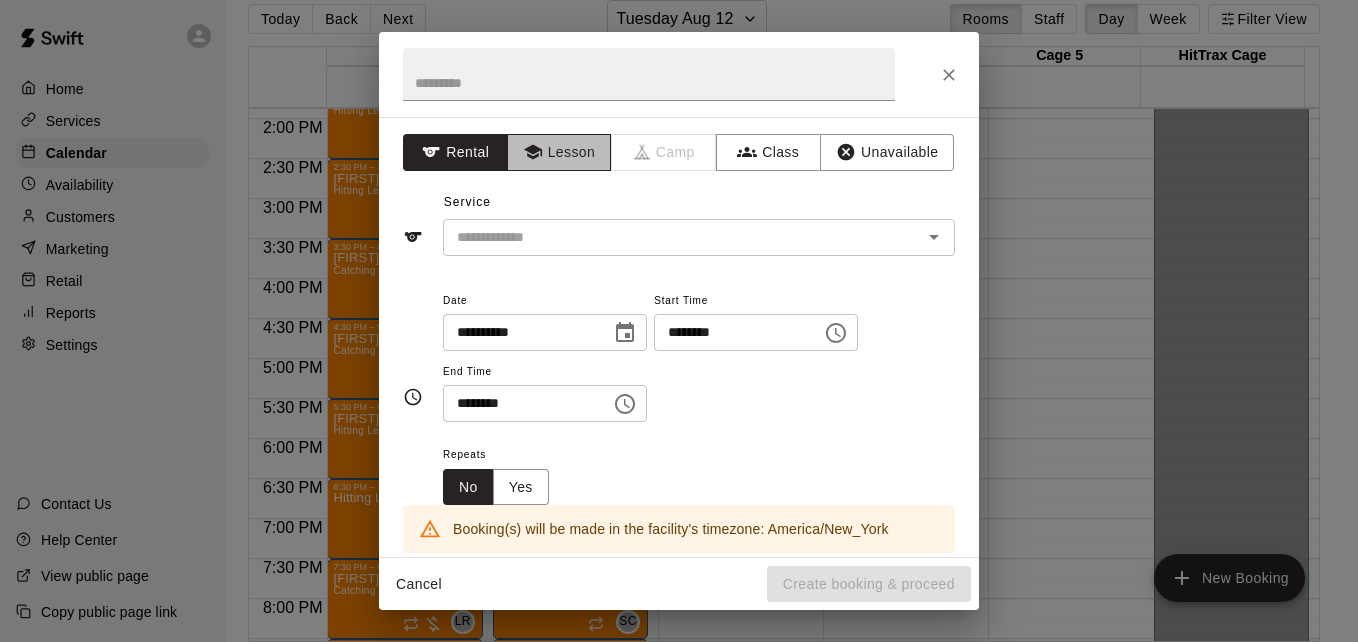 click on "Lesson" at bounding box center (559, 152) 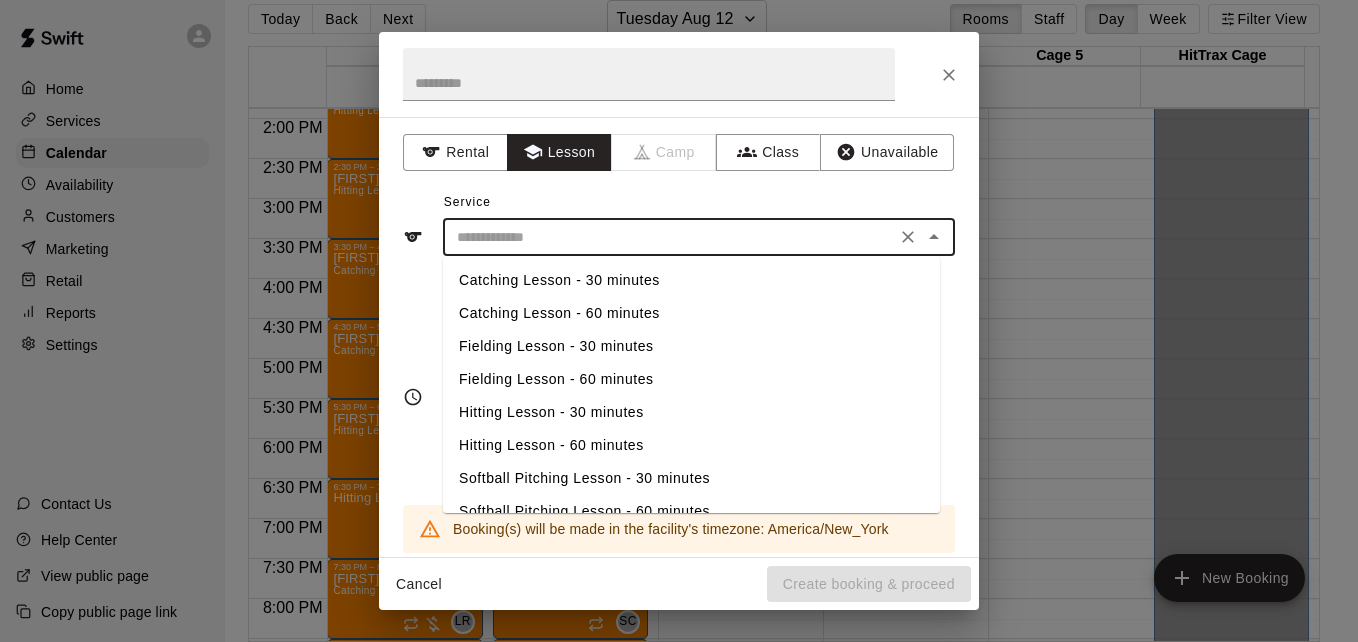 click at bounding box center (669, 237) 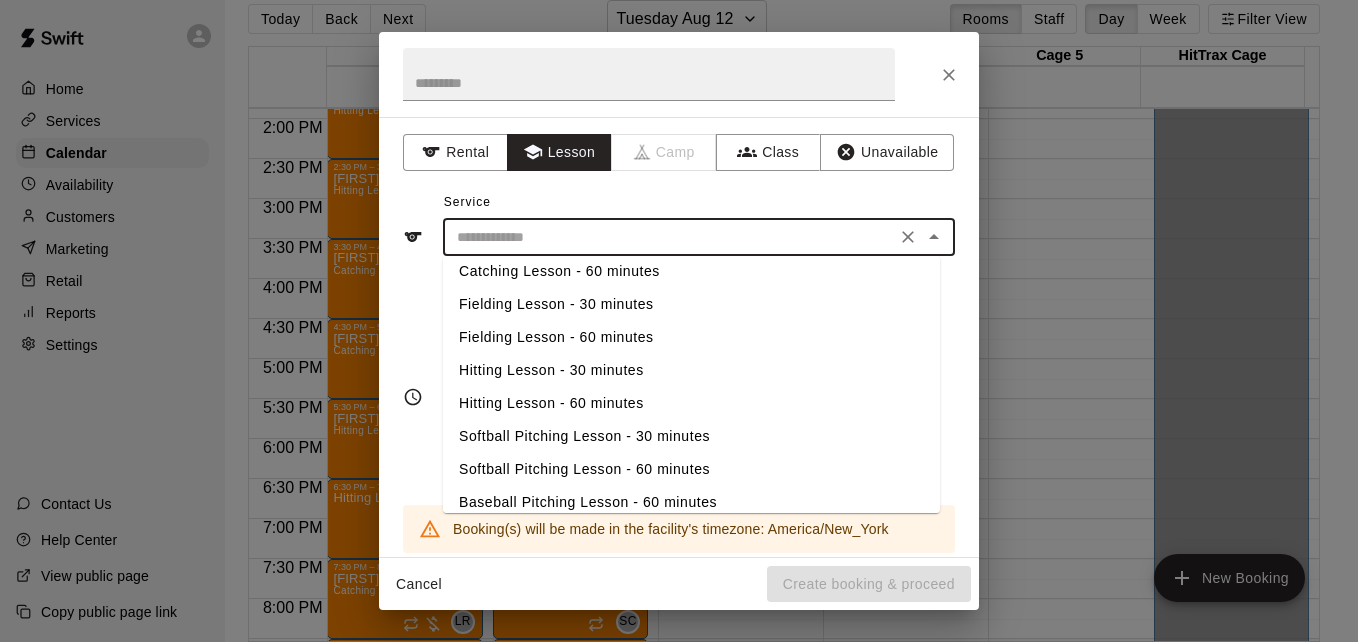 scroll, scrollTop: 56, scrollLeft: 0, axis: vertical 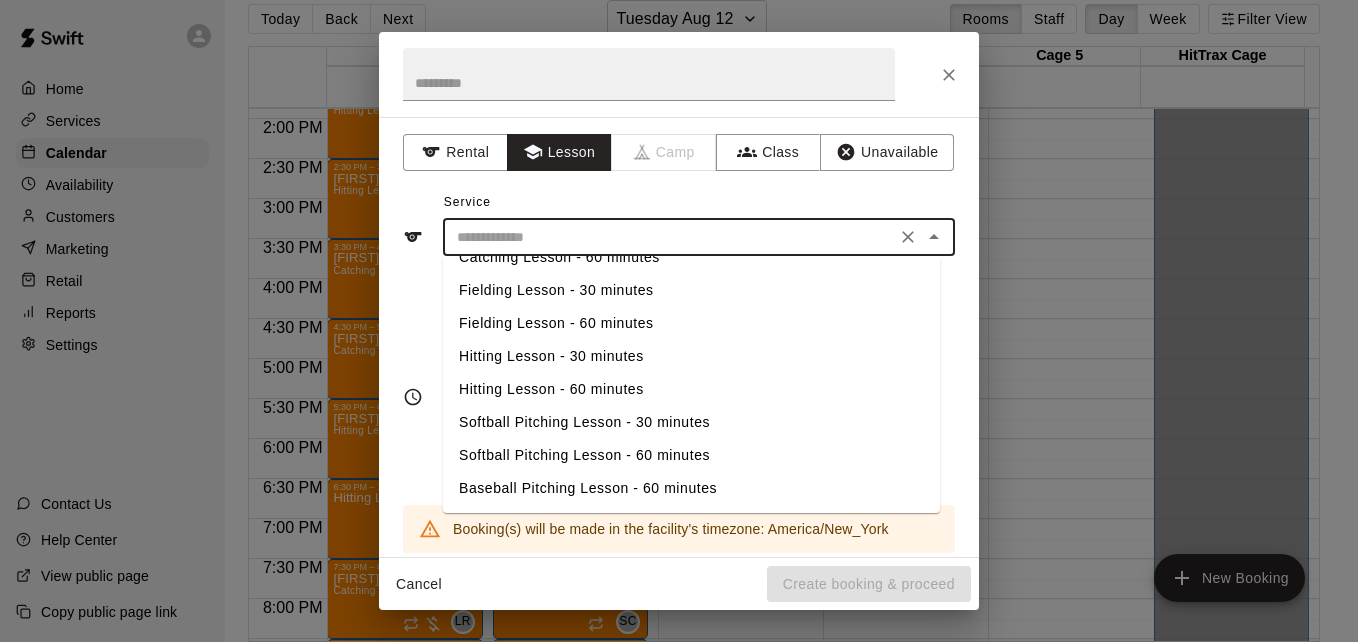 click on "Baseball Pitching Lesson - 60 minutes" at bounding box center [691, 488] 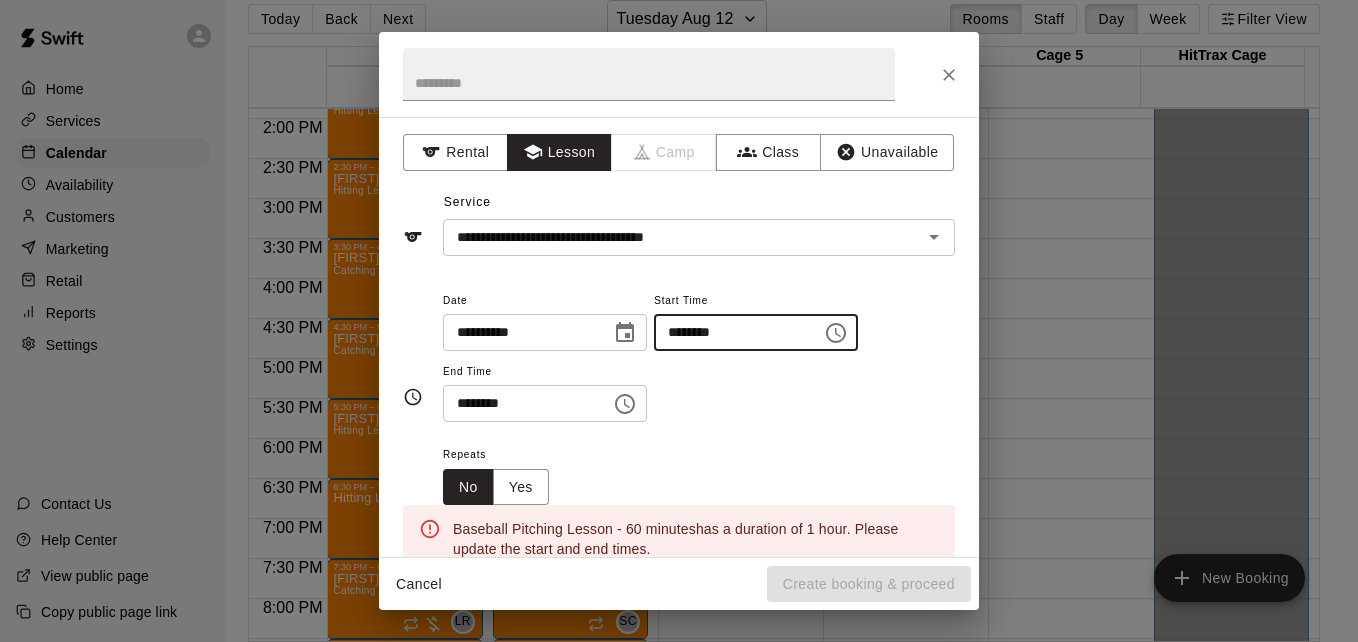 click on "********" at bounding box center (731, 332) 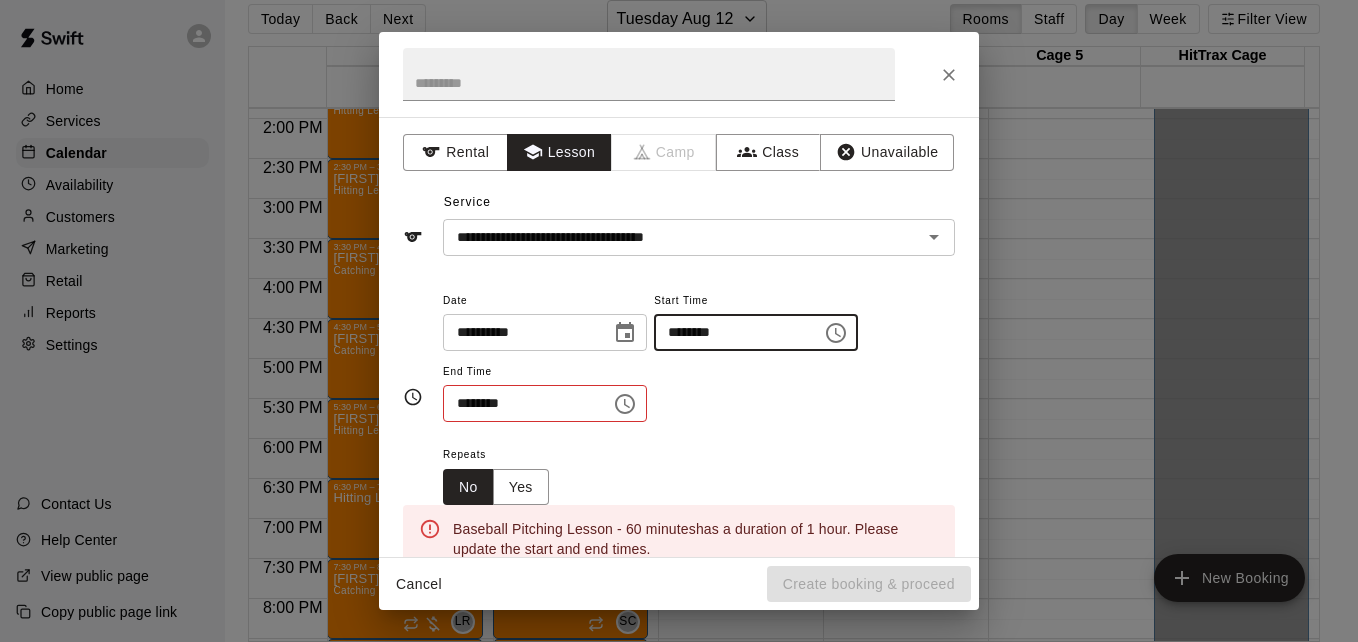 type on "********" 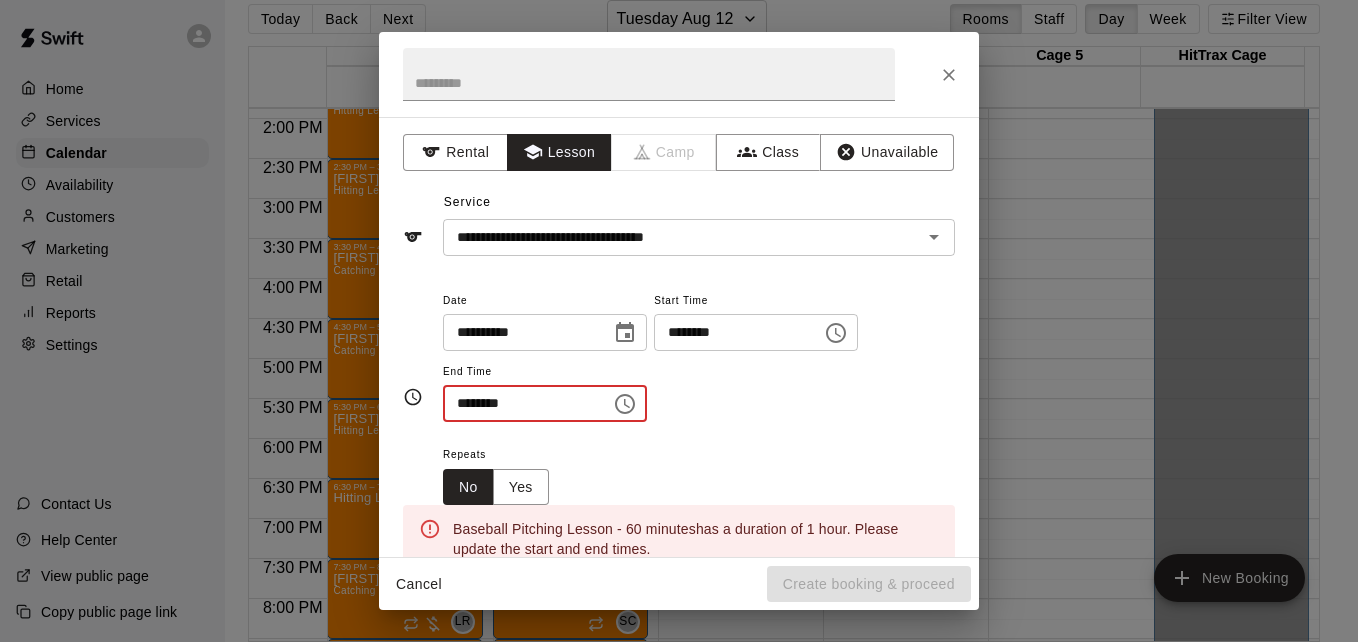click on "********" at bounding box center [520, 403] 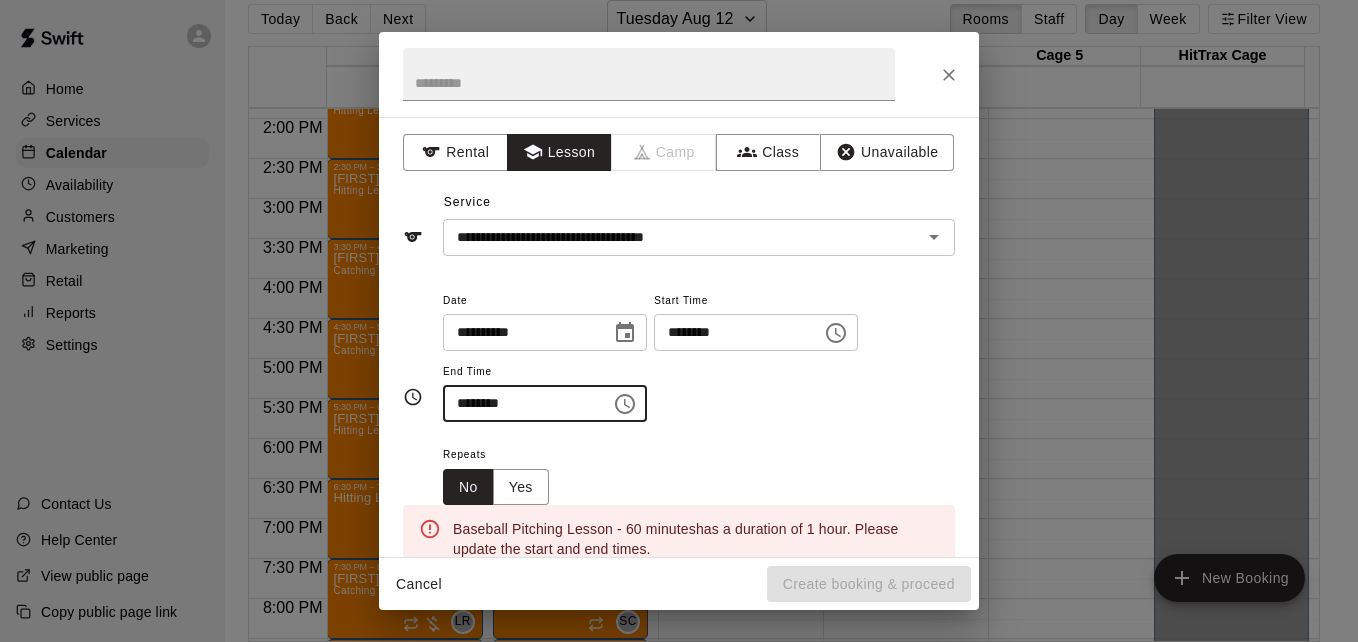 type on "********" 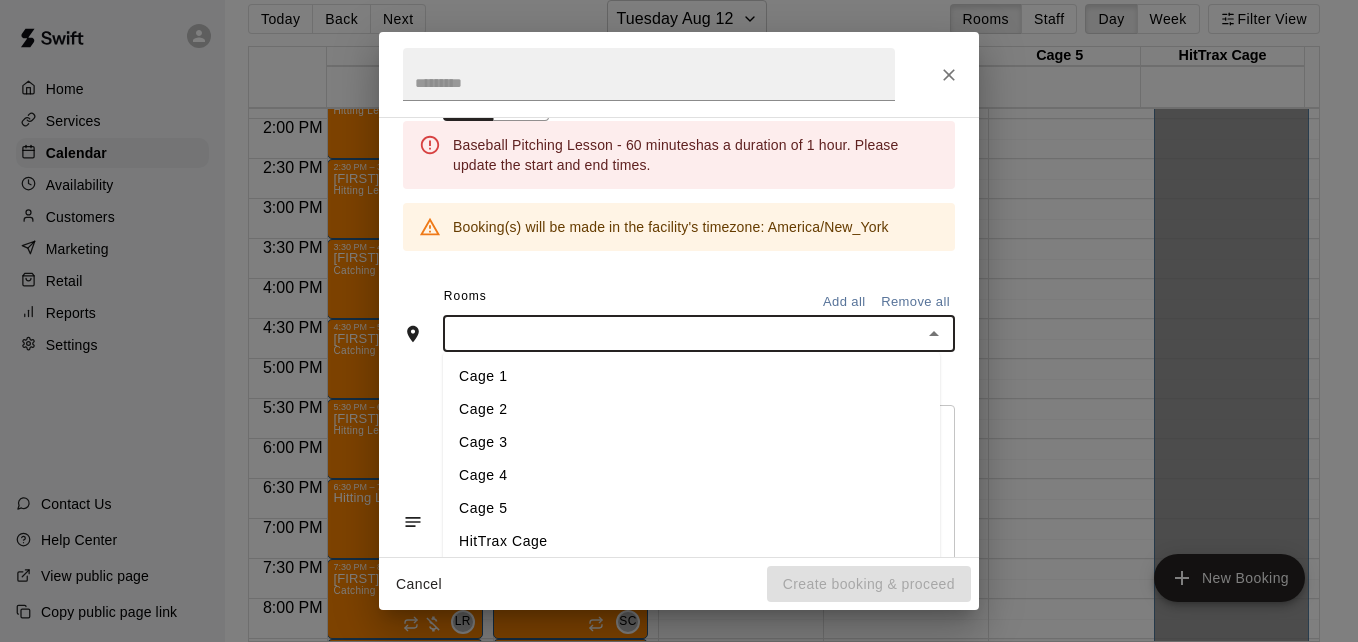 click at bounding box center [682, 333] 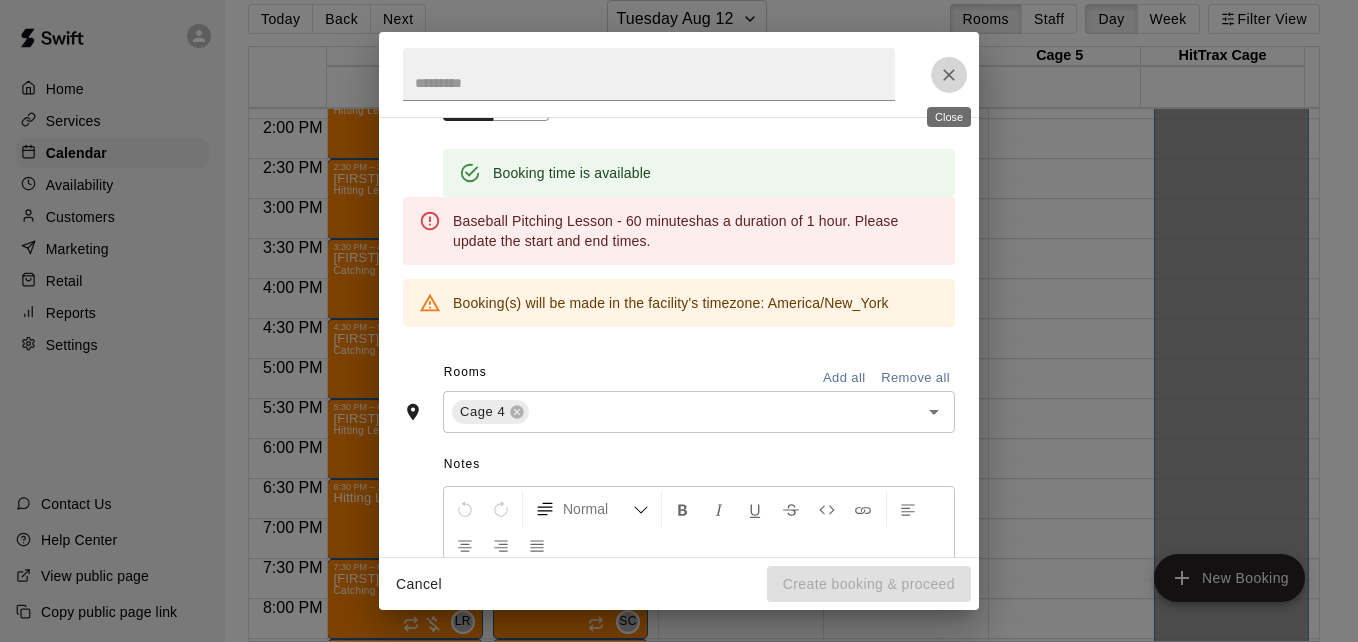 click 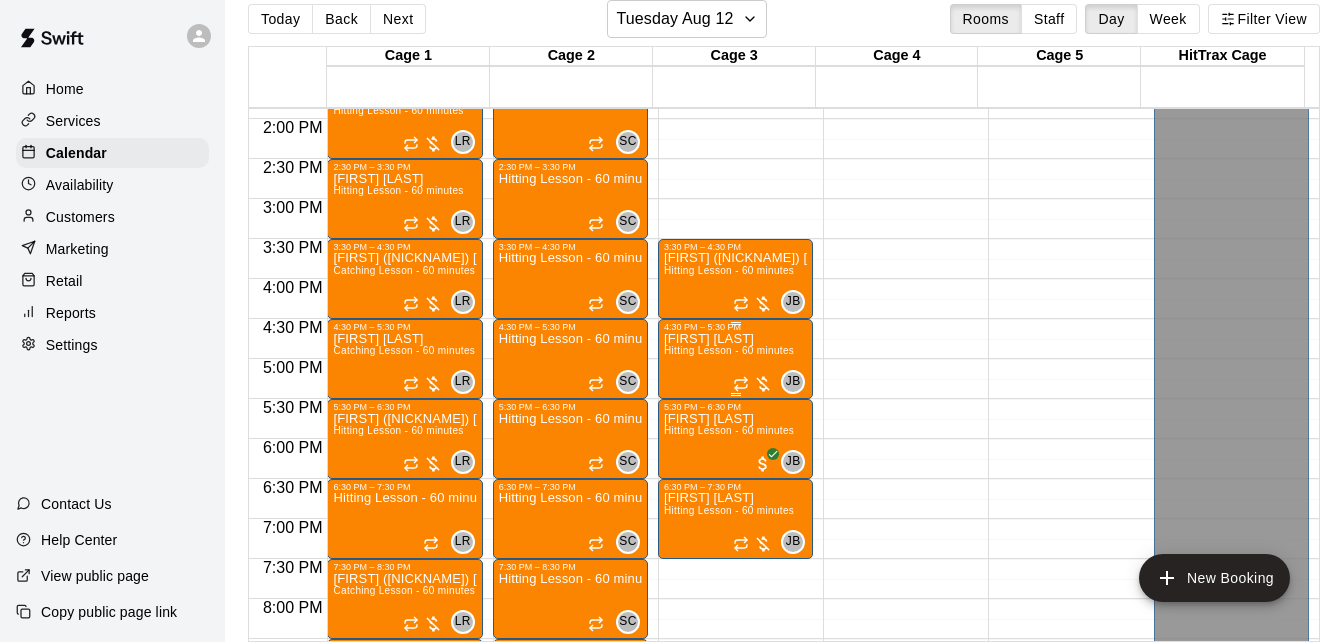 click on "Hitting Lesson - 60 minutes" at bounding box center [729, 350] 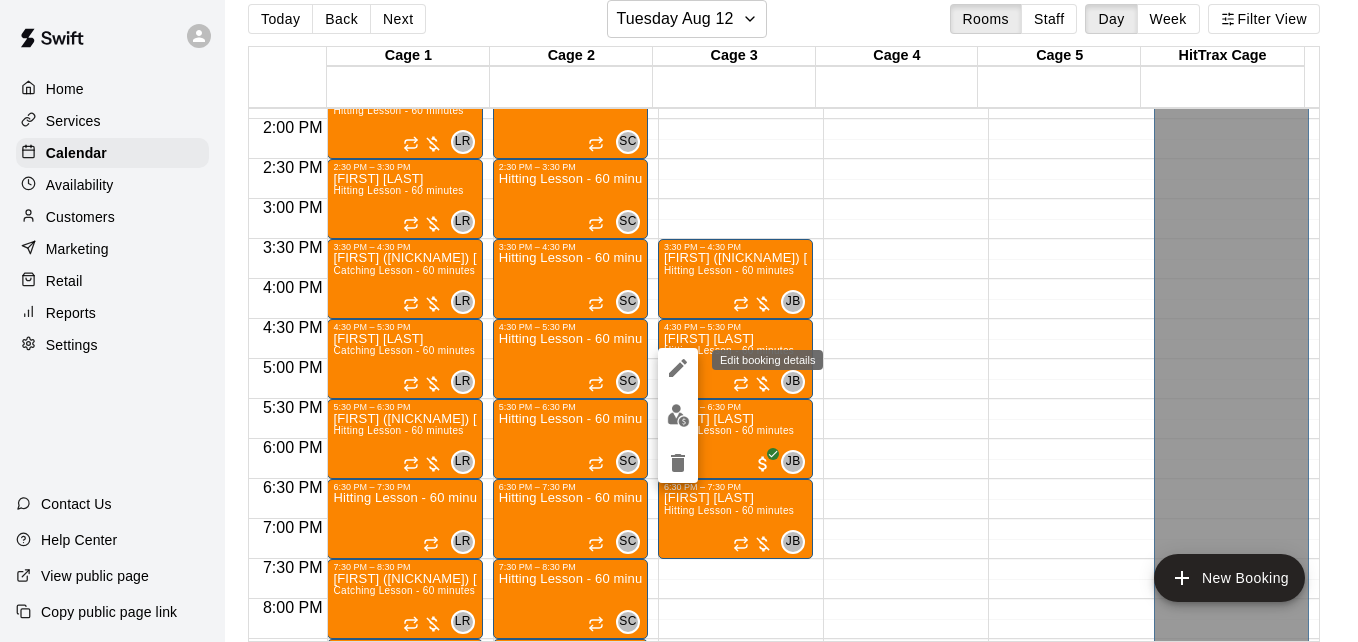 click 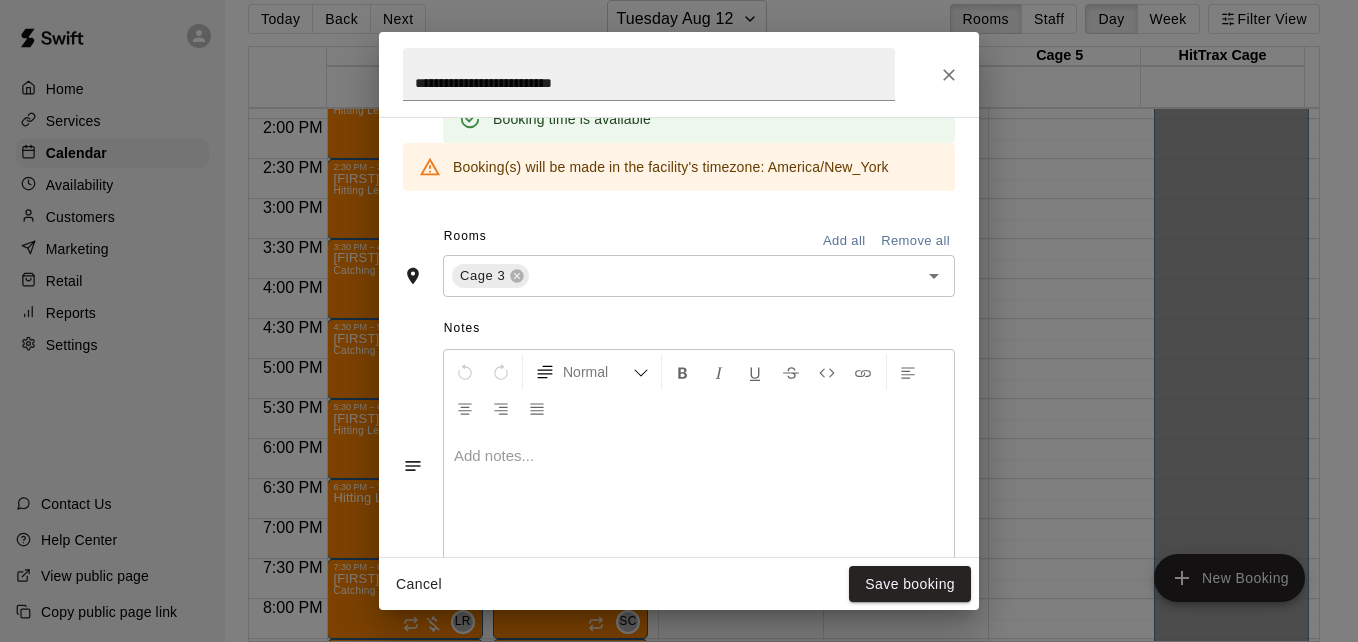 scroll, scrollTop: 489, scrollLeft: 0, axis: vertical 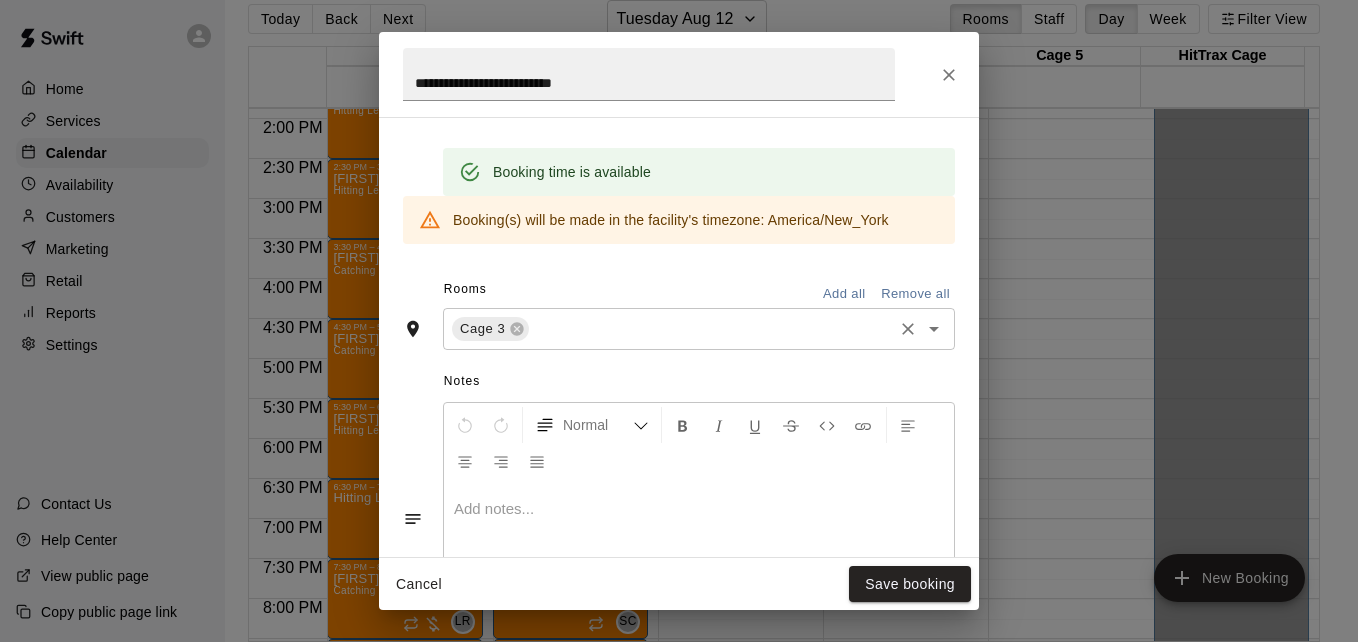 click at bounding box center [711, 328] 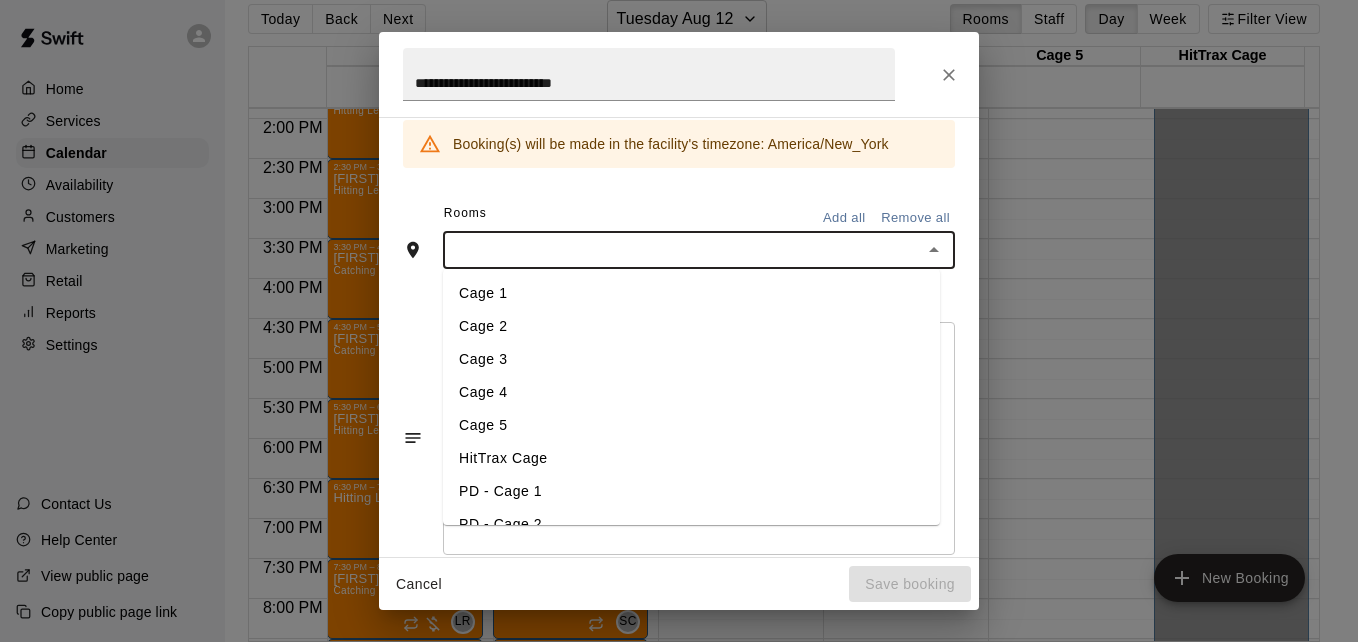 click on "Cage 4" at bounding box center [691, 392] 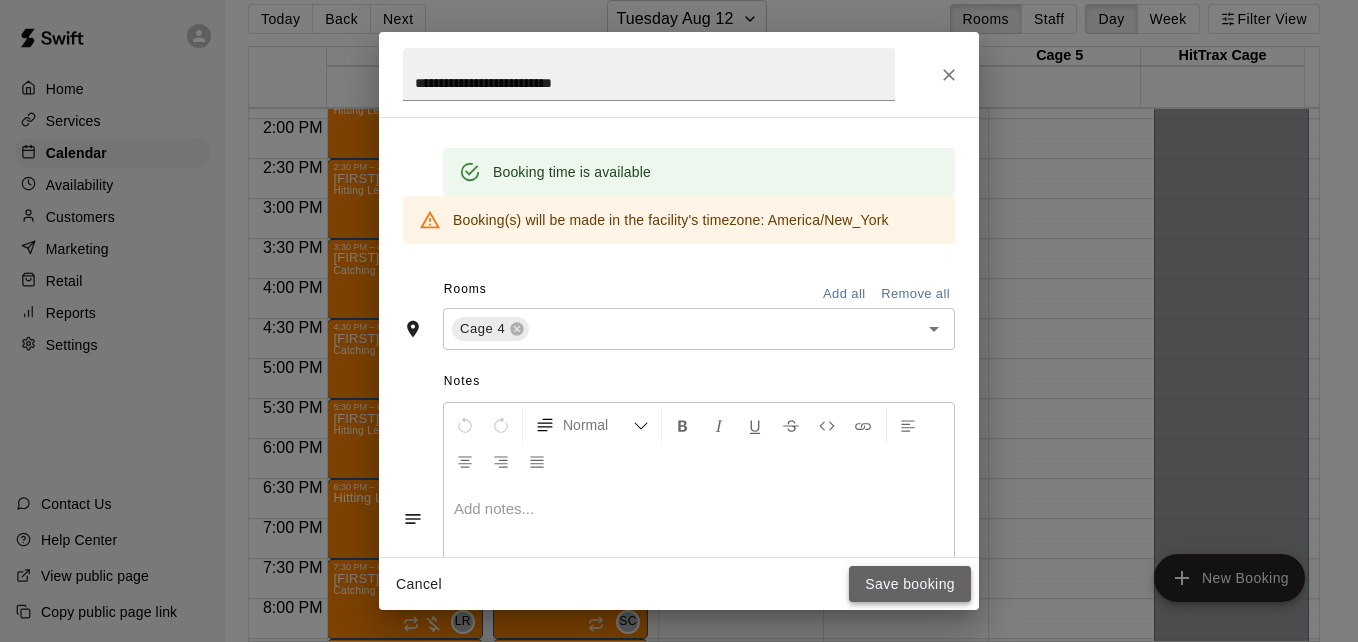 click on "Save booking" at bounding box center (910, 584) 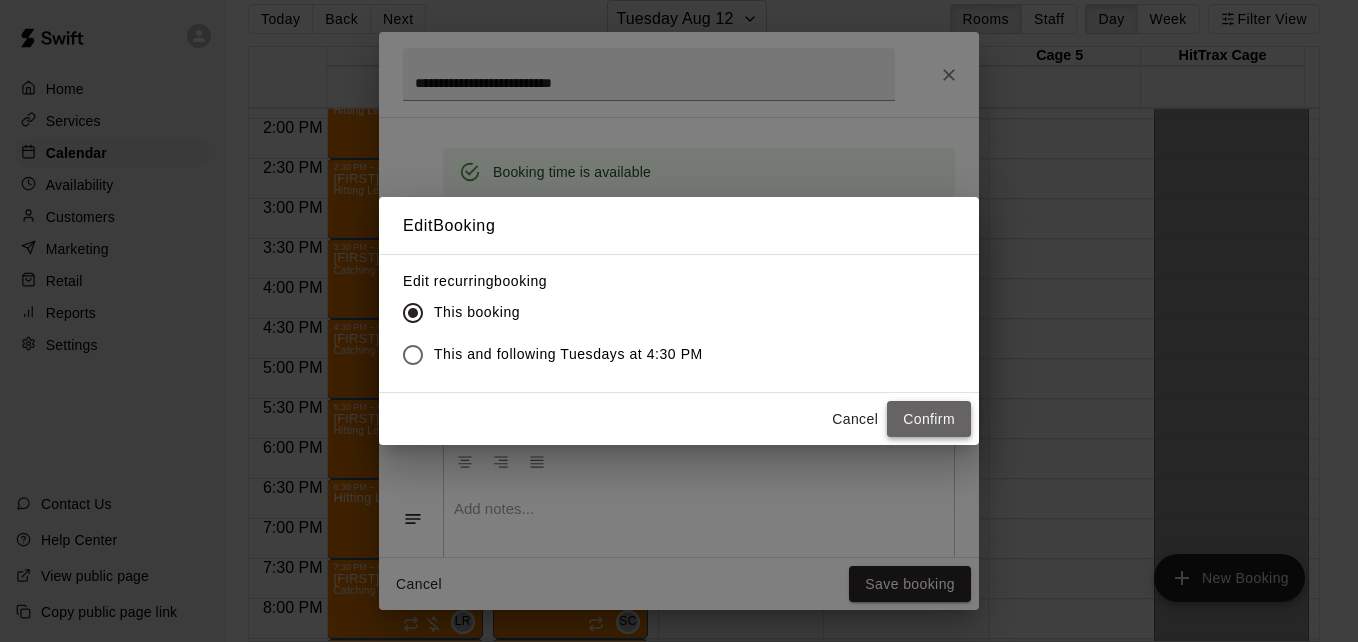 click on "Confirm" at bounding box center (929, 419) 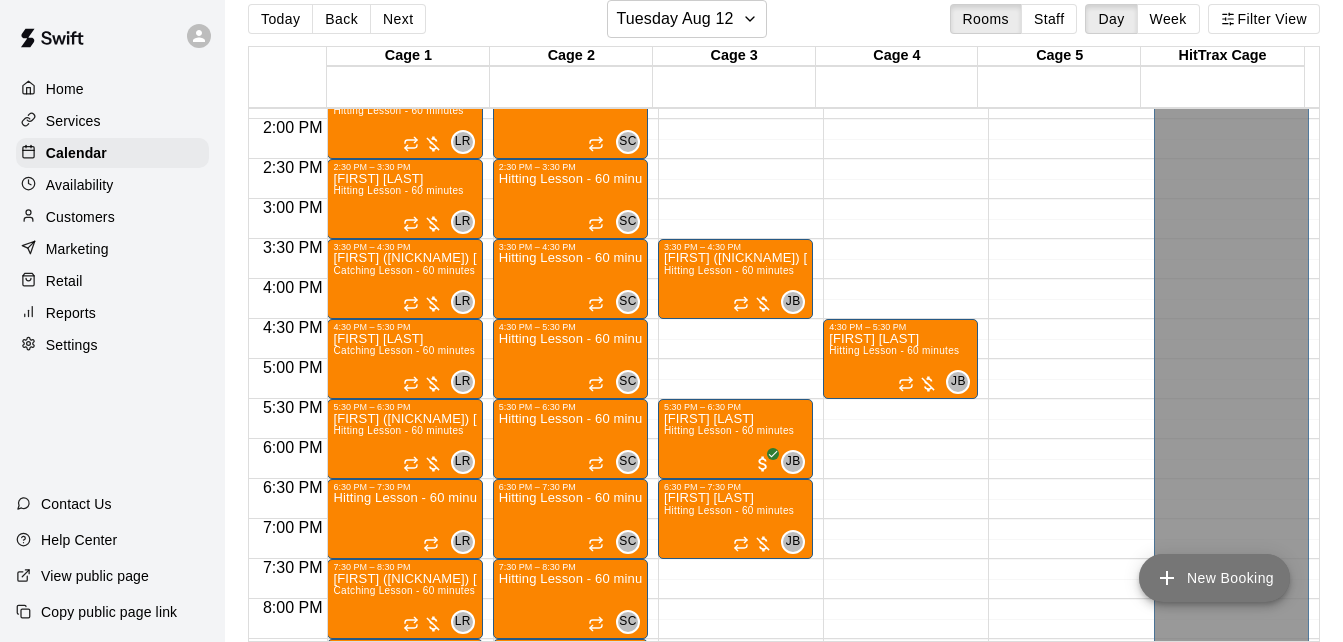 click 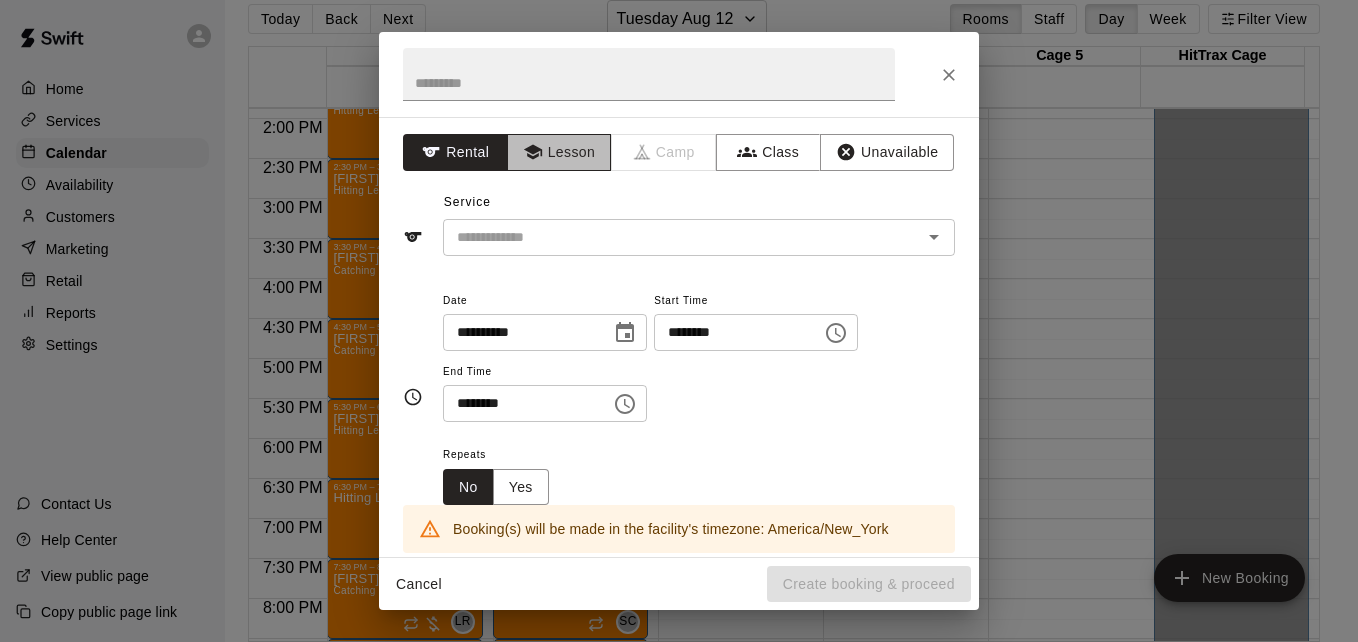 click on "Lesson" at bounding box center [559, 152] 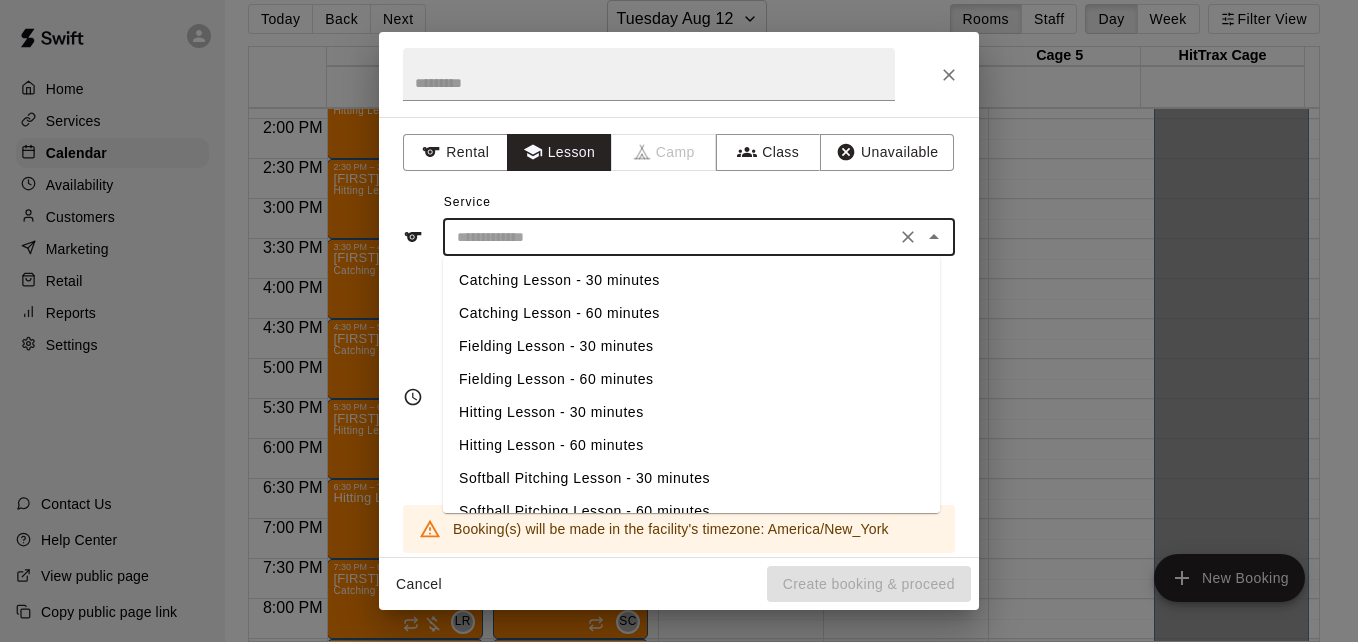 click at bounding box center (669, 237) 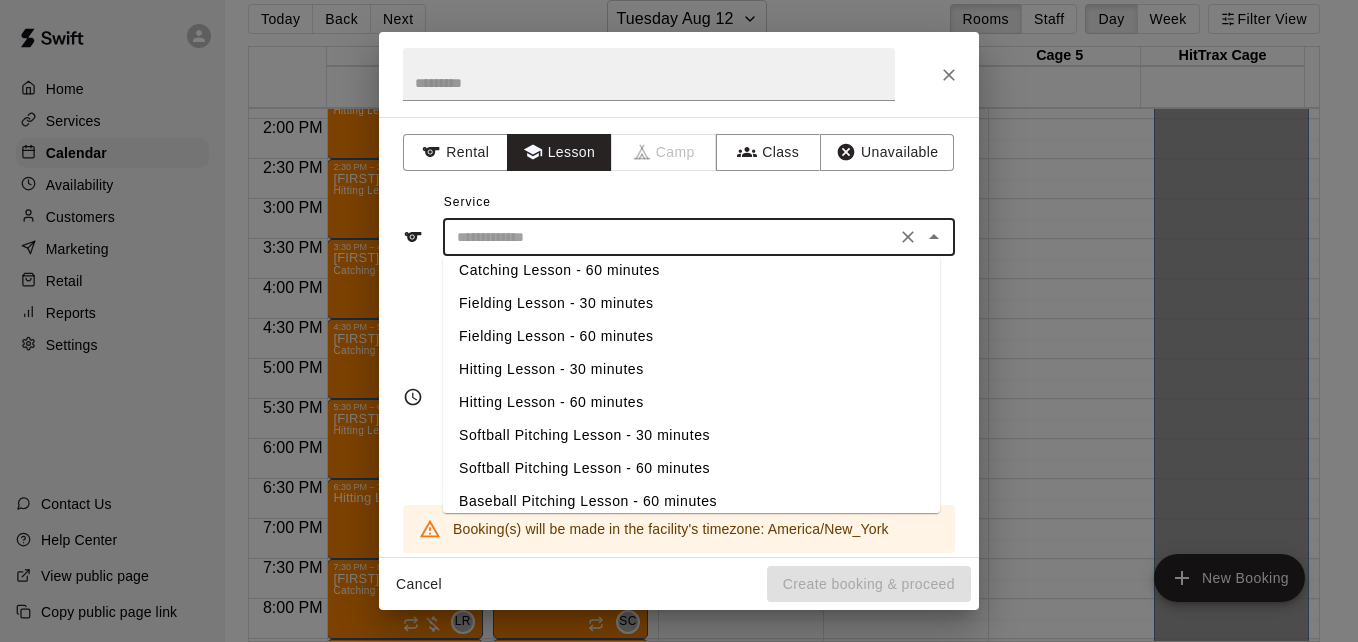 scroll, scrollTop: 56, scrollLeft: 0, axis: vertical 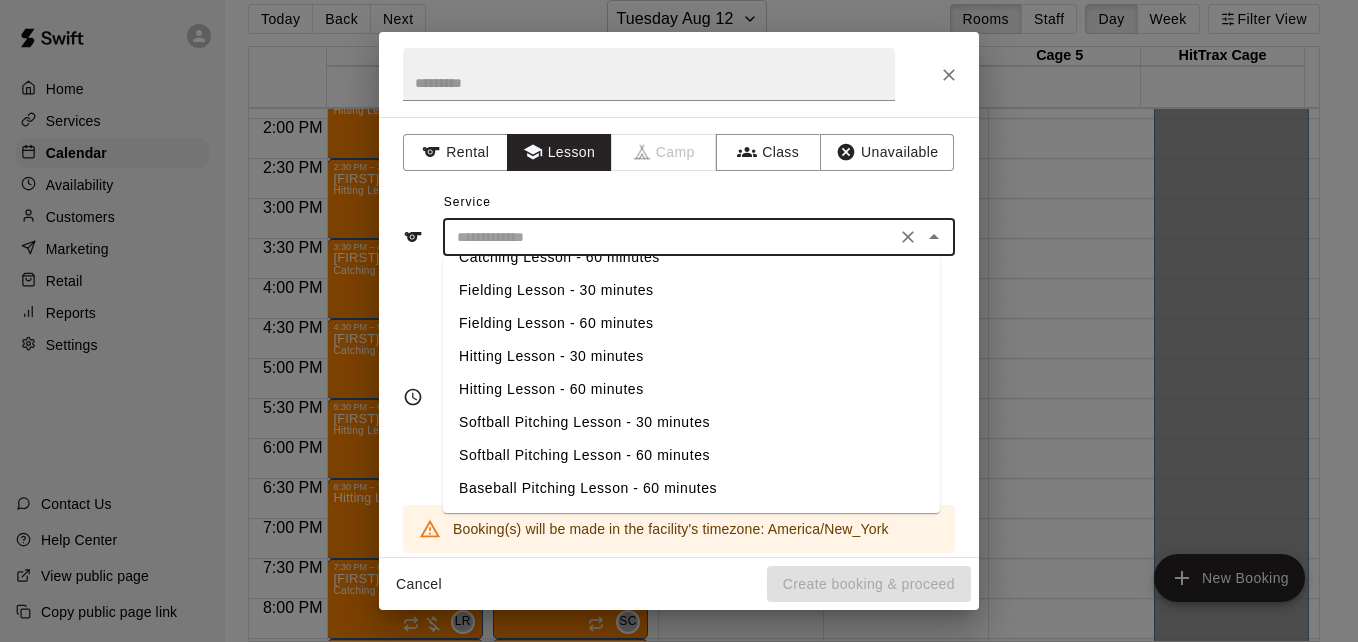 click on "Baseball Pitching Lesson - 60 minutes" at bounding box center (691, 488) 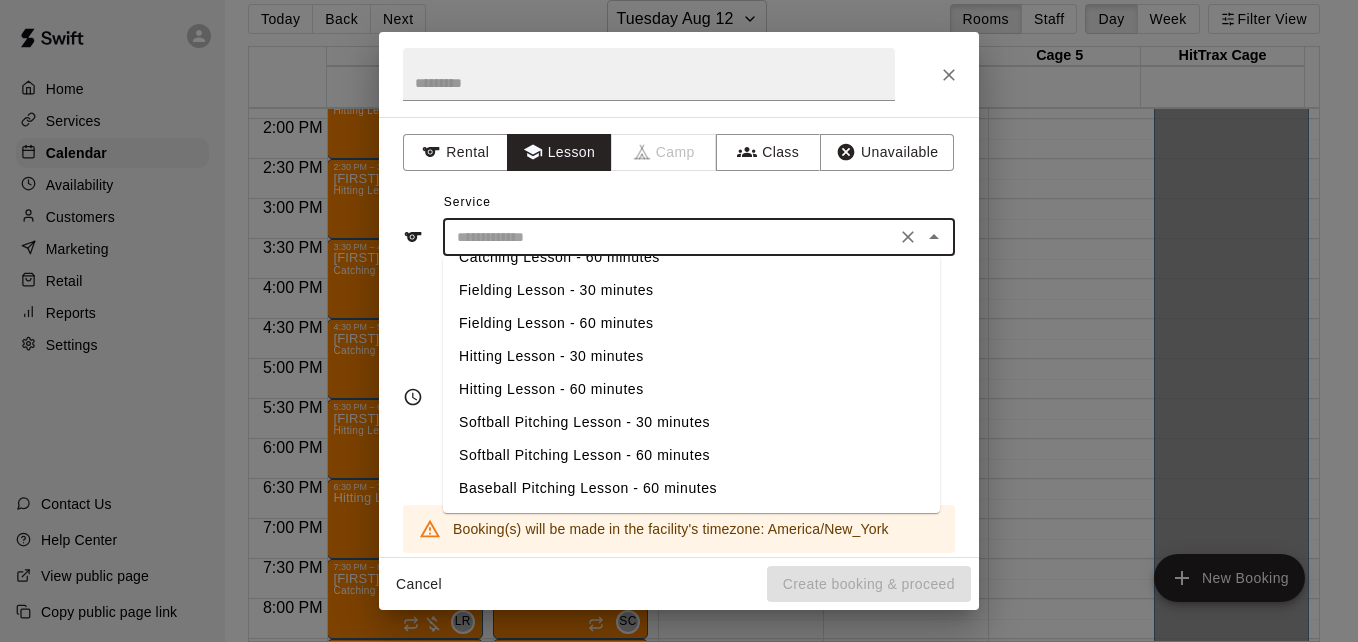 type on "**********" 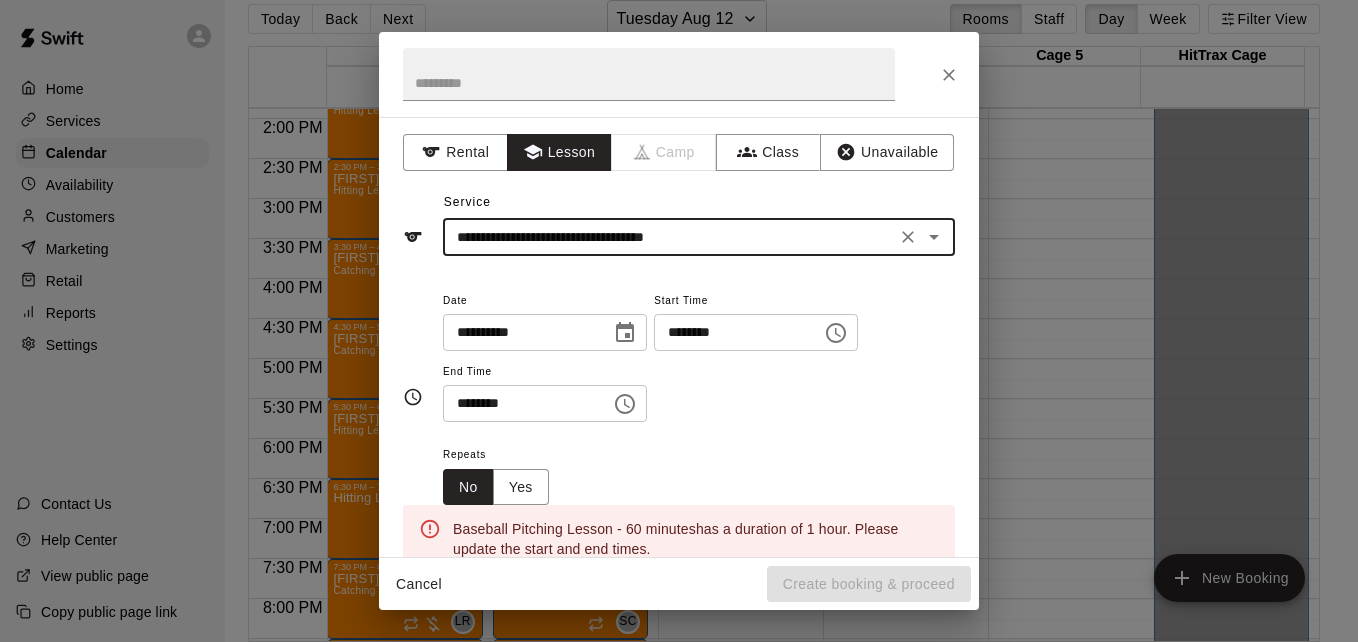 click on "********" at bounding box center [731, 332] 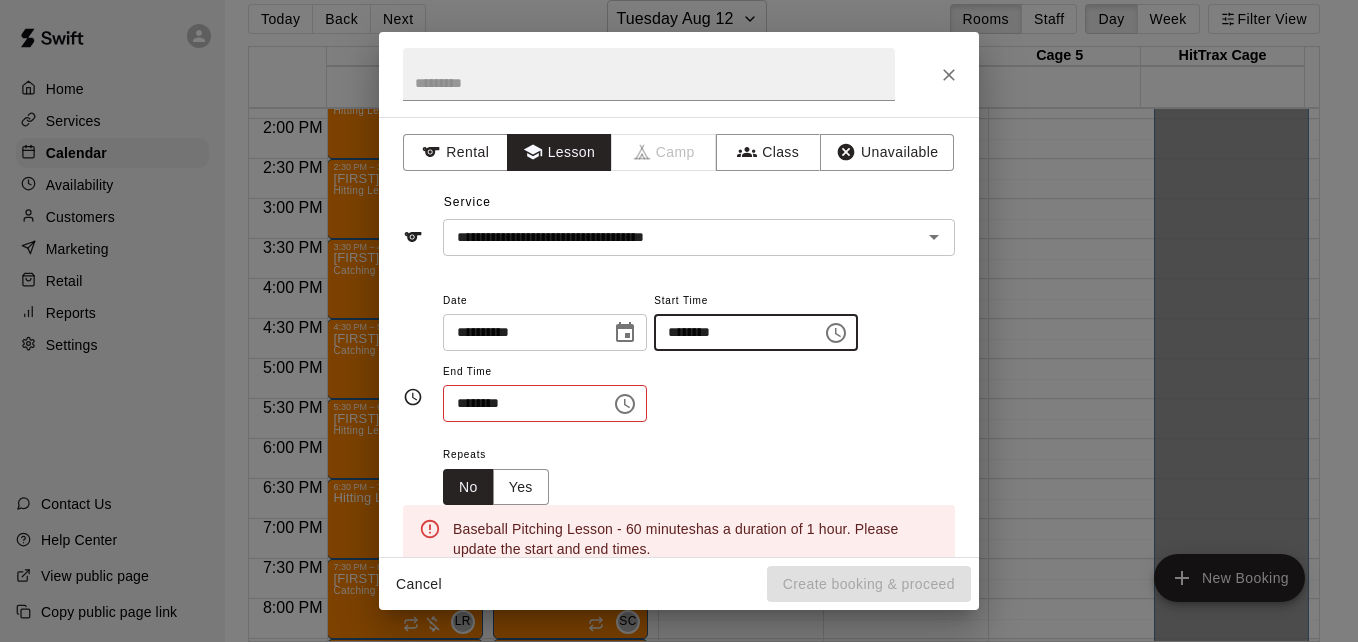 type on "********" 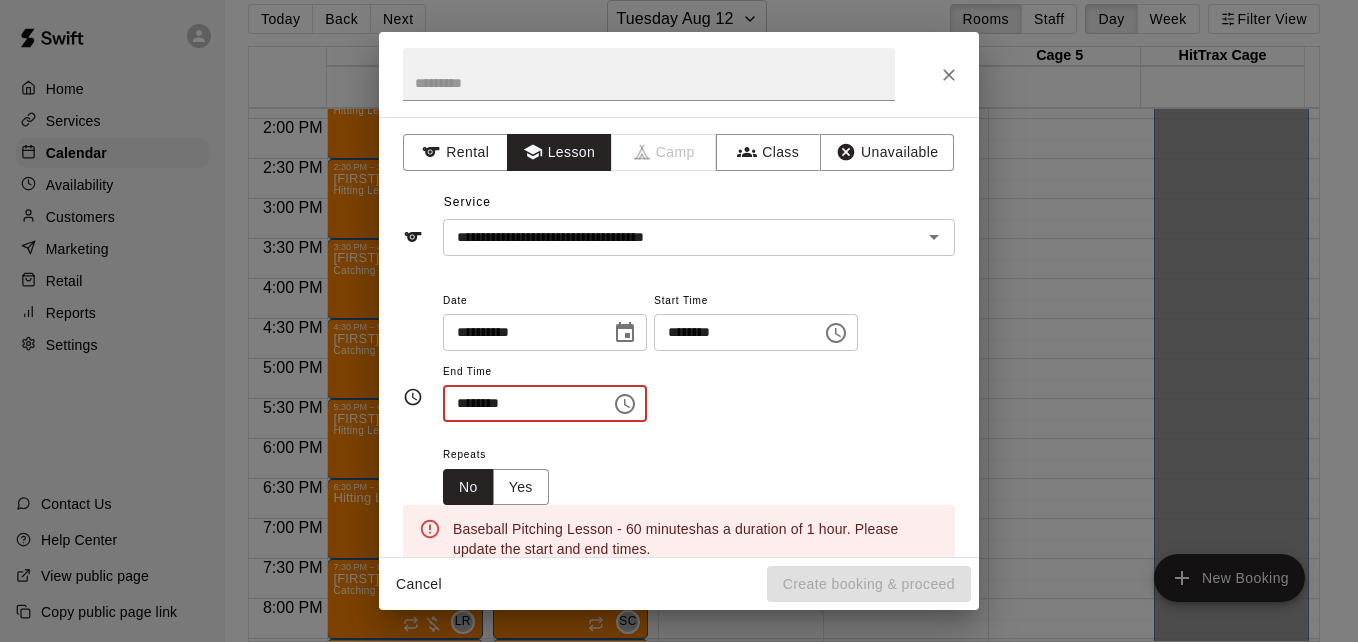 click on "********" at bounding box center [520, 403] 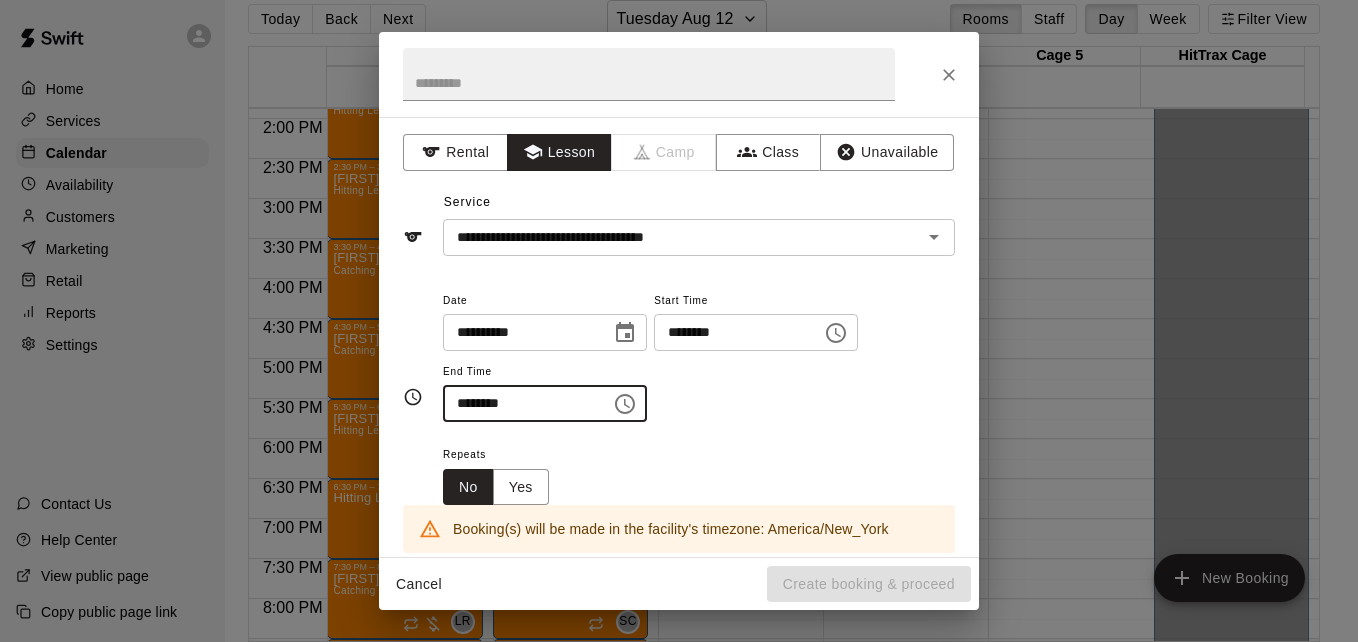 type on "********" 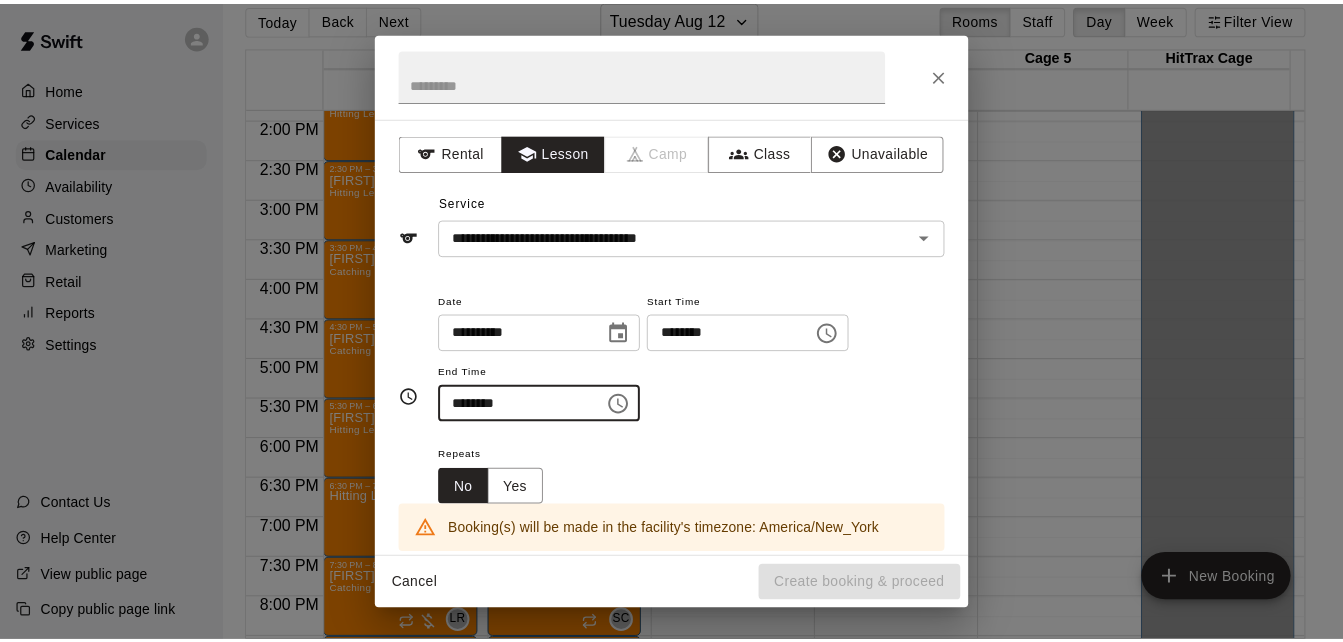 scroll, scrollTop: 384, scrollLeft: 0, axis: vertical 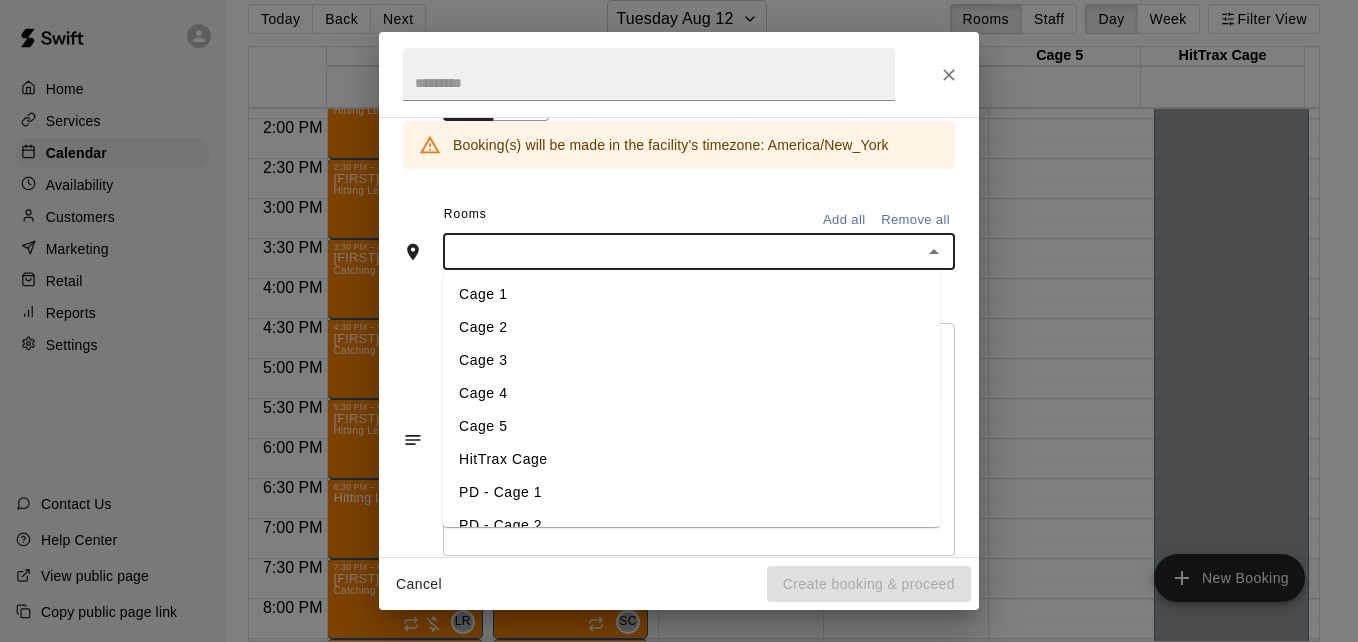 click at bounding box center (682, 251) 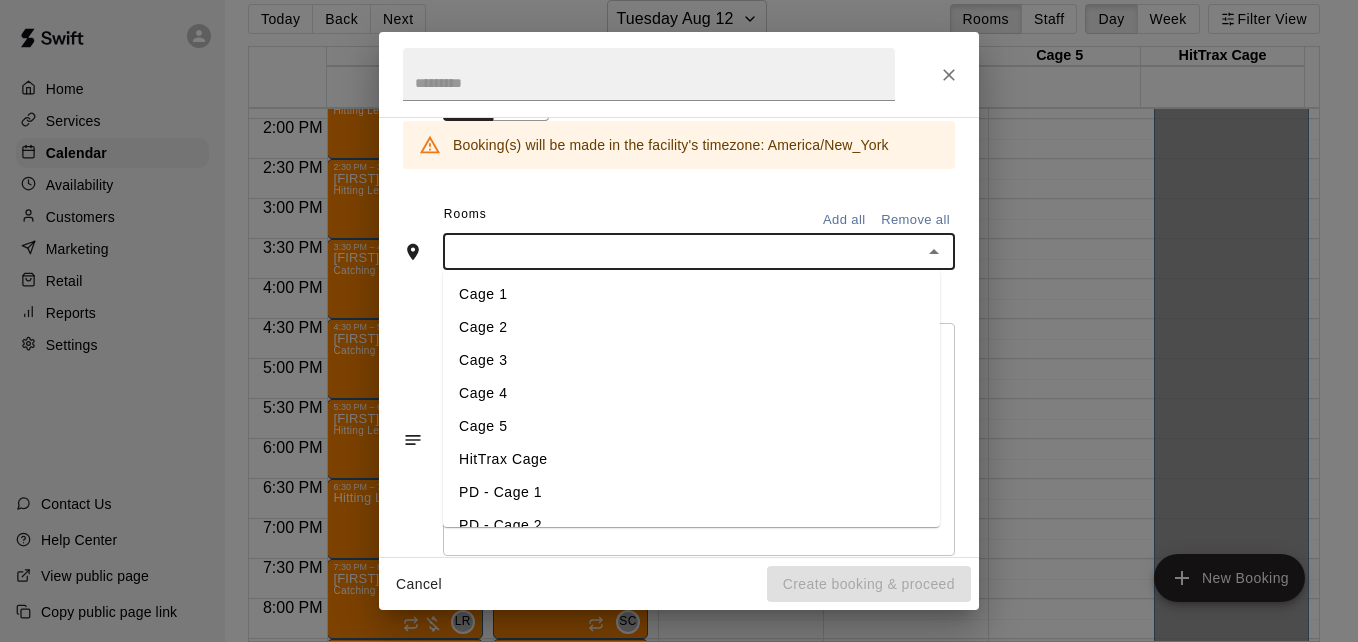 click on "Cage 3" at bounding box center [691, 360] 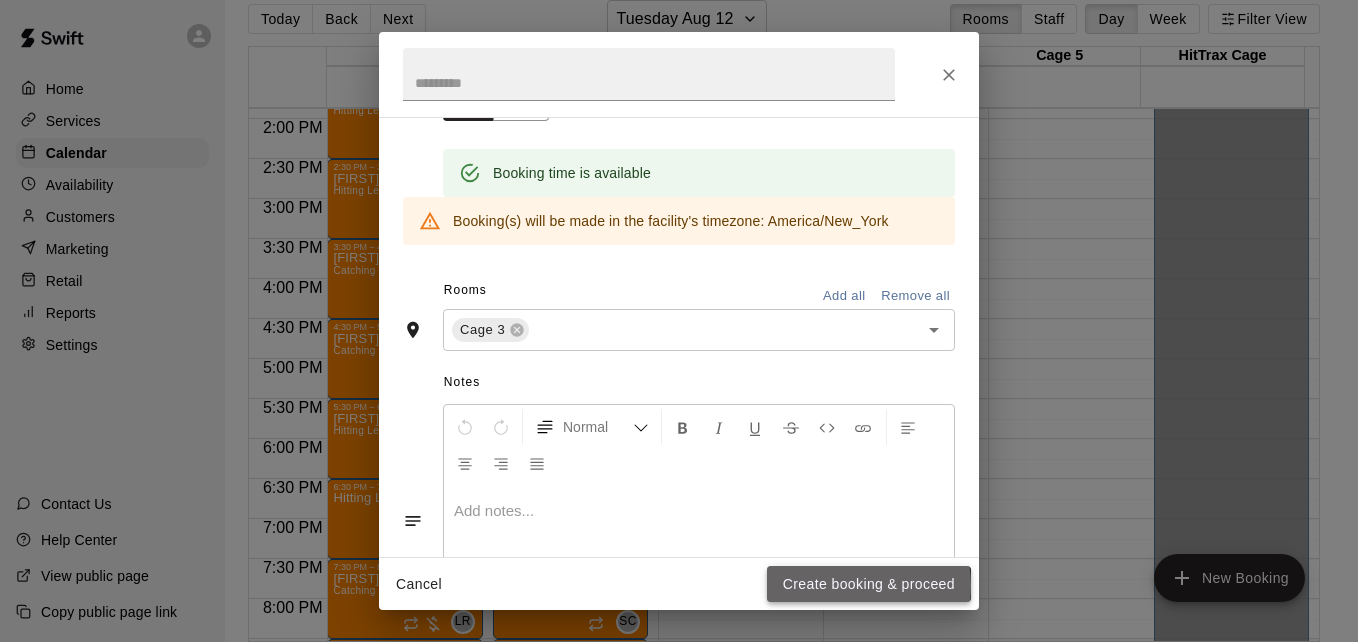 click on "Create booking & proceed" at bounding box center [869, 584] 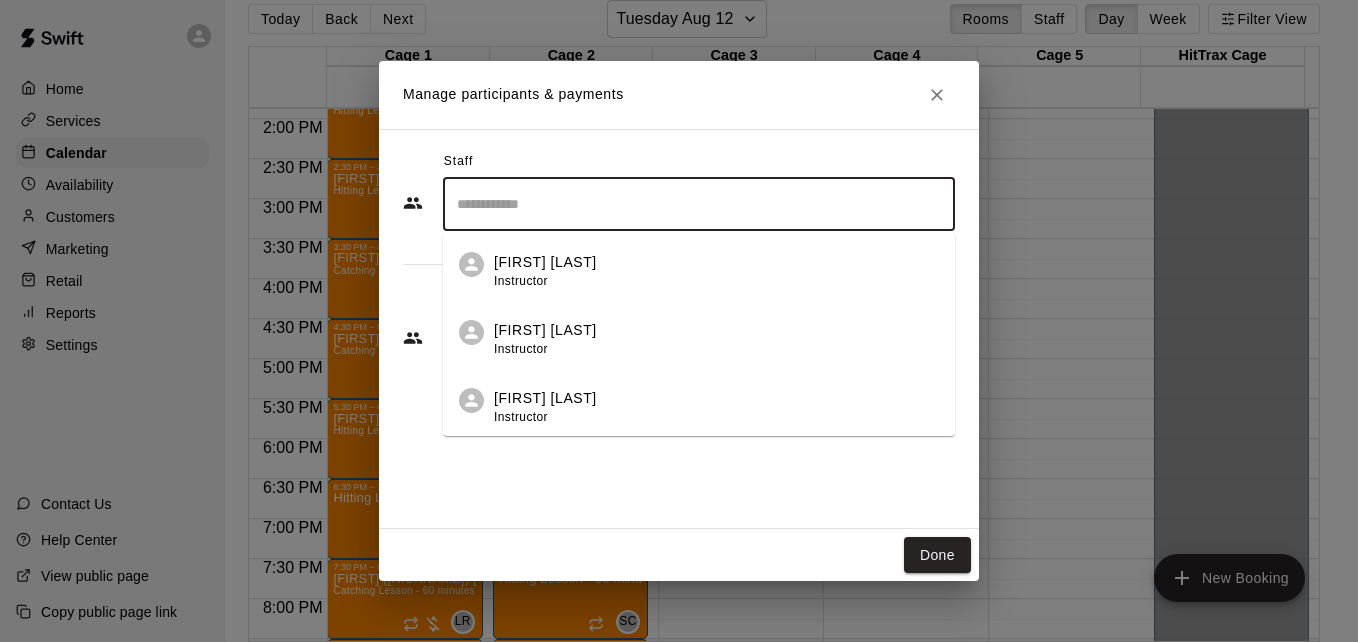 click at bounding box center [699, 204] 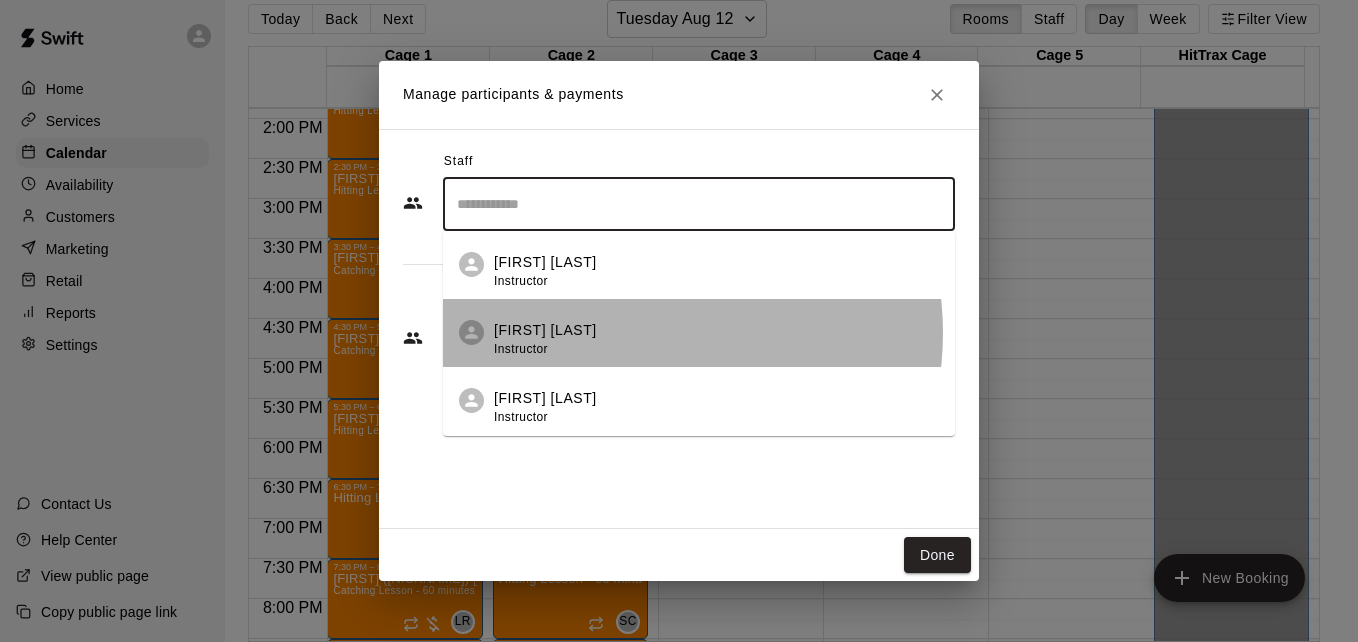 click on "[FIRST] [LAST] Instructor" at bounding box center (716, 339) 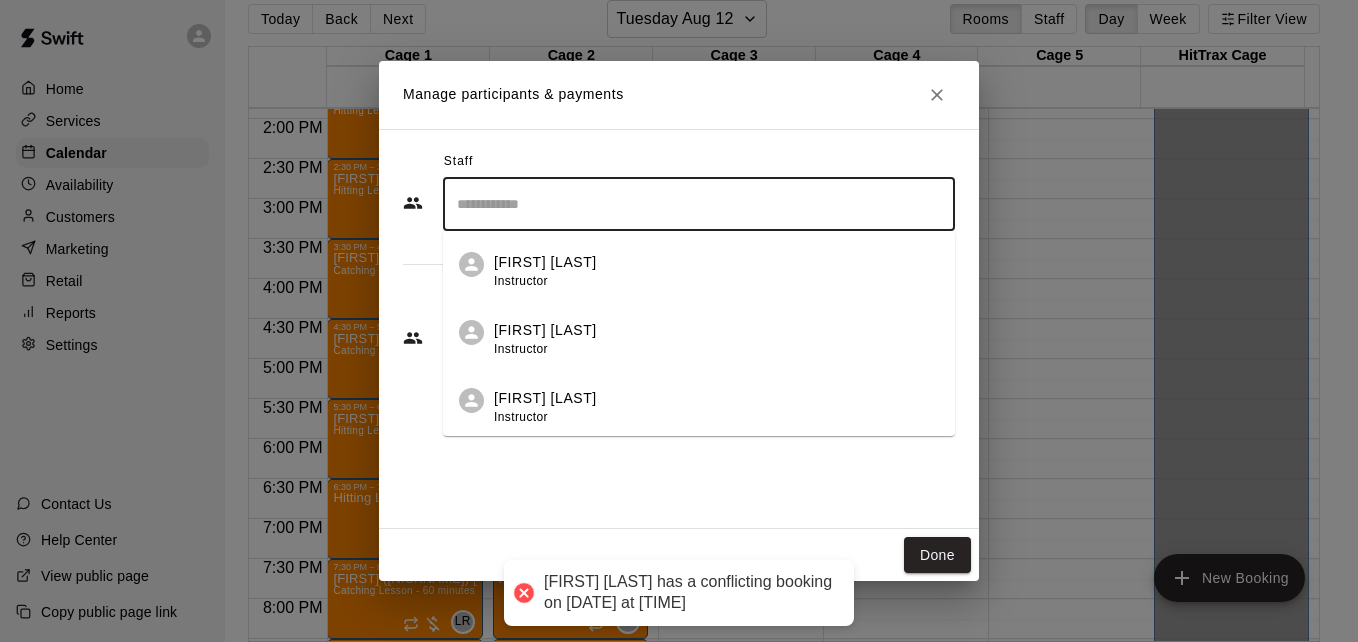 click at bounding box center [699, 204] 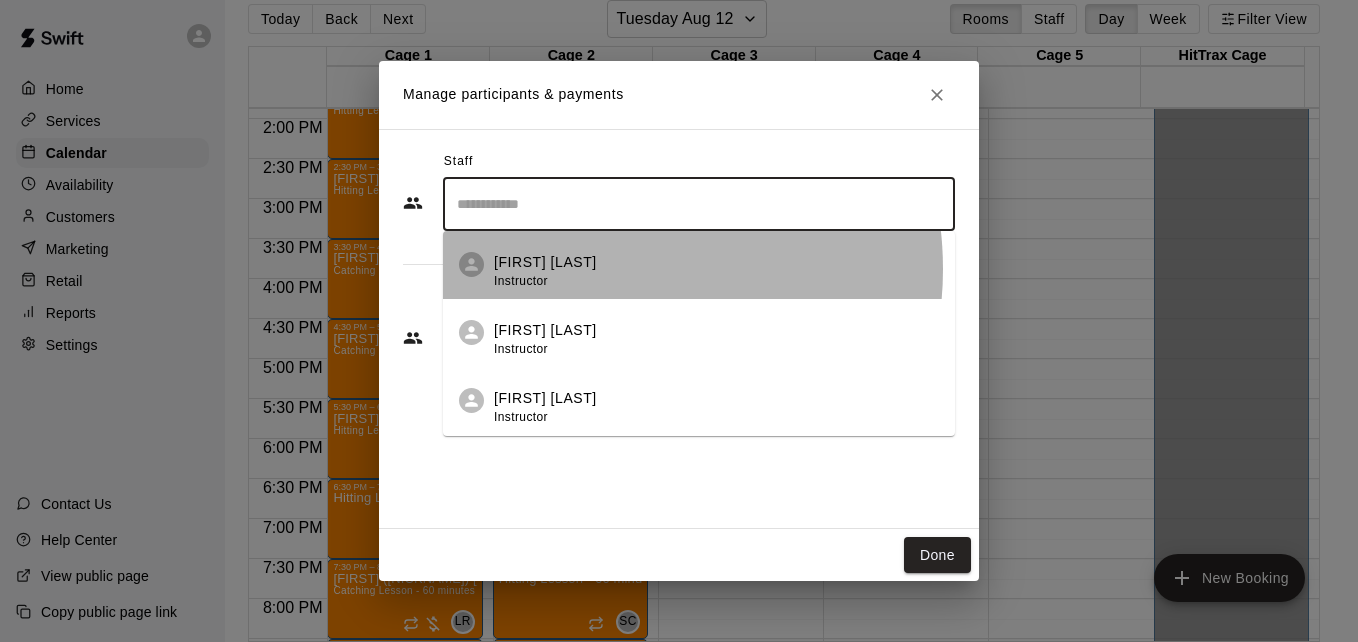click on "[FIRST] [LAST] Instructor" at bounding box center (716, 271) 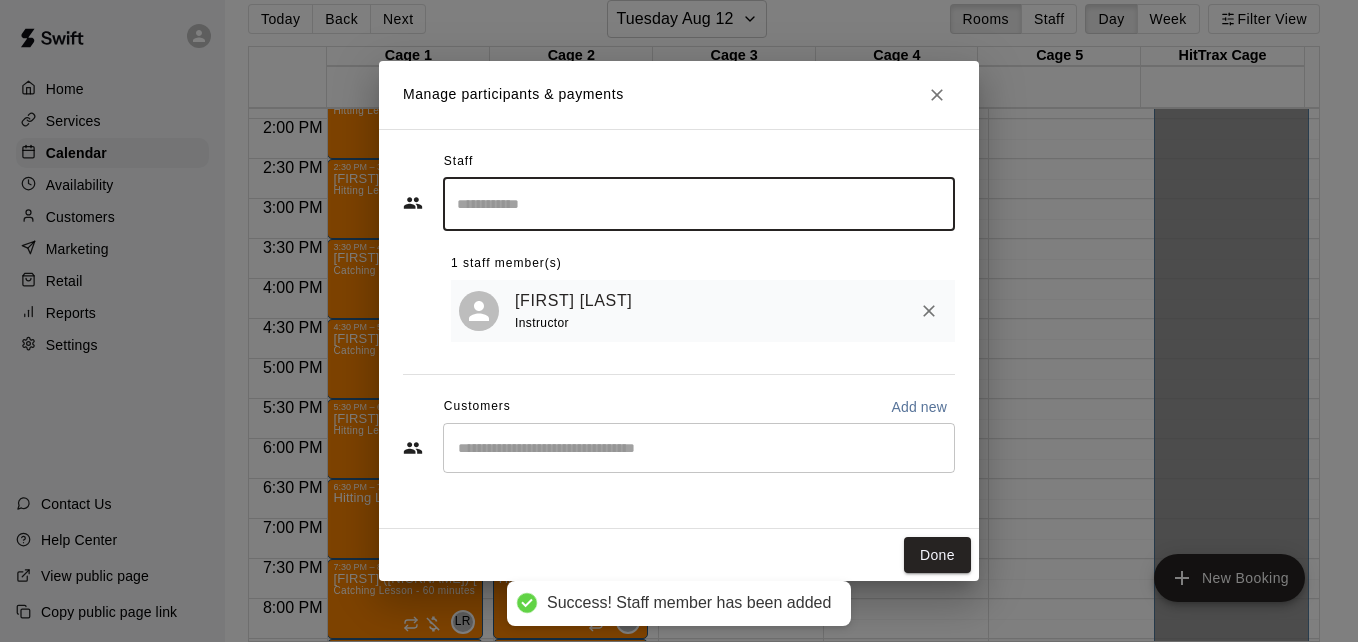 click on "​" at bounding box center [699, 448] 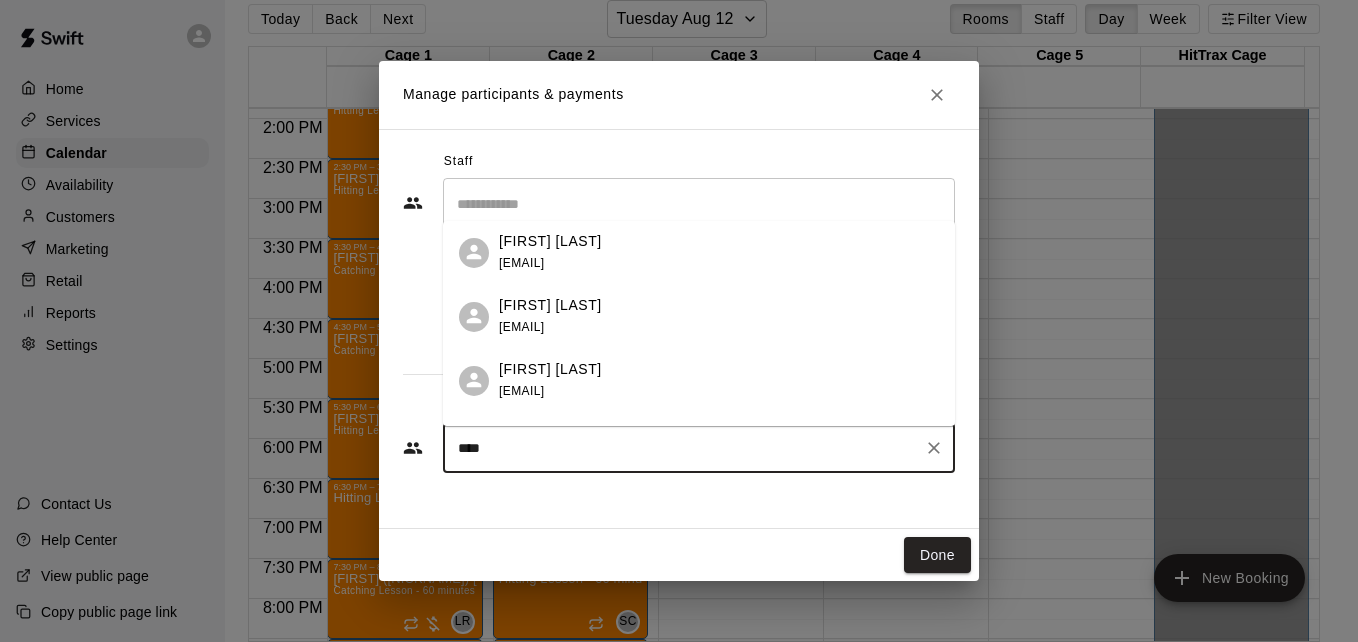 type on "*****" 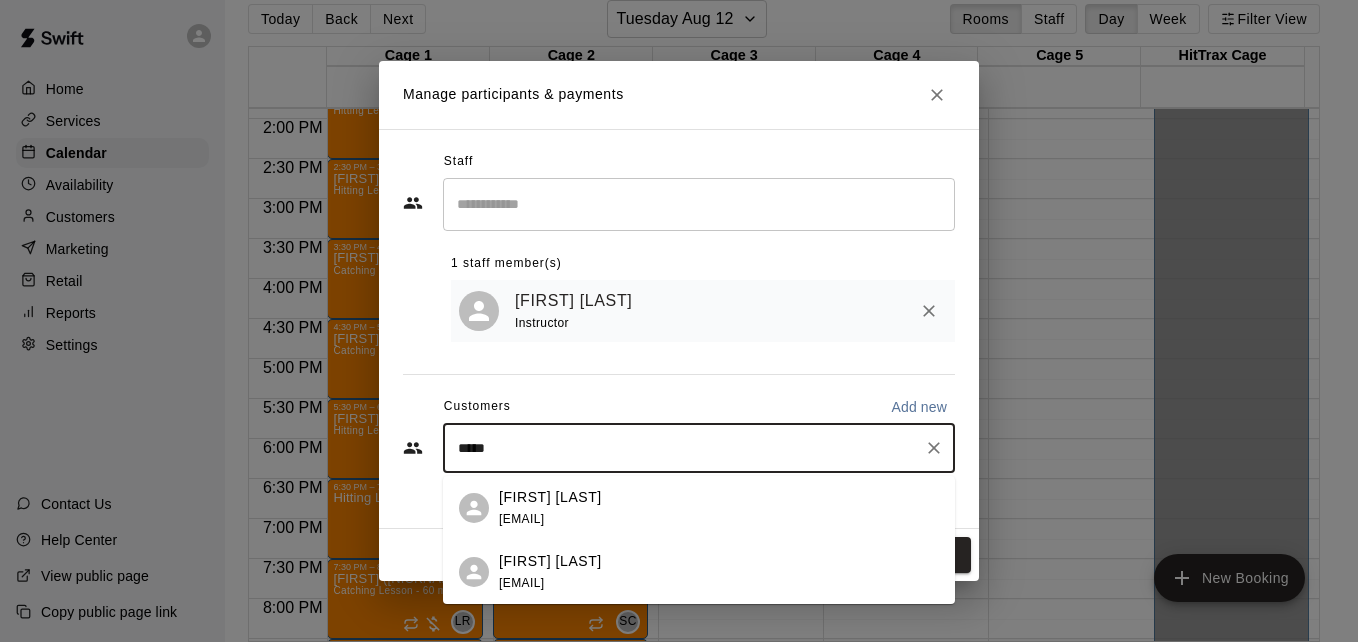 click on "[FIRST] [LAST] [EMAIL]" at bounding box center [719, 572] 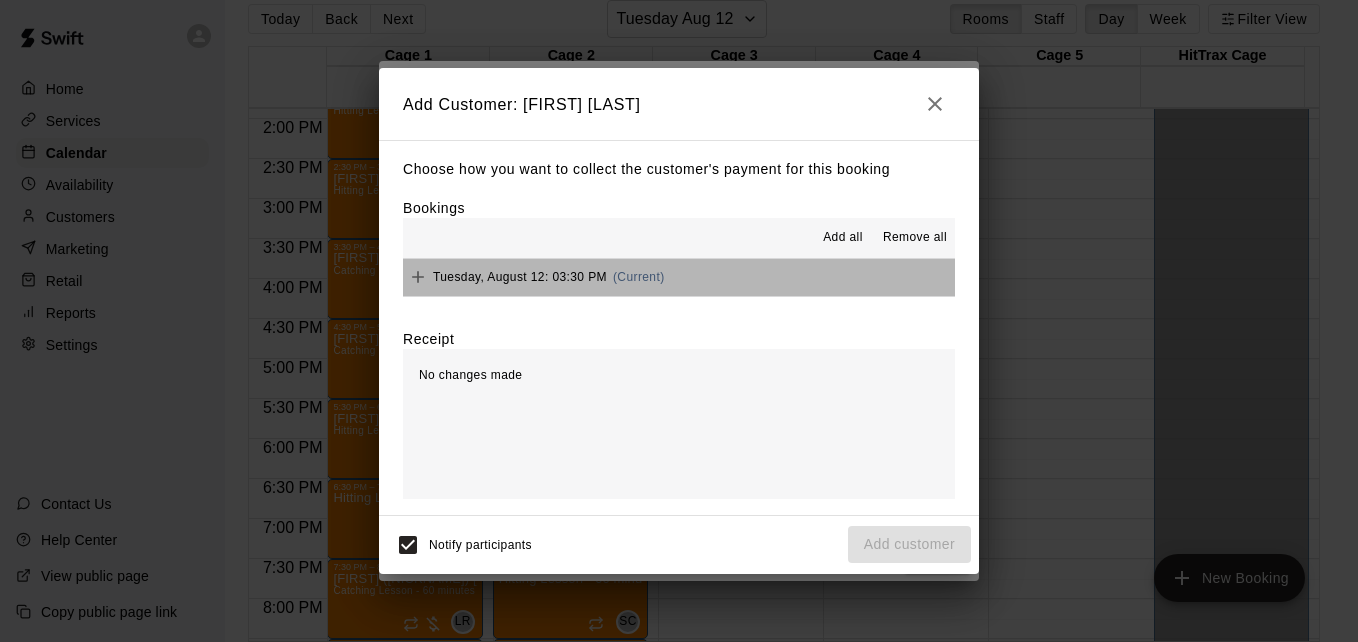 click on "[DATE]: [TIME] (Current)" at bounding box center (679, 277) 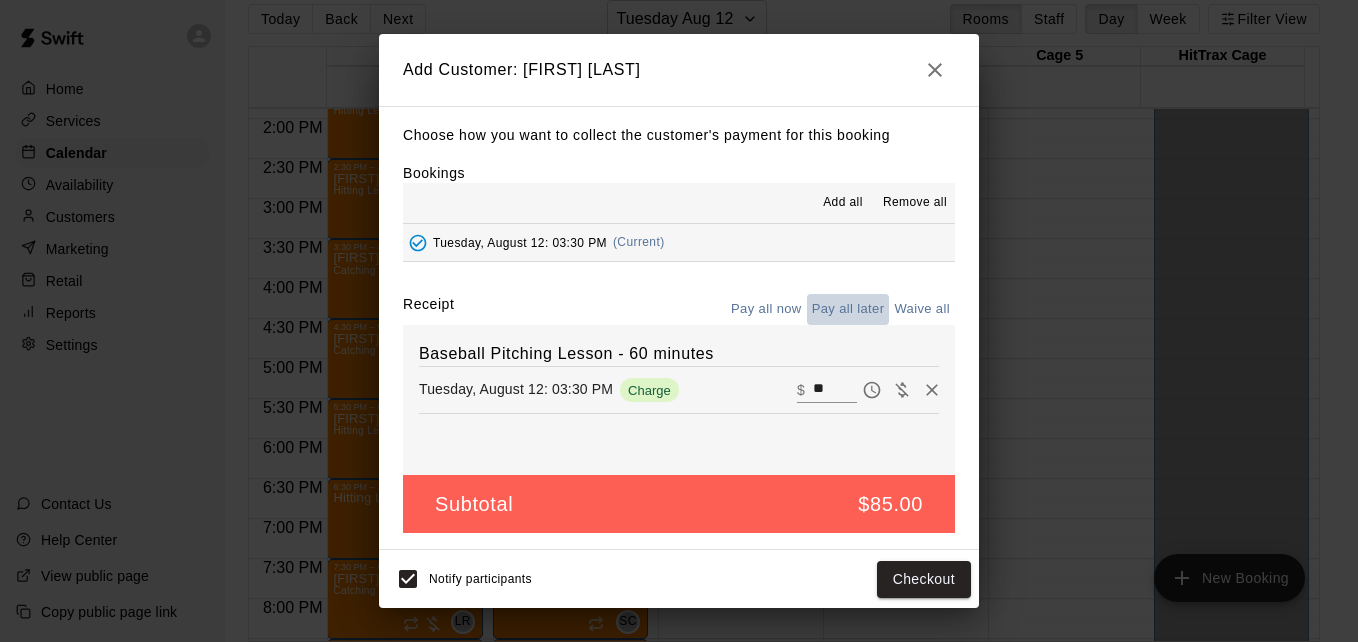 click on "Pay all later" at bounding box center [848, 309] 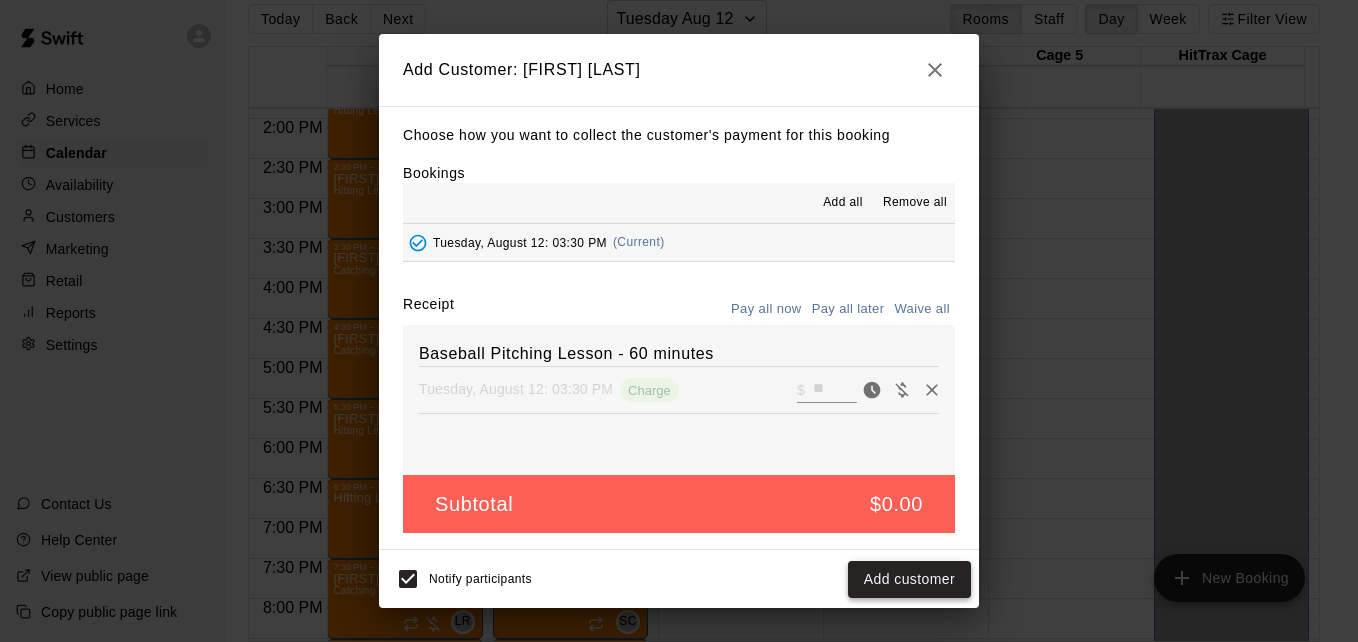 click on "Add customer" at bounding box center [909, 579] 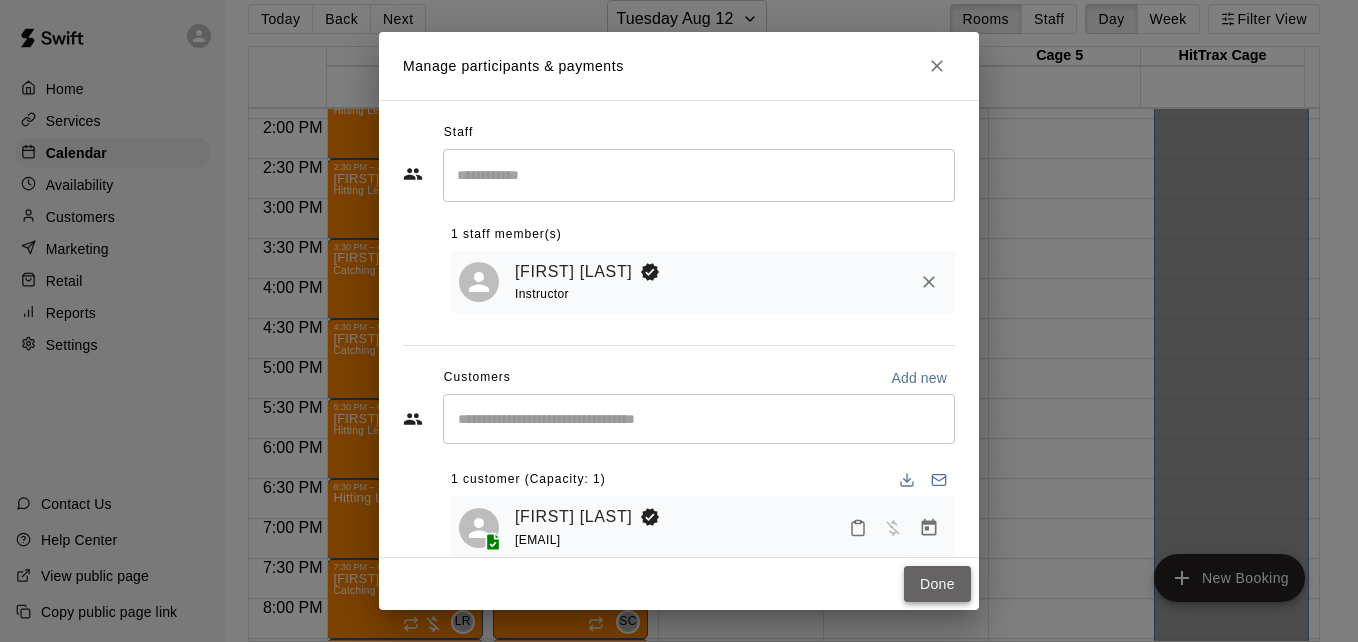 click on "Done" at bounding box center [937, 584] 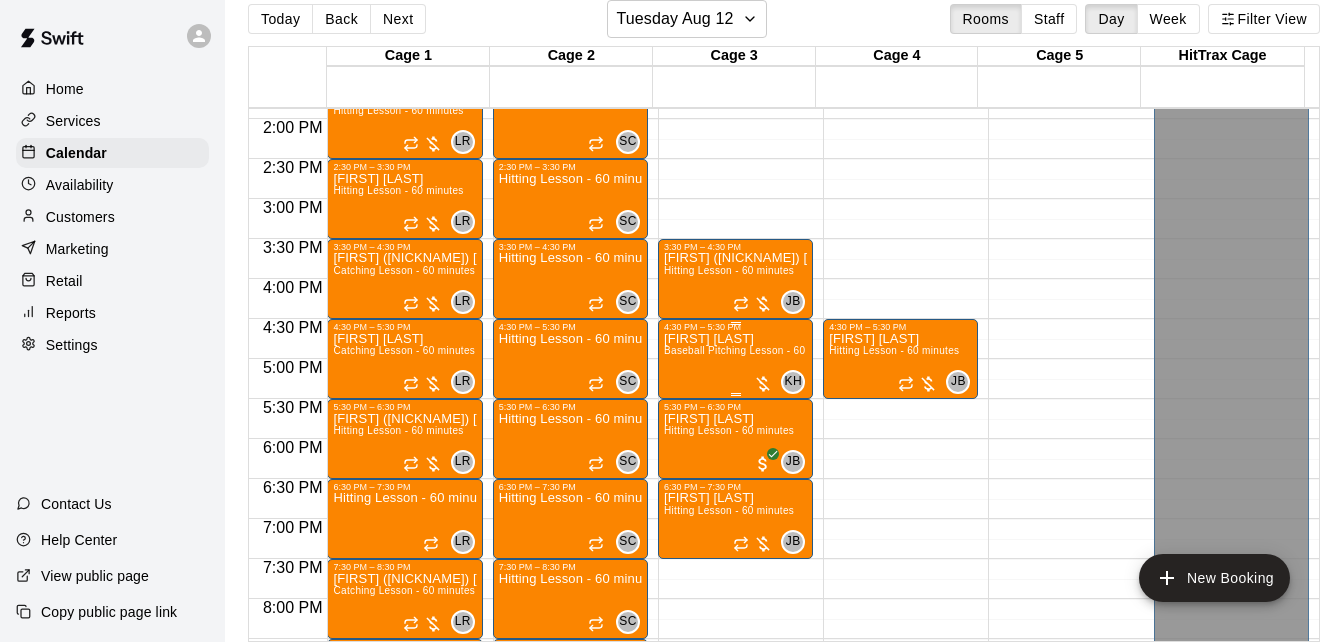 click on "Baseball Pitching Lesson - 60 minutes" at bounding box center (755, 350) 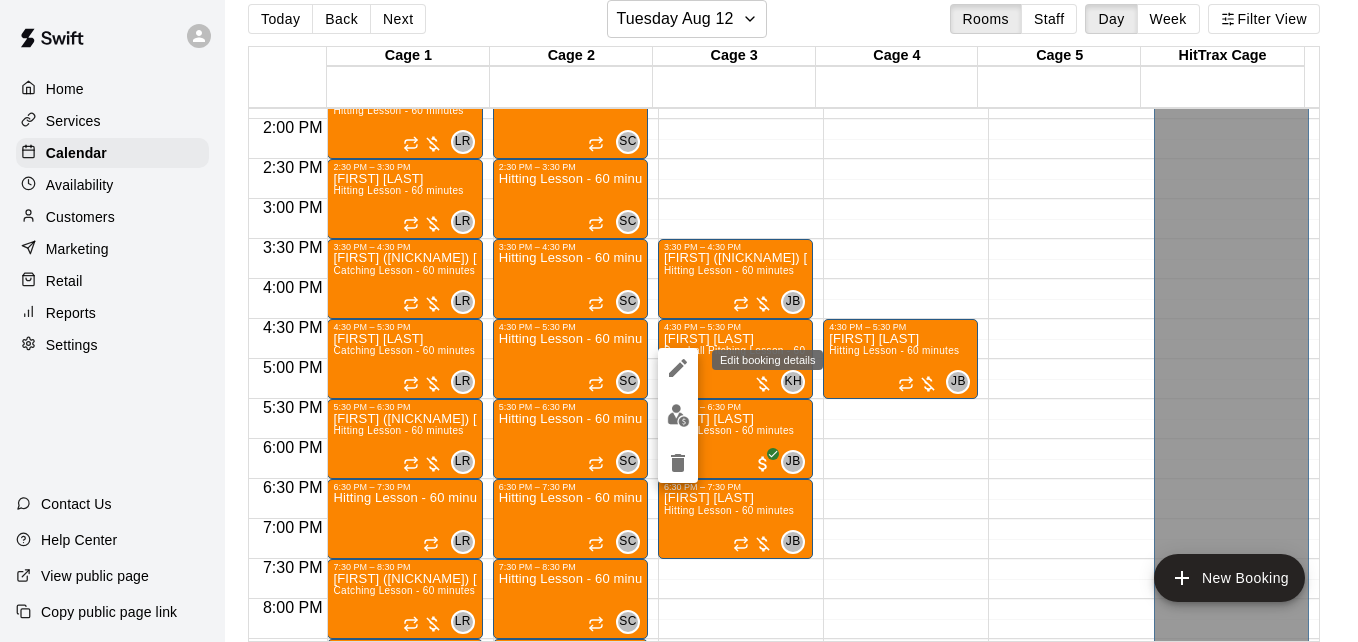 click 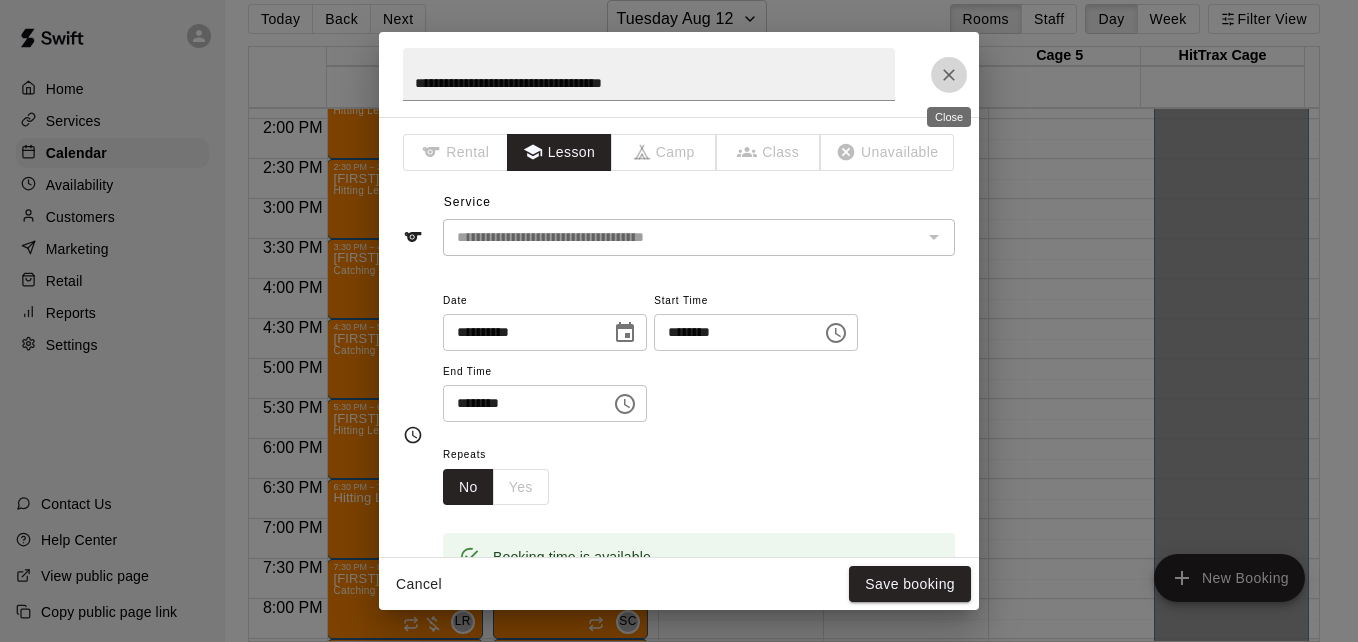 click 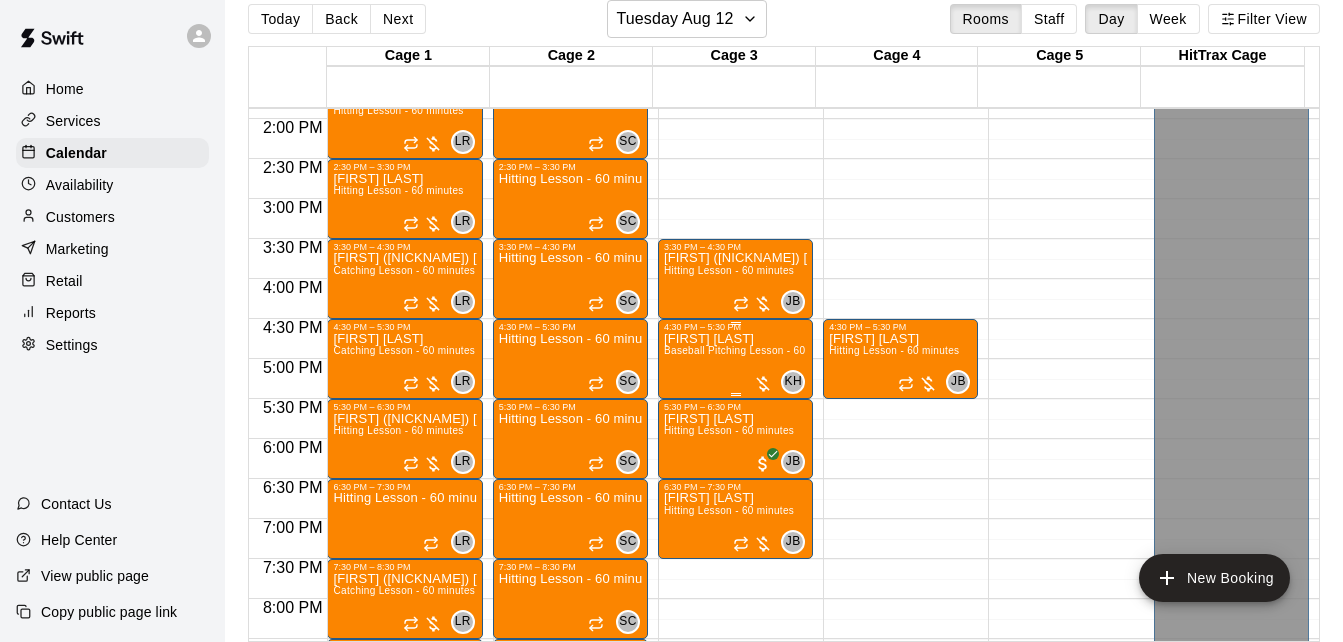 click on "Baseball Pitching Lesson - 60 minutes" at bounding box center (755, 350) 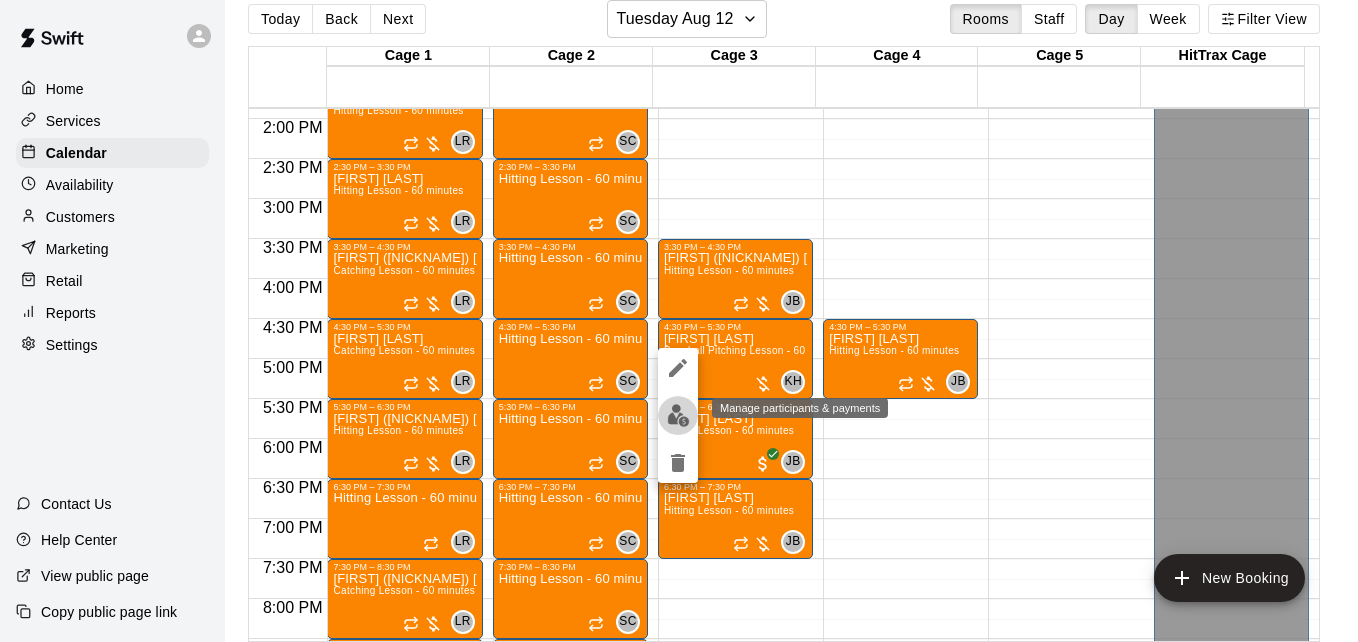 click at bounding box center (678, 415) 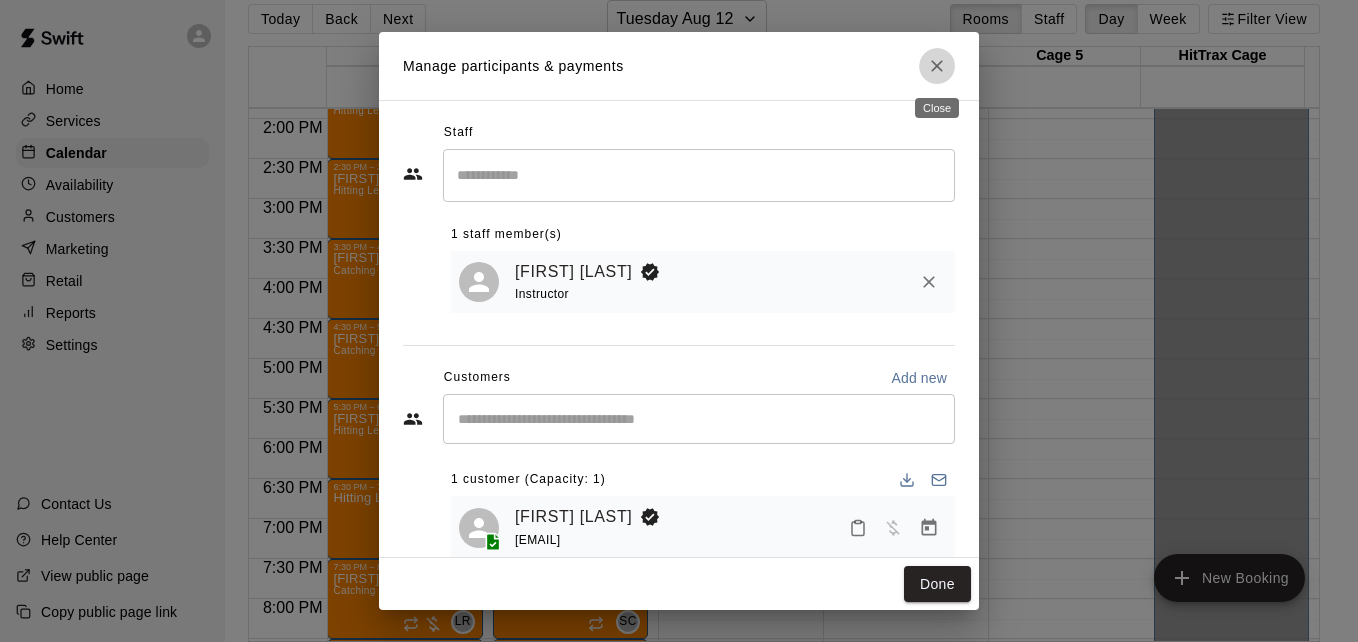 click 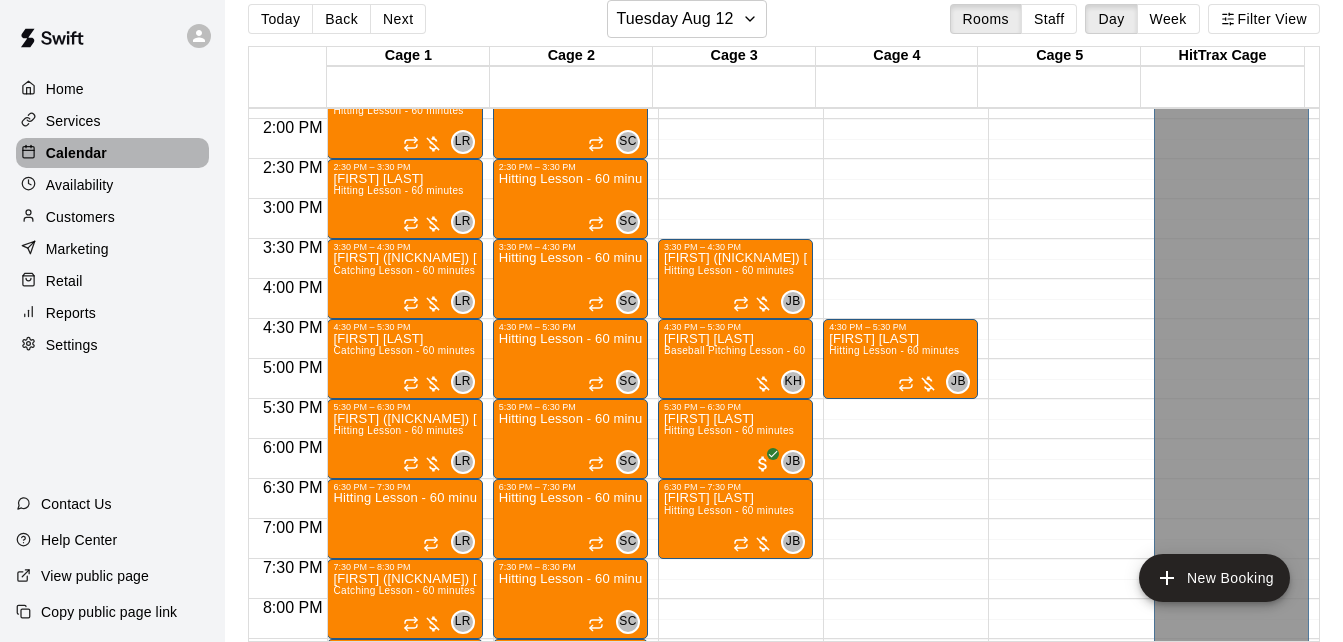 click on "Calendar" at bounding box center [112, 153] 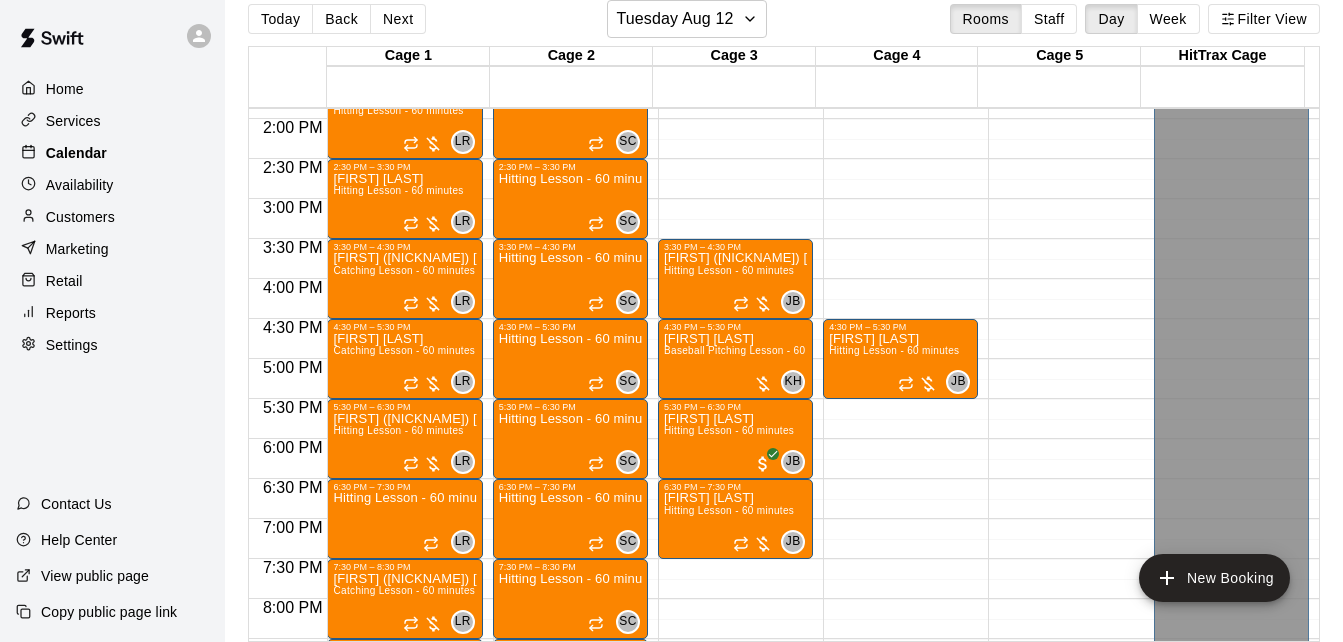 scroll, scrollTop: 0, scrollLeft: 0, axis: both 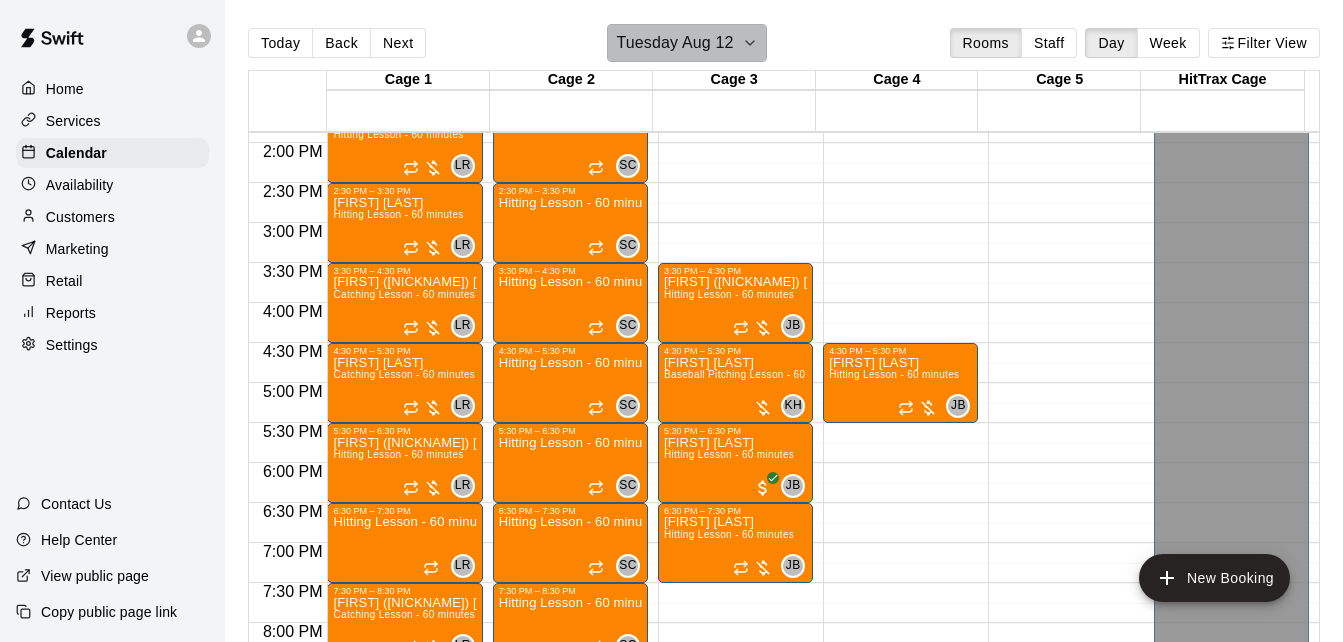 click 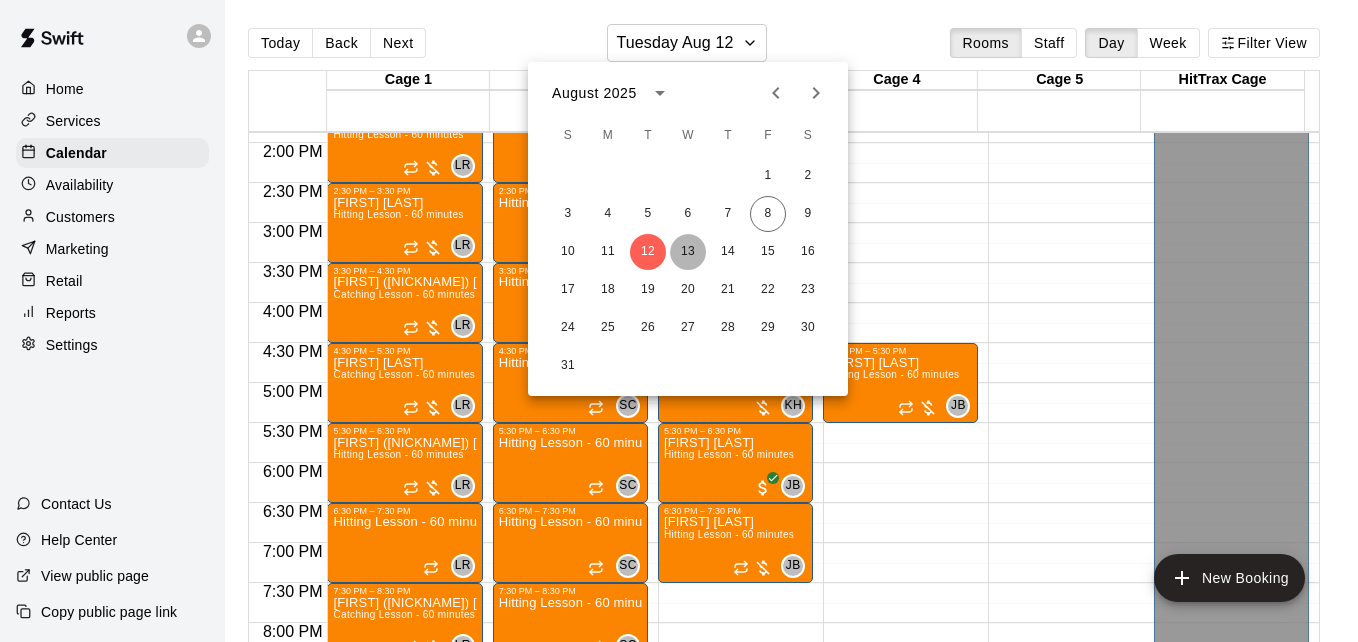 click on "13" at bounding box center [688, 252] 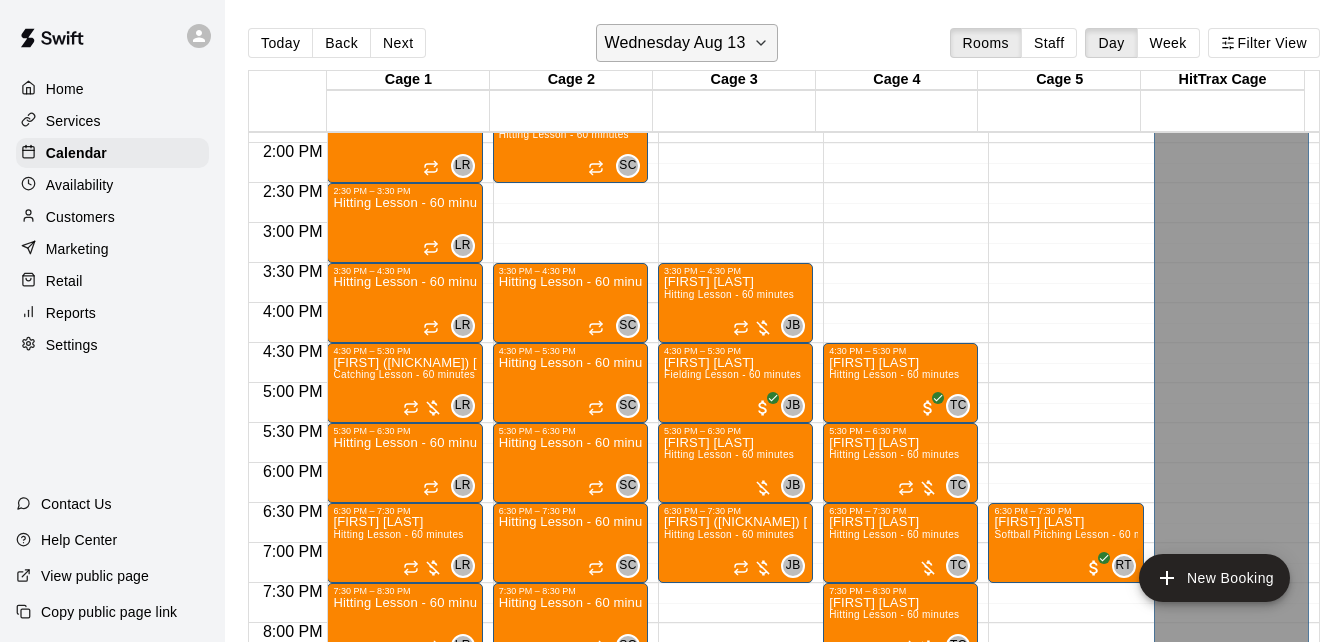 click on "Wednesday Aug 13" at bounding box center [687, 43] 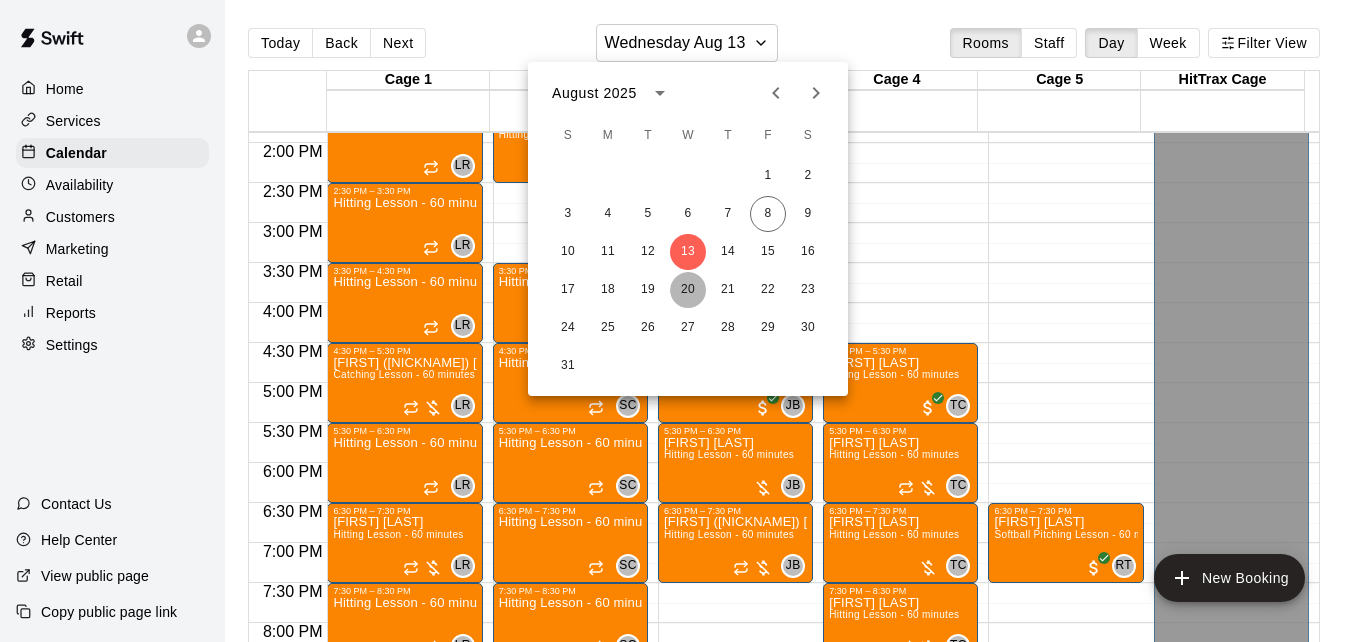 click on "20" at bounding box center (688, 290) 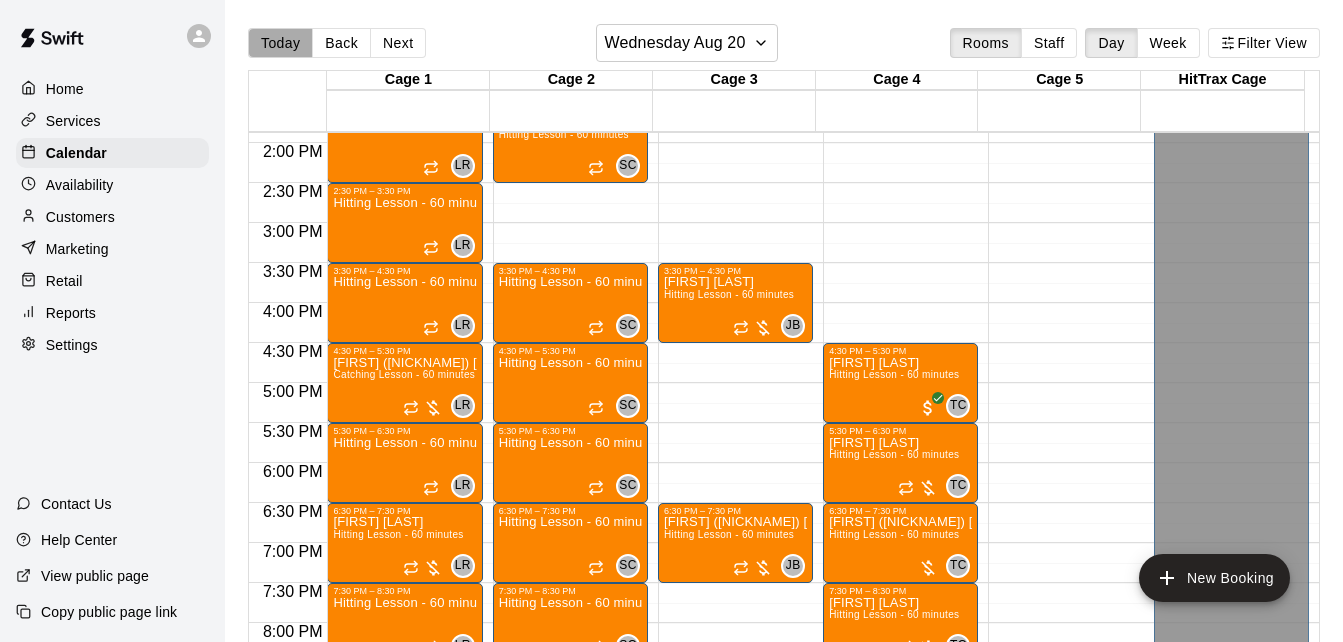 click on "Today" at bounding box center [280, 43] 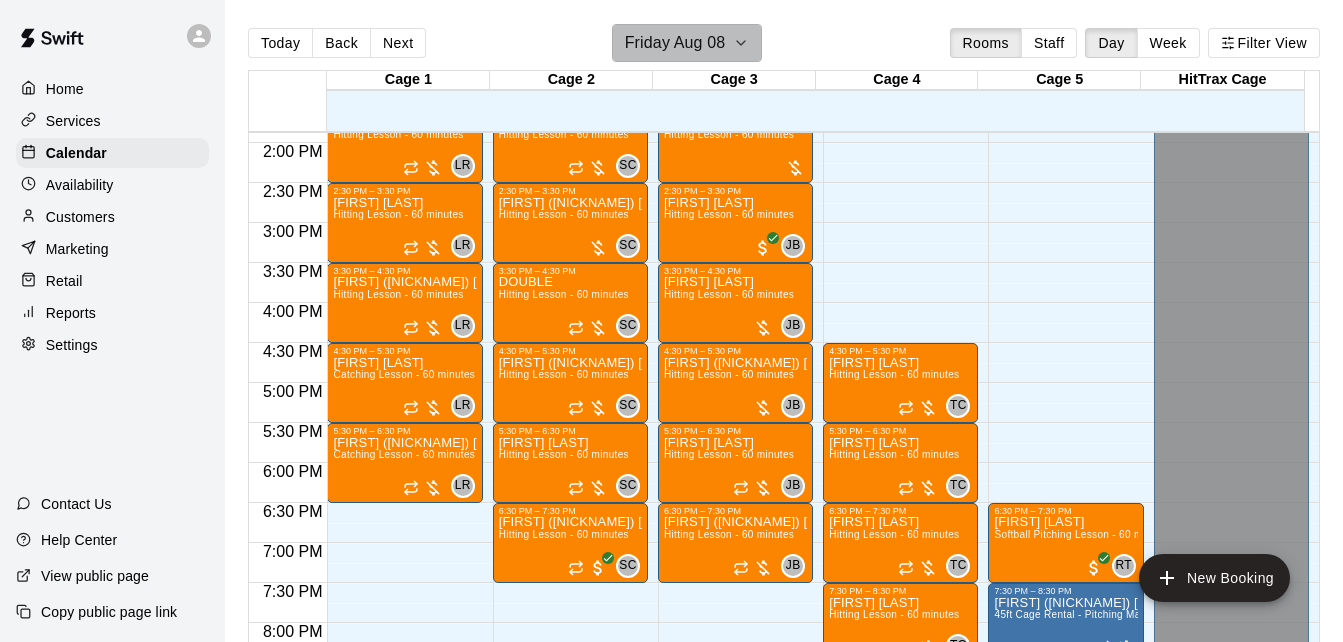 click 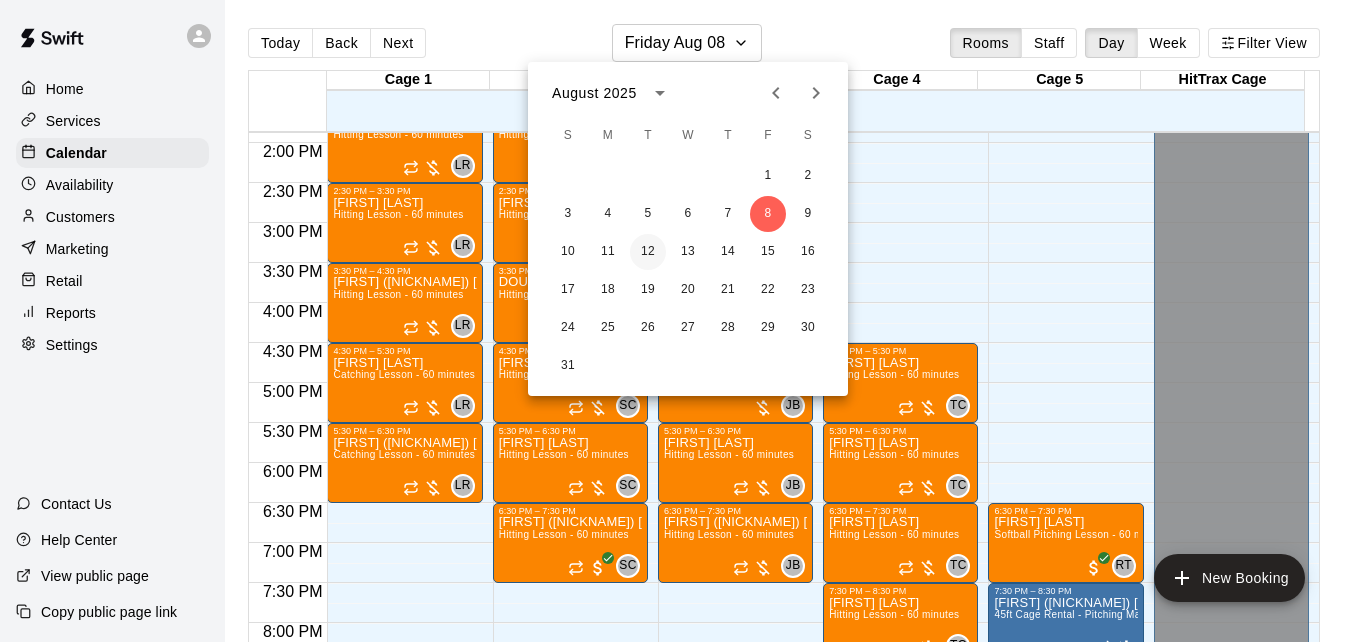 click on "12" at bounding box center (648, 252) 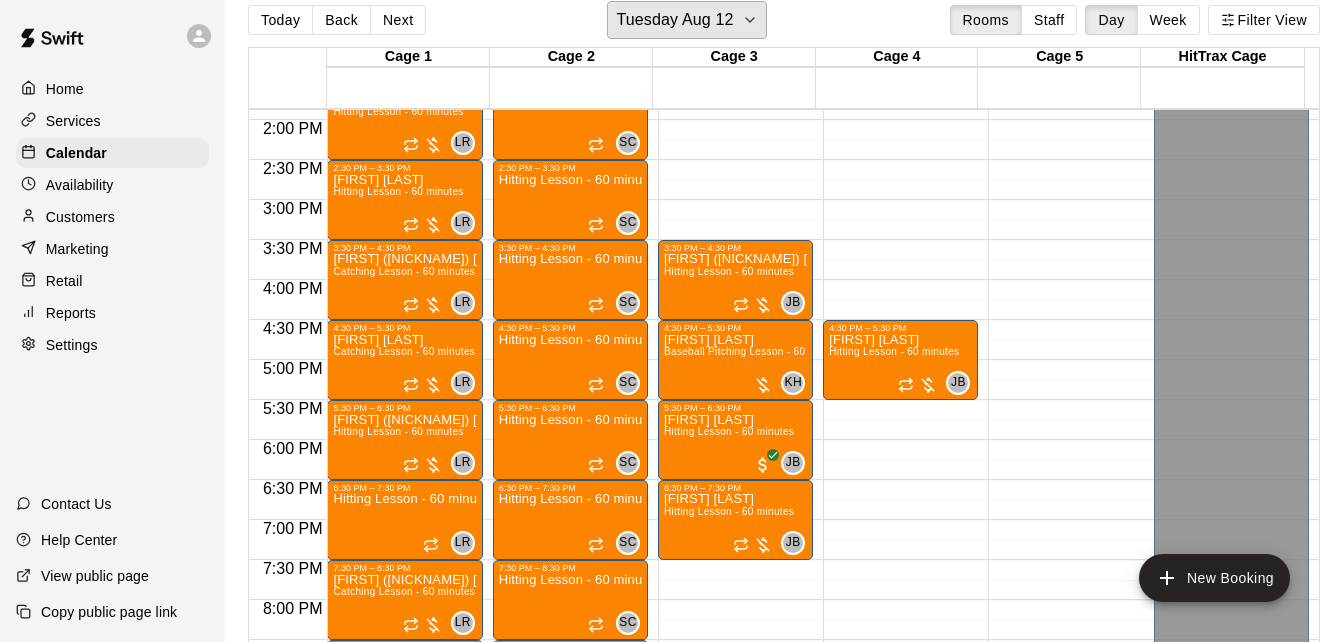 scroll, scrollTop: 32, scrollLeft: 0, axis: vertical 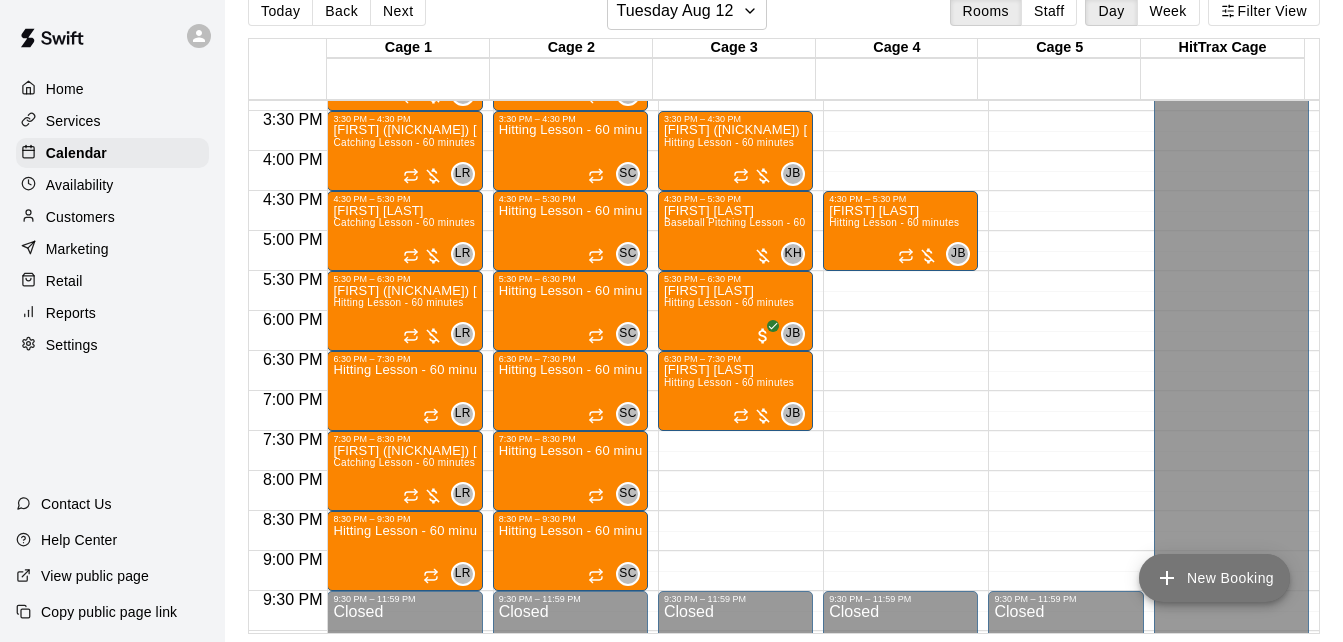 click on "New Booking" at bounding box center [1214, 578] 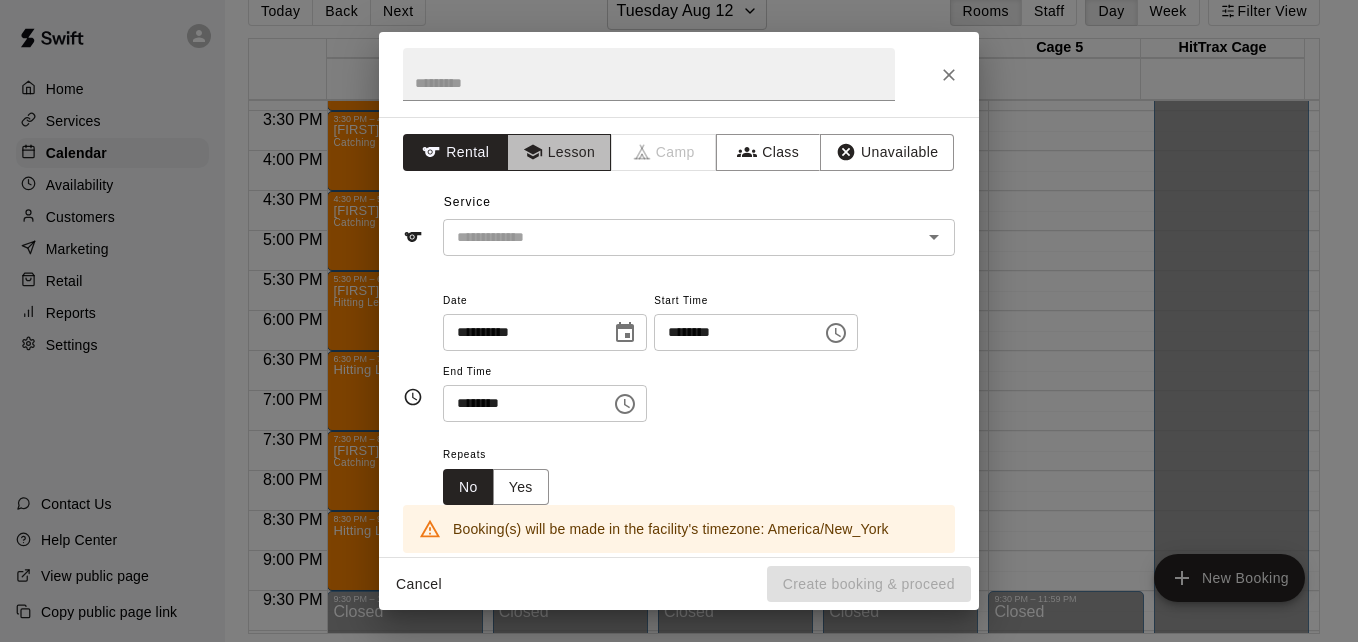 click on "Lesson" at bounding box center [559, 152] 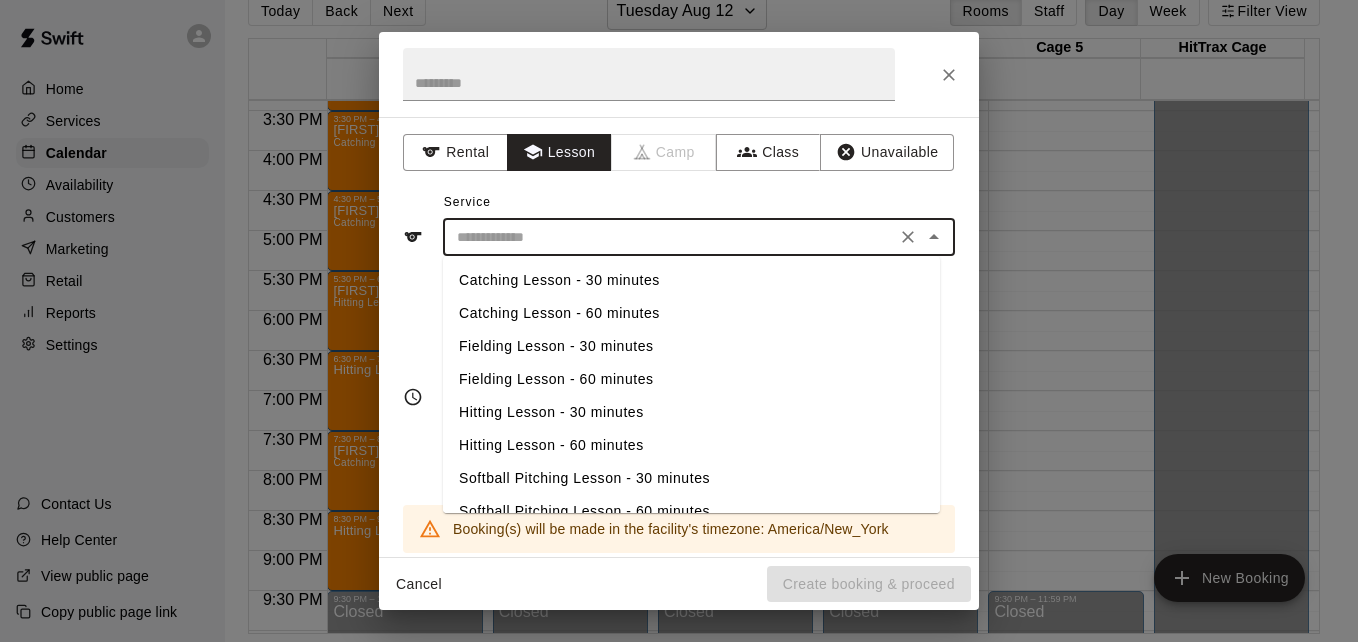 click at bounding box center (669, 237) 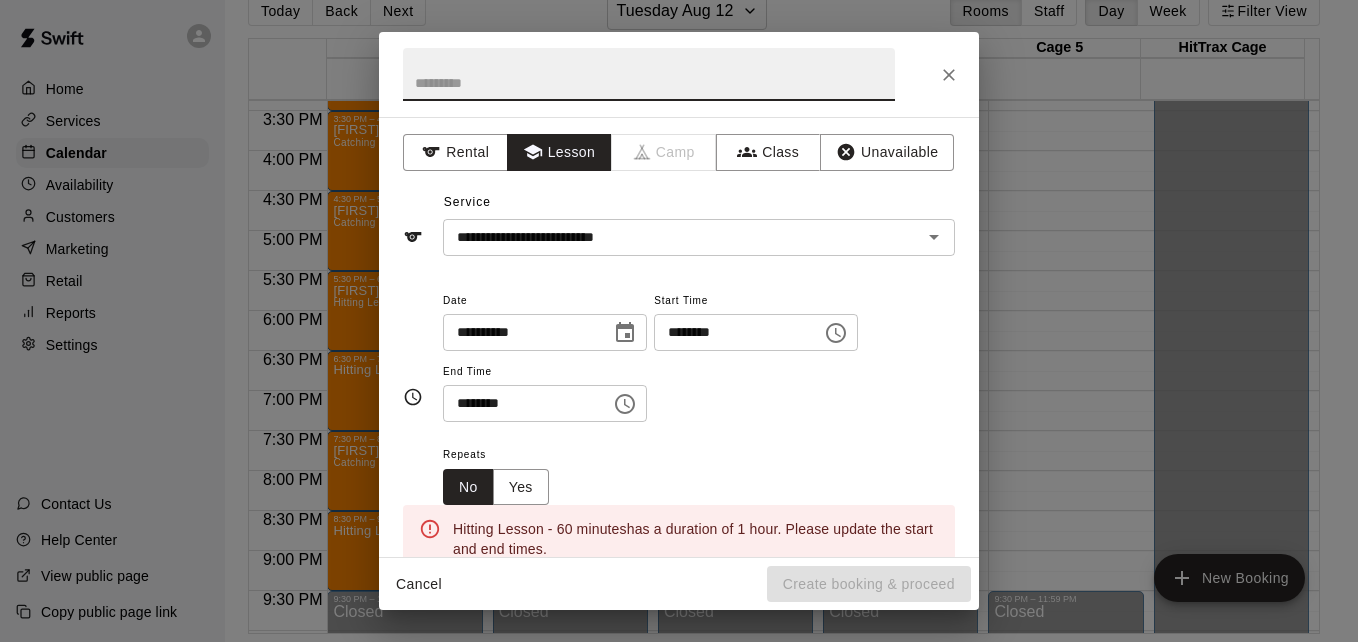 click at bounding box center (649, 74) 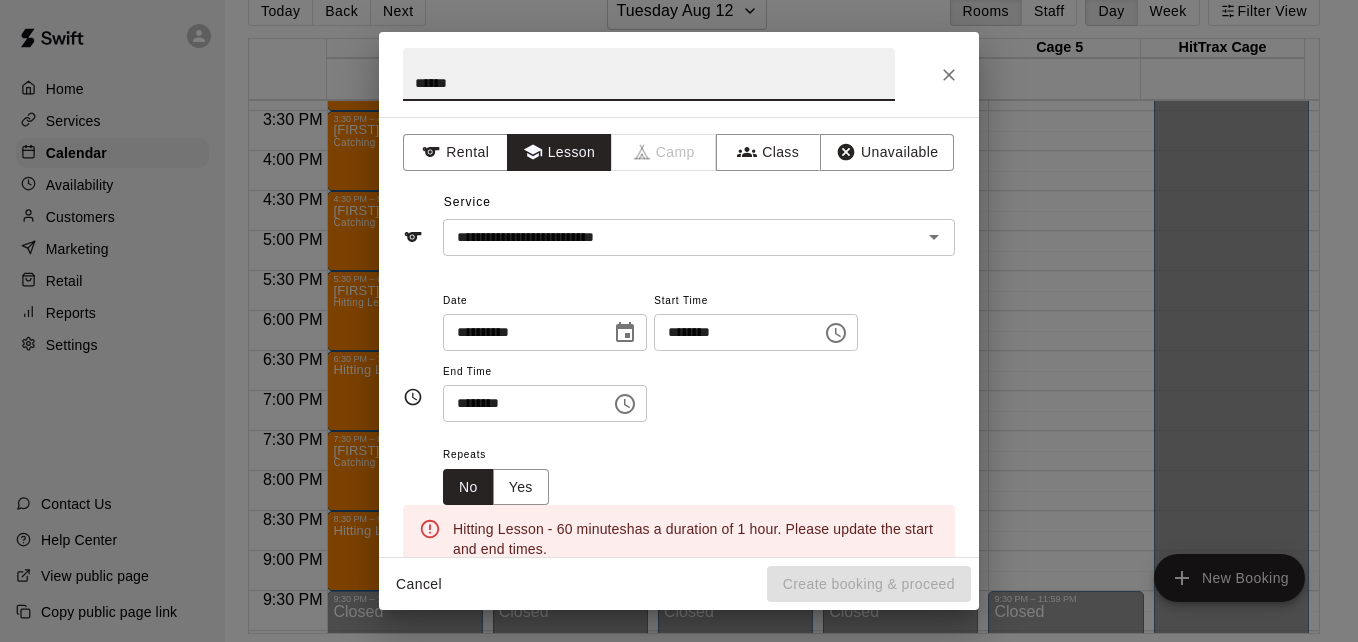 type on "******" 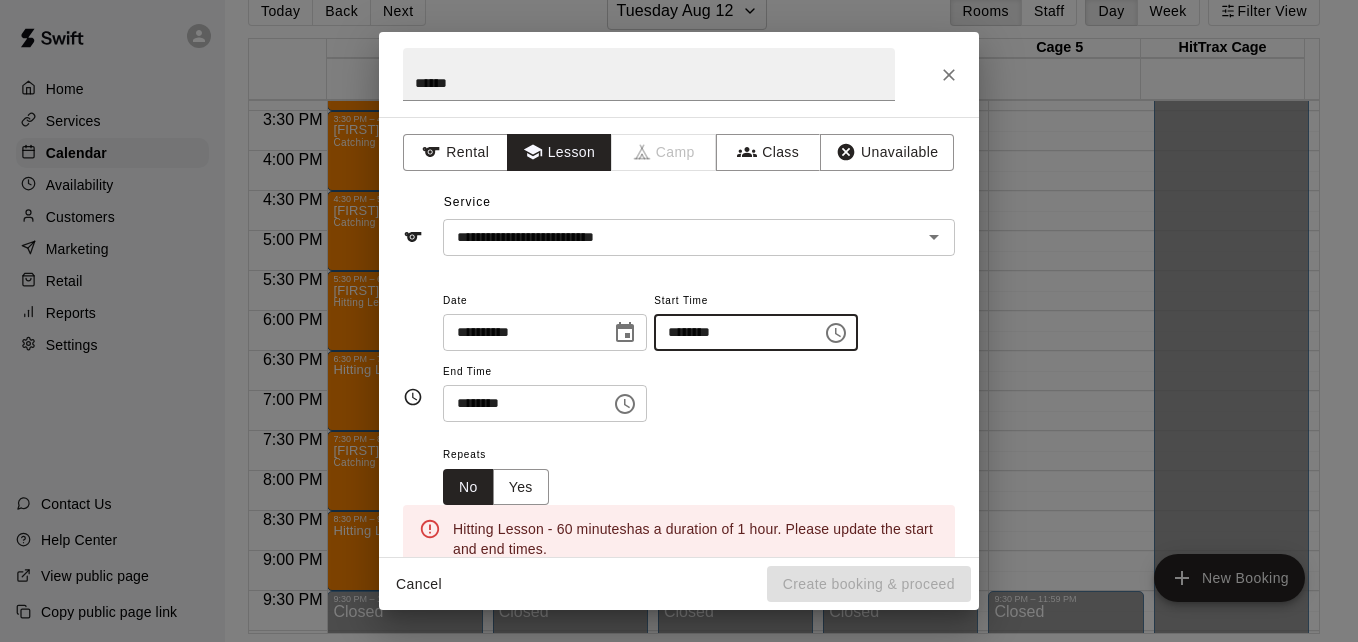 click on "********" at bounding box center (731, 332) 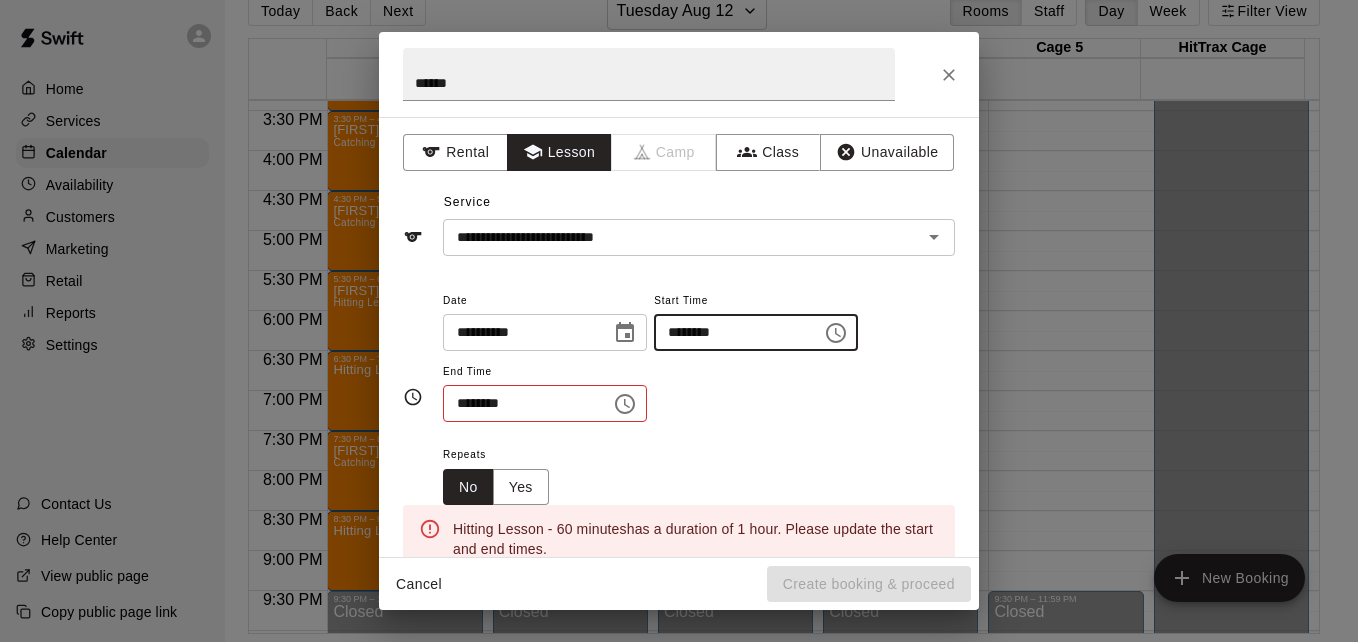 type on "********" 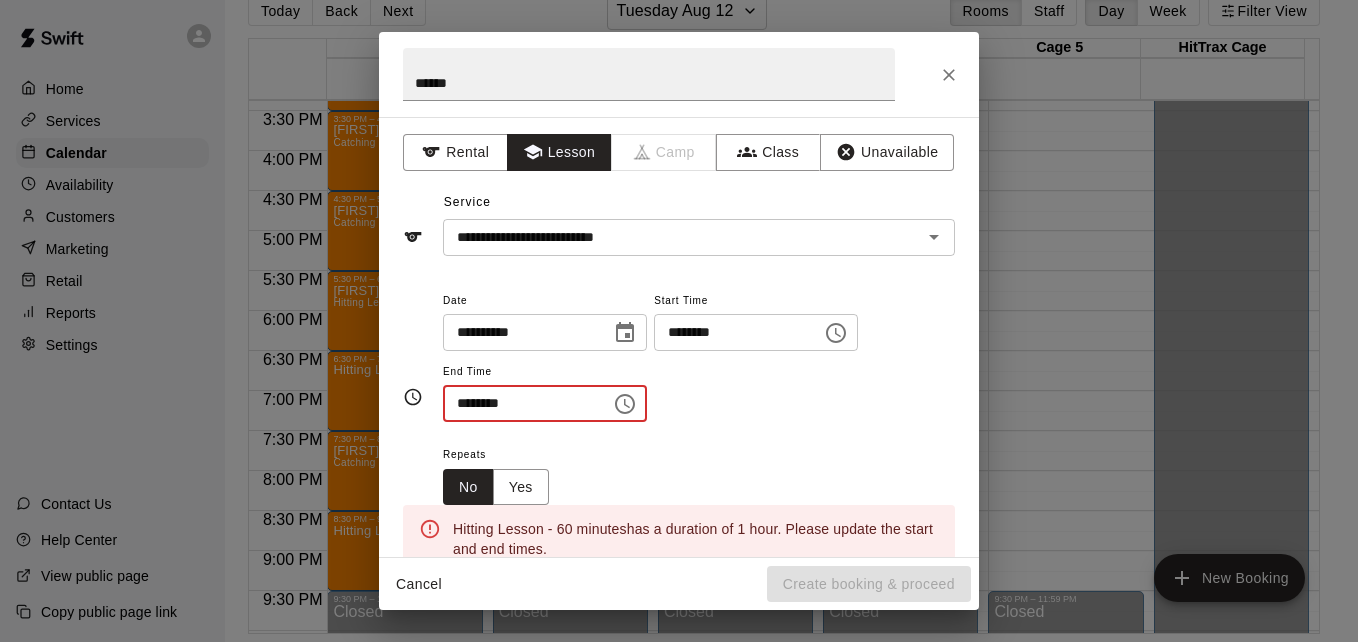click on "********" at bounding box center [520, 403] 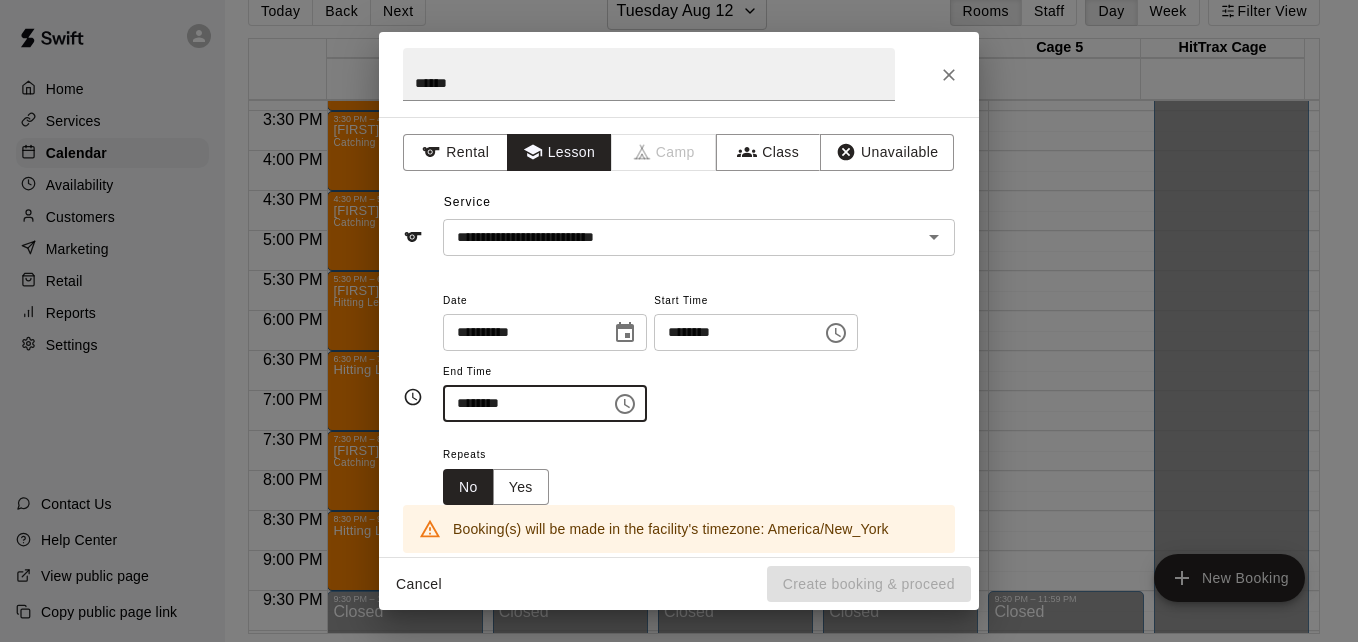 type on "********" 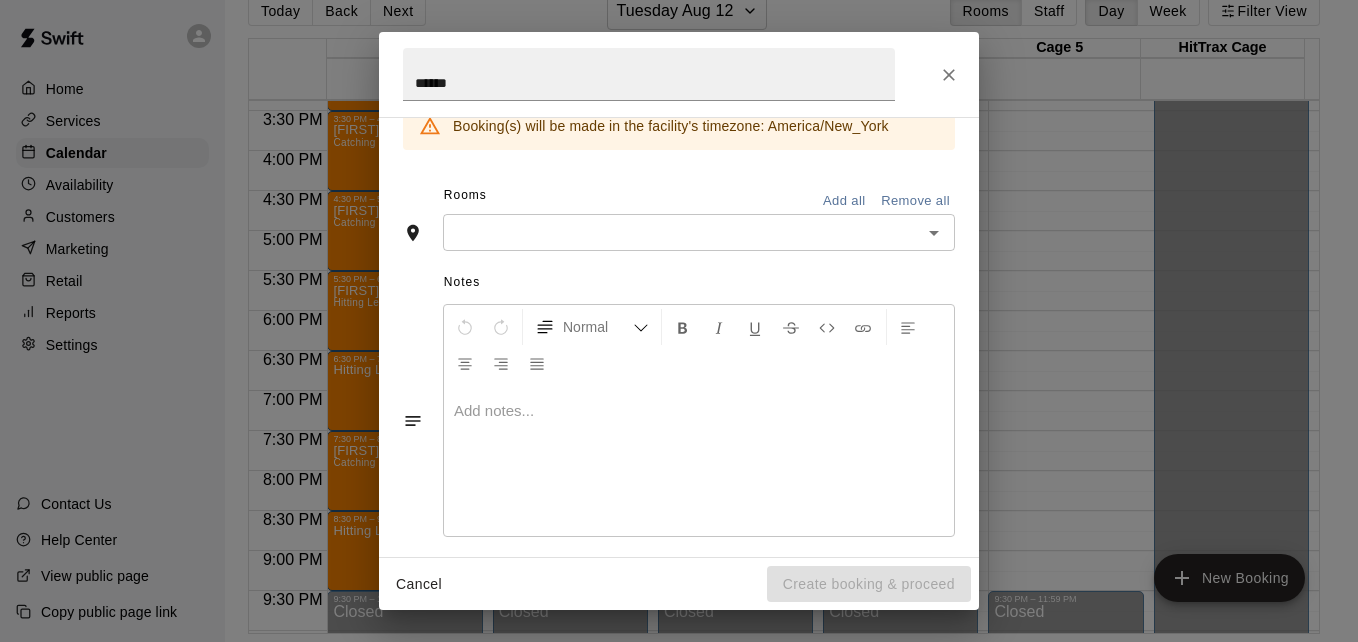 scroll, scrollTop: 420, scrollLeft: 0, axis: vertical 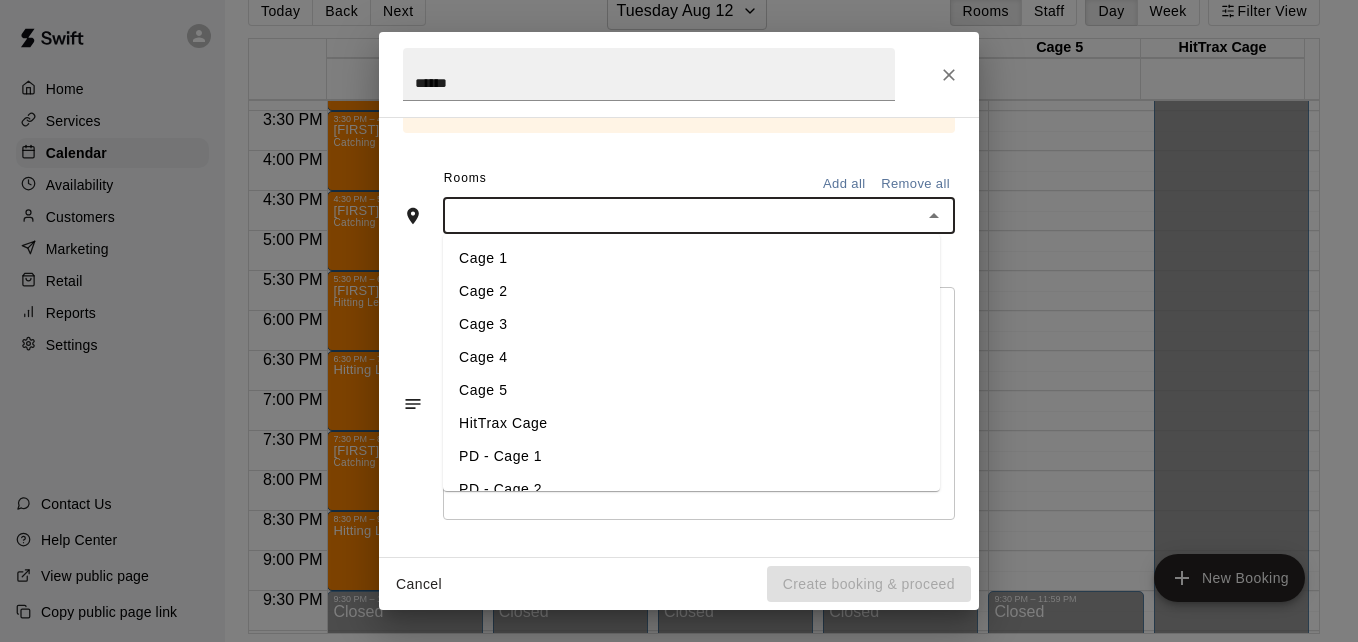 click at bounding box center (682, 215) 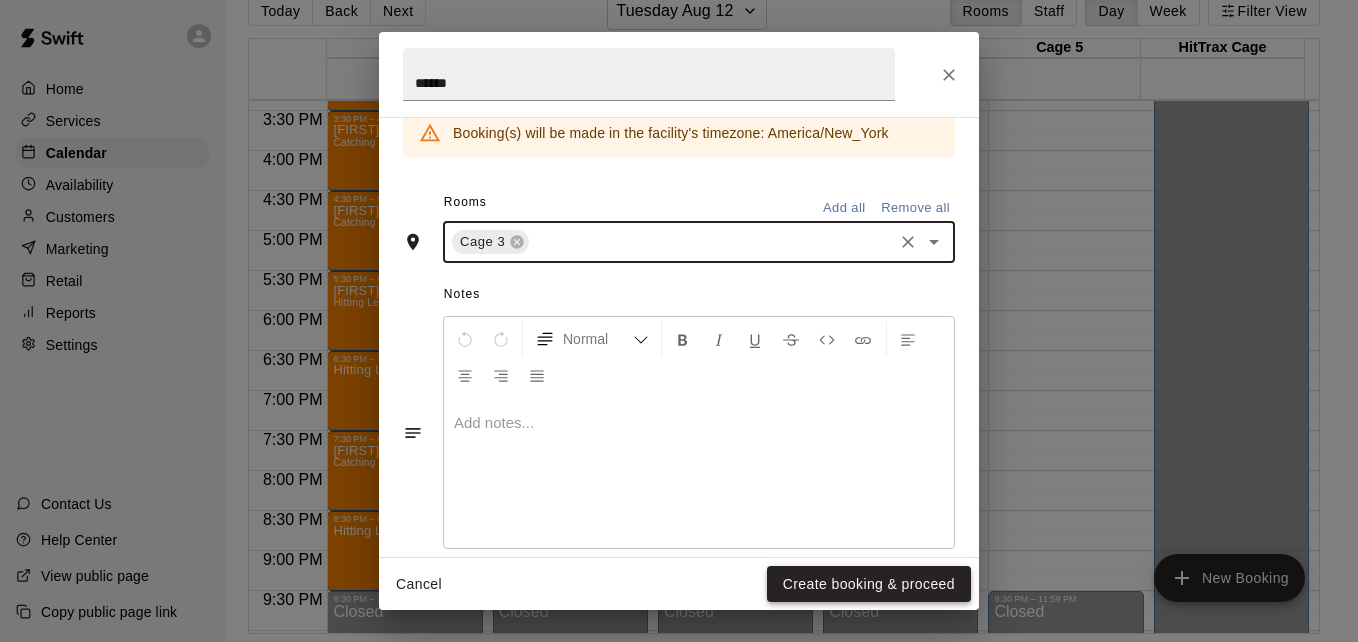 scroll, scrollTop: 496, scrollLeft: 0, axis: vertical 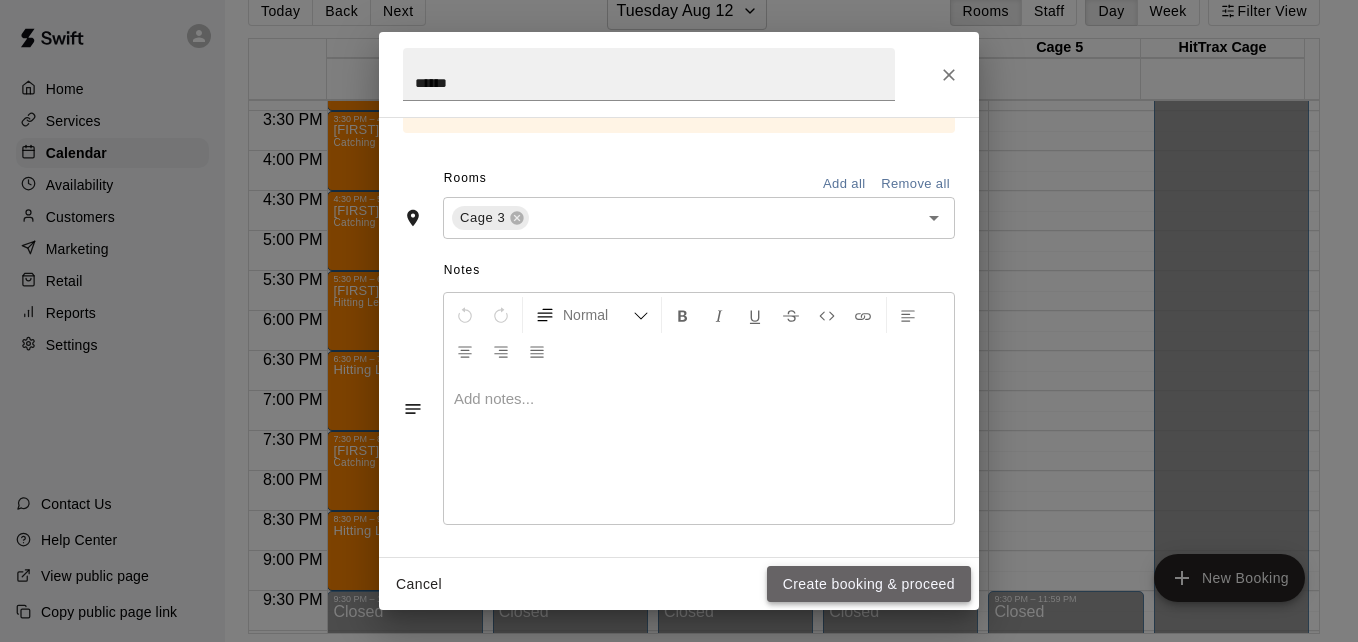 click on "Create booking & proceed" at bounding box center [869, 584] 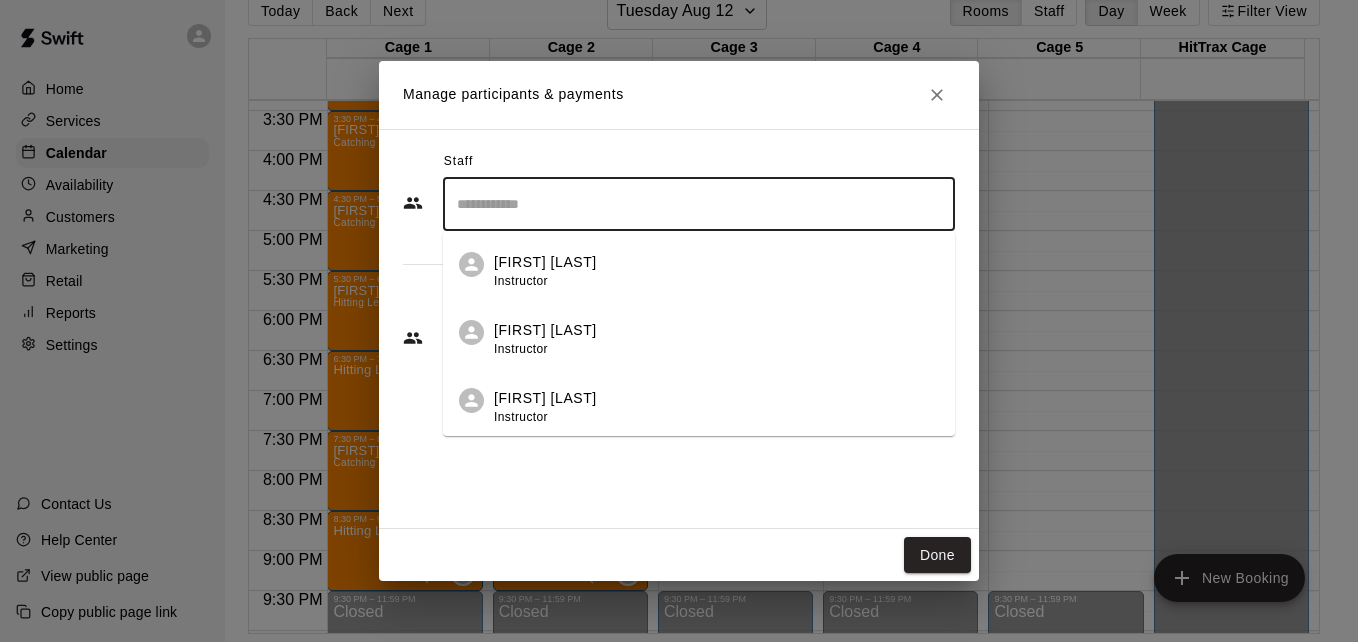 click at bounding box center [699, 204] 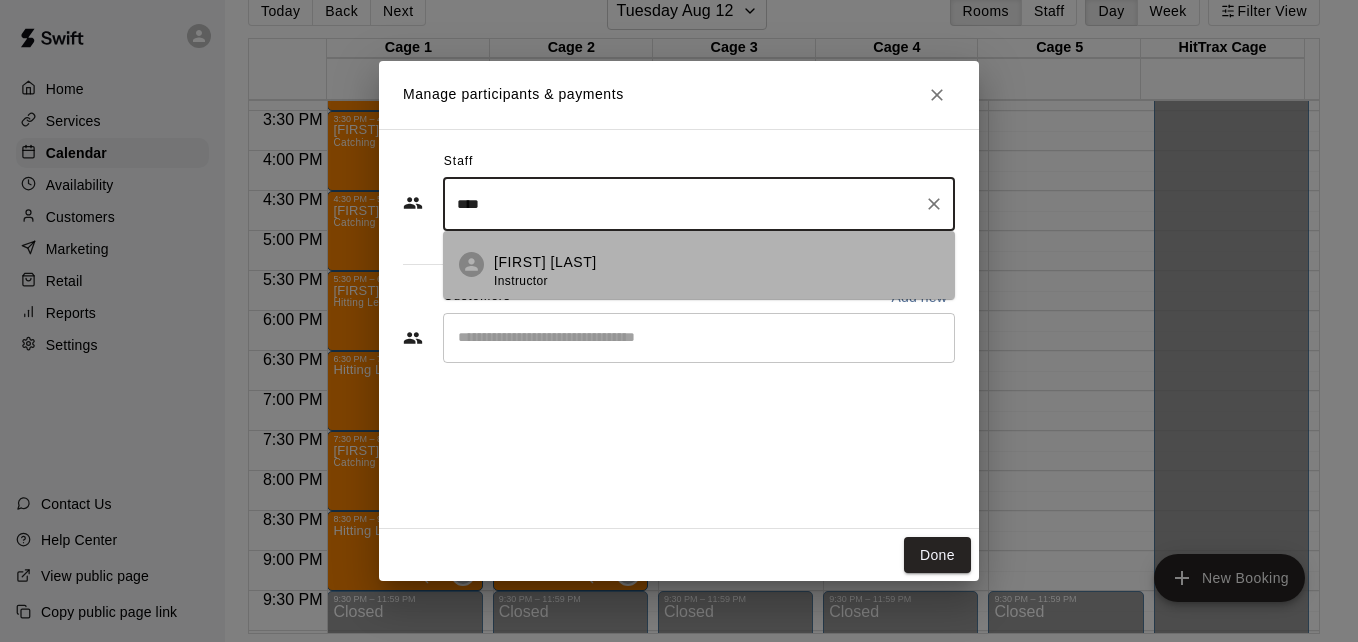click on "[FIRST] [LAST] Instructor" at bounding box center [716, 271] 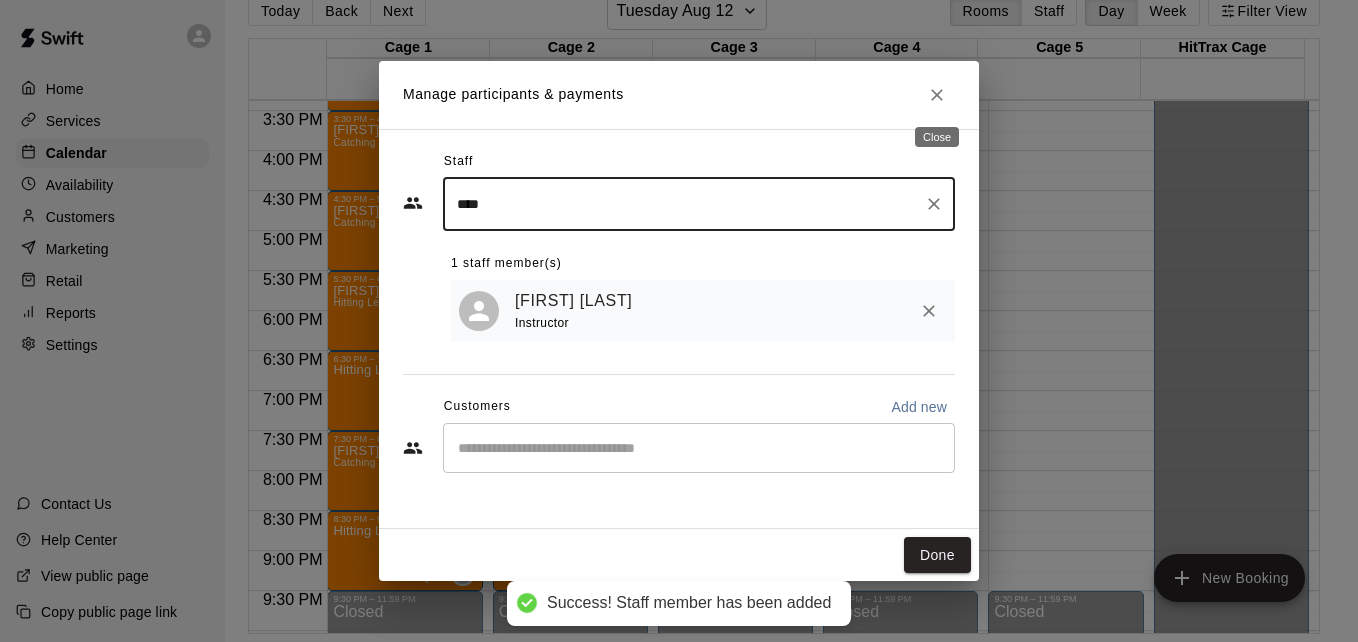 type on "****" 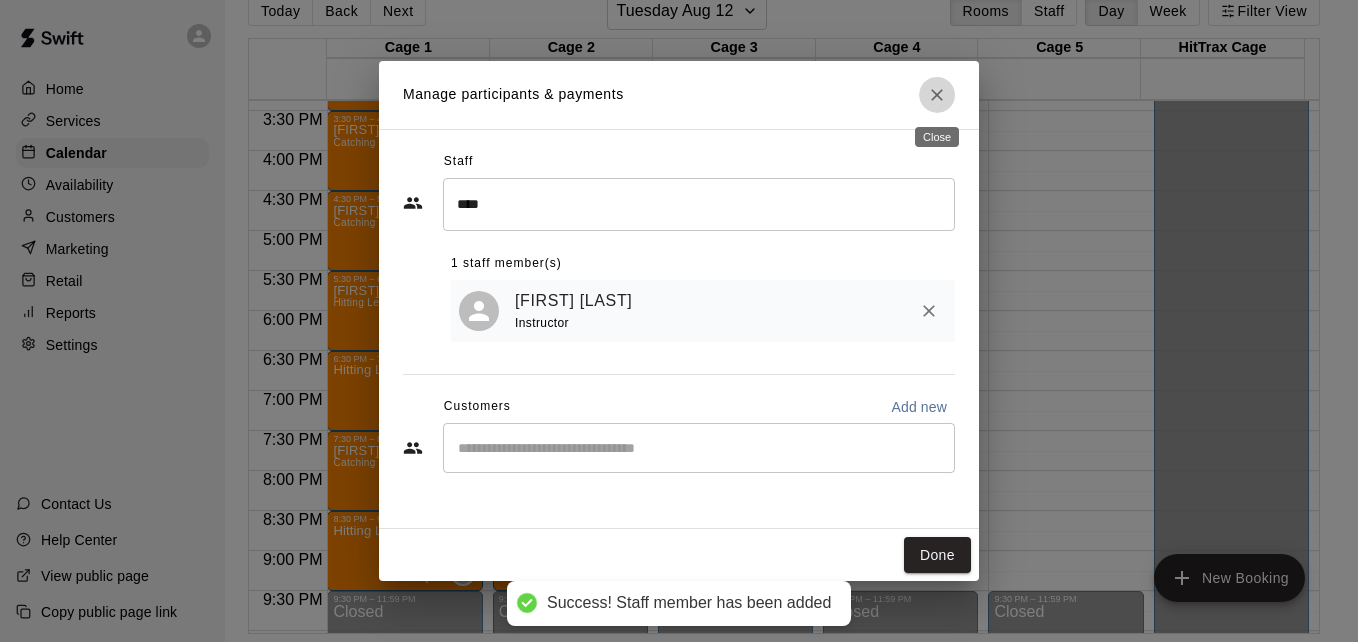 click 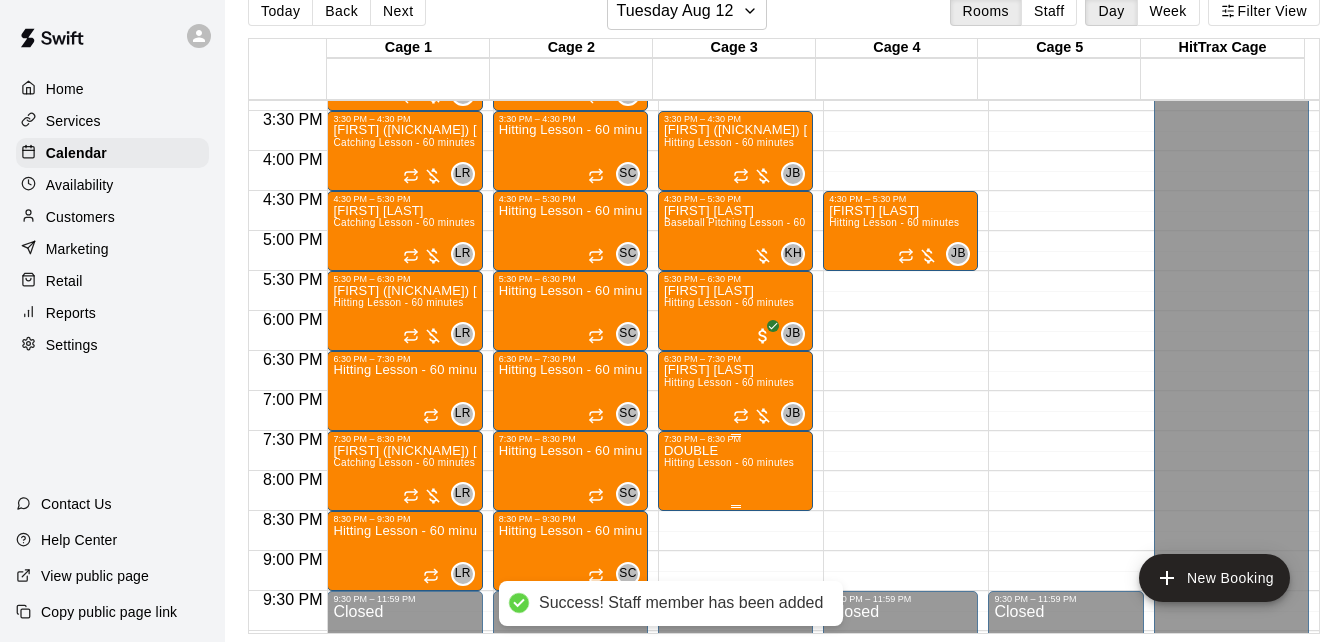 click on "Hitting Lesson - 60 minutes" at bounding box center (729, 462) 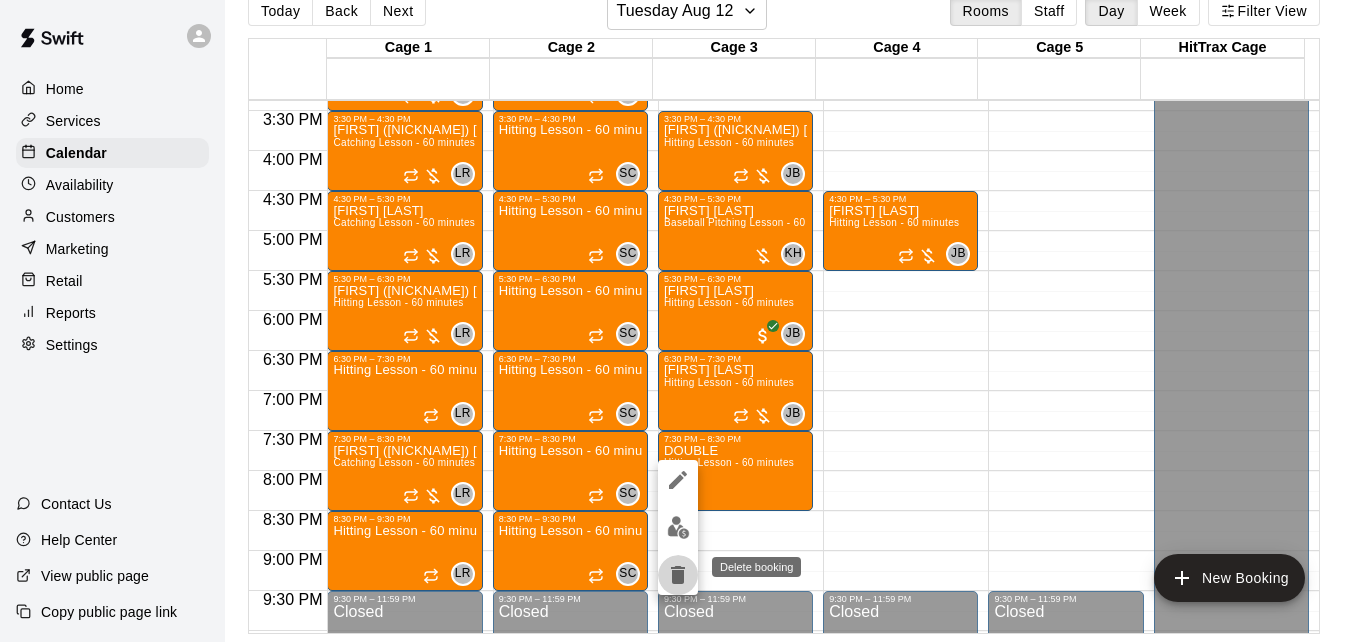 click 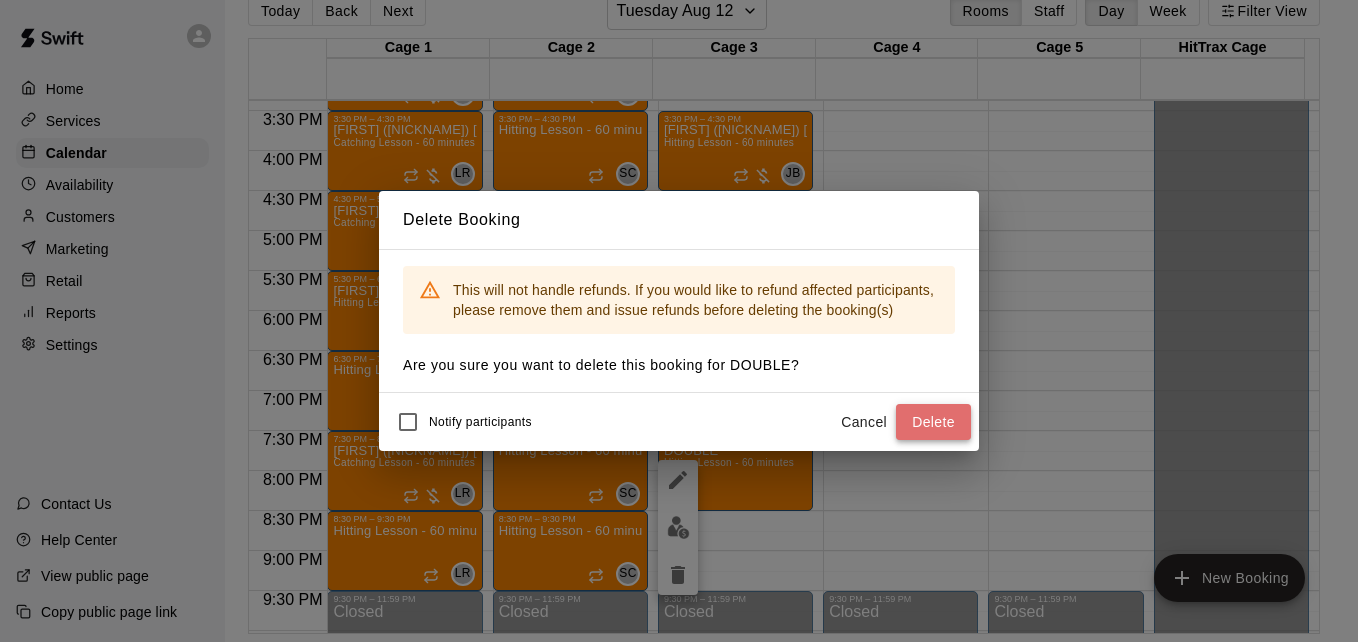 click on "Delete" at bounding box center (933, 422) 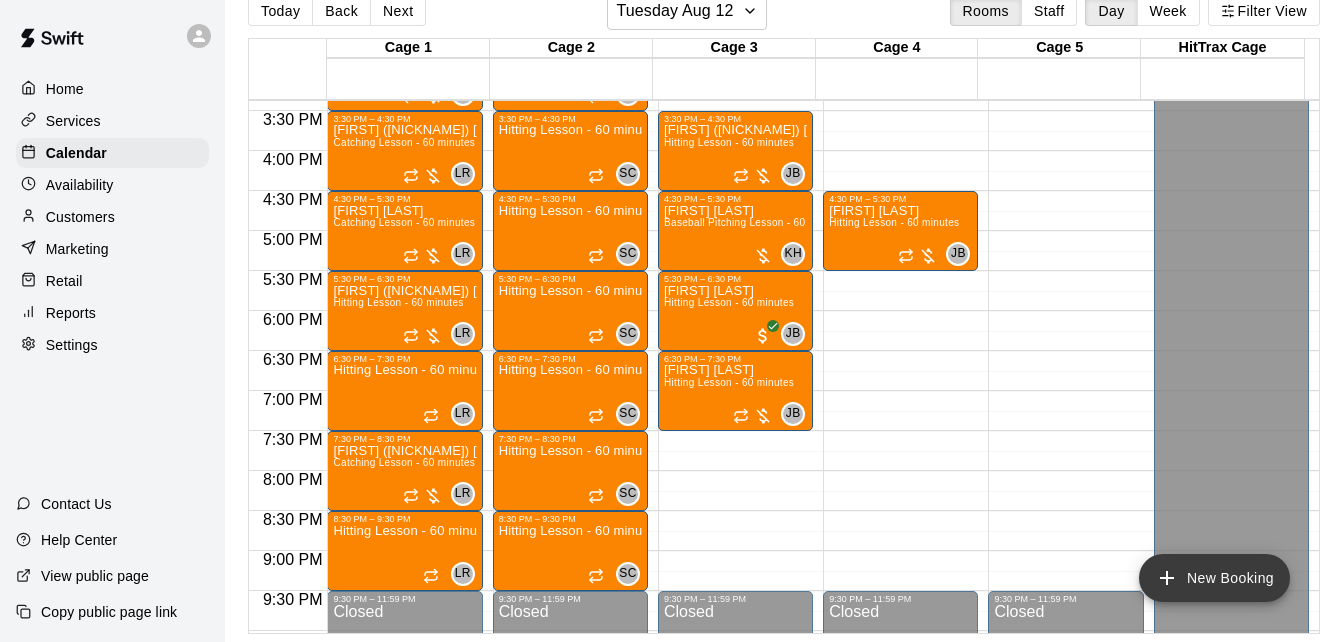 click on "New Booking" at bounding box center [1214, 578] 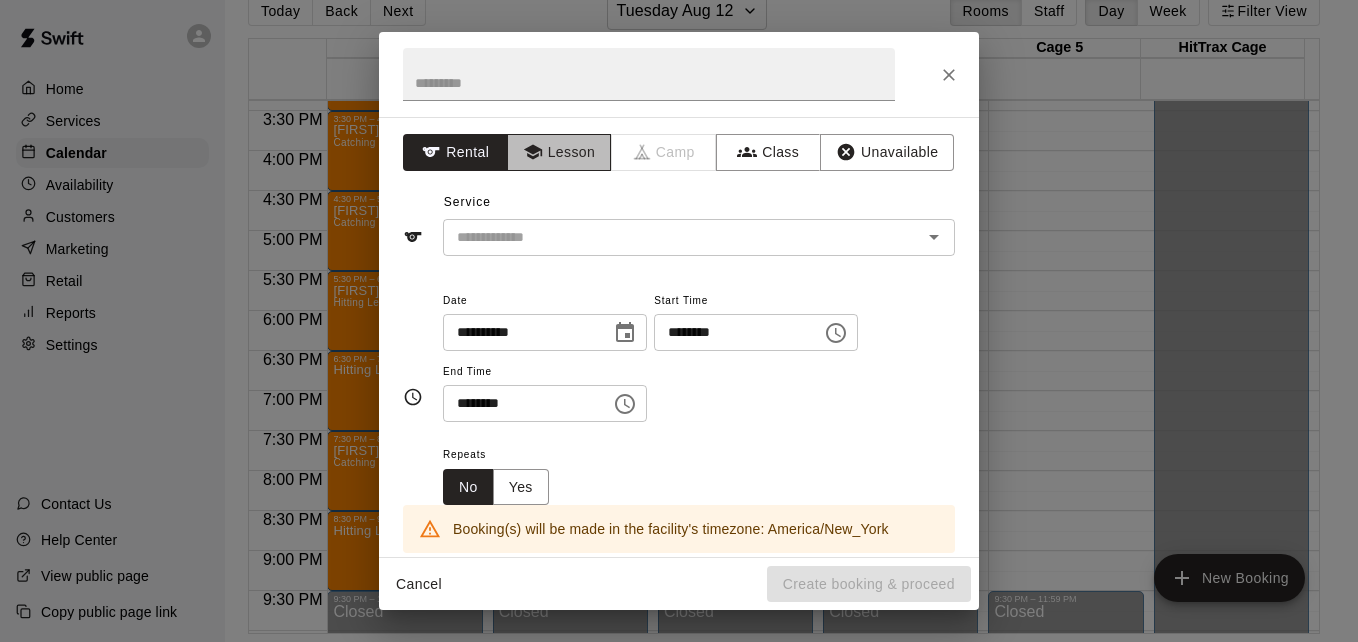 click on "Lesson" at bounding box center (559, 152) 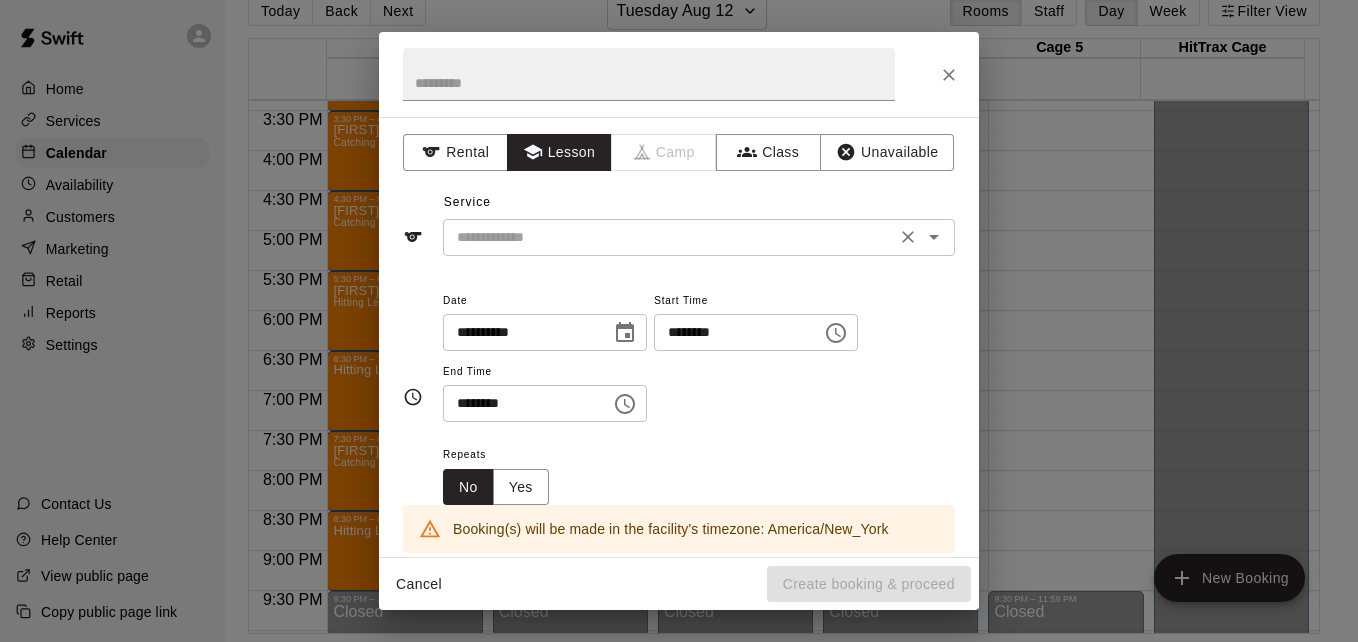 click at bounding box center (669, 237) 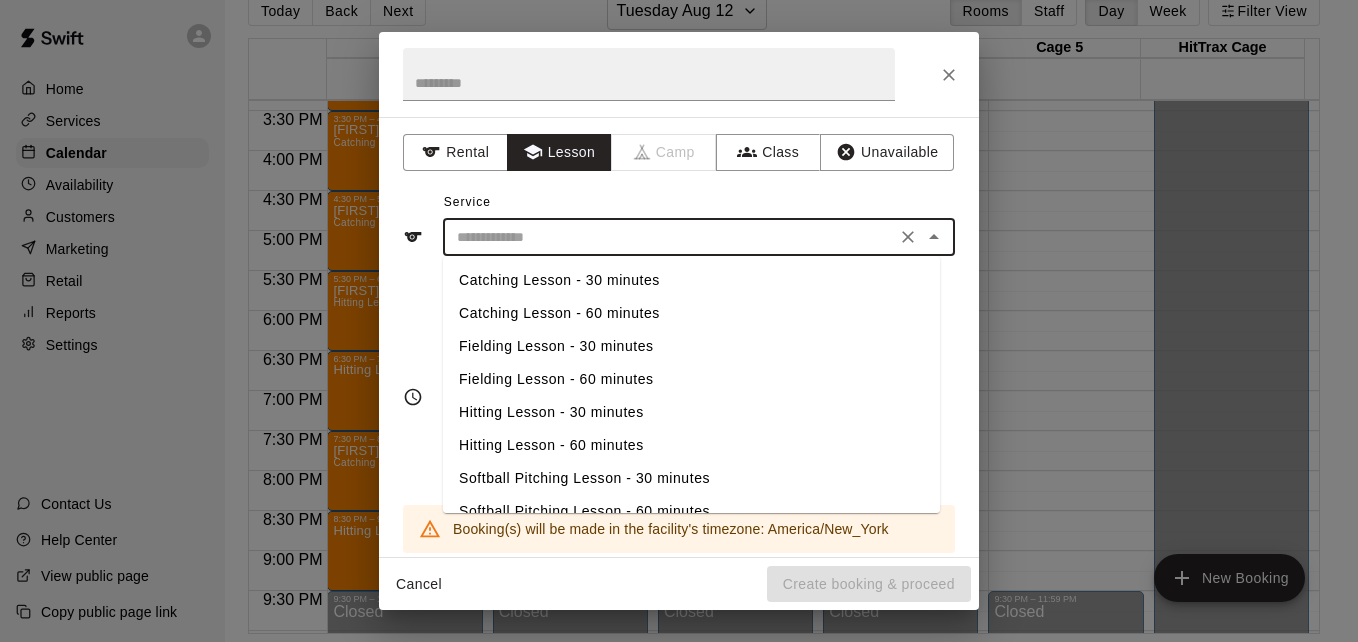 click on "Hitting Lesson - 60 minutes" at bounding box center (691, 445) 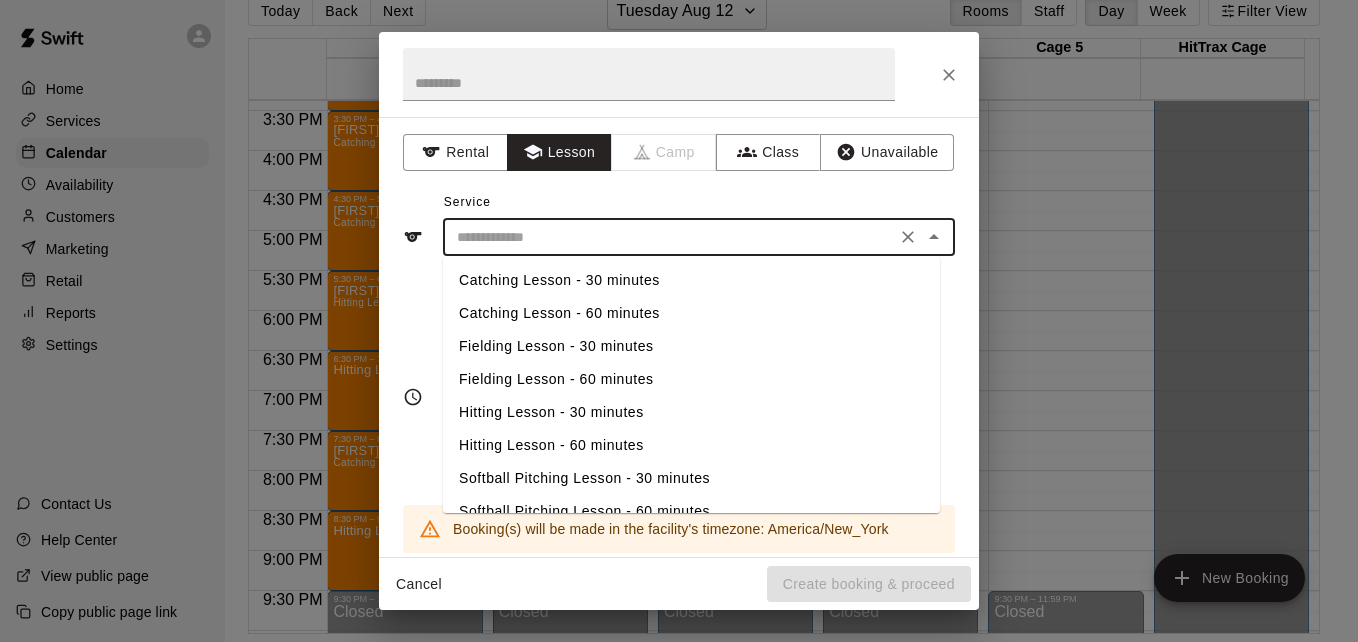 type on "**********" 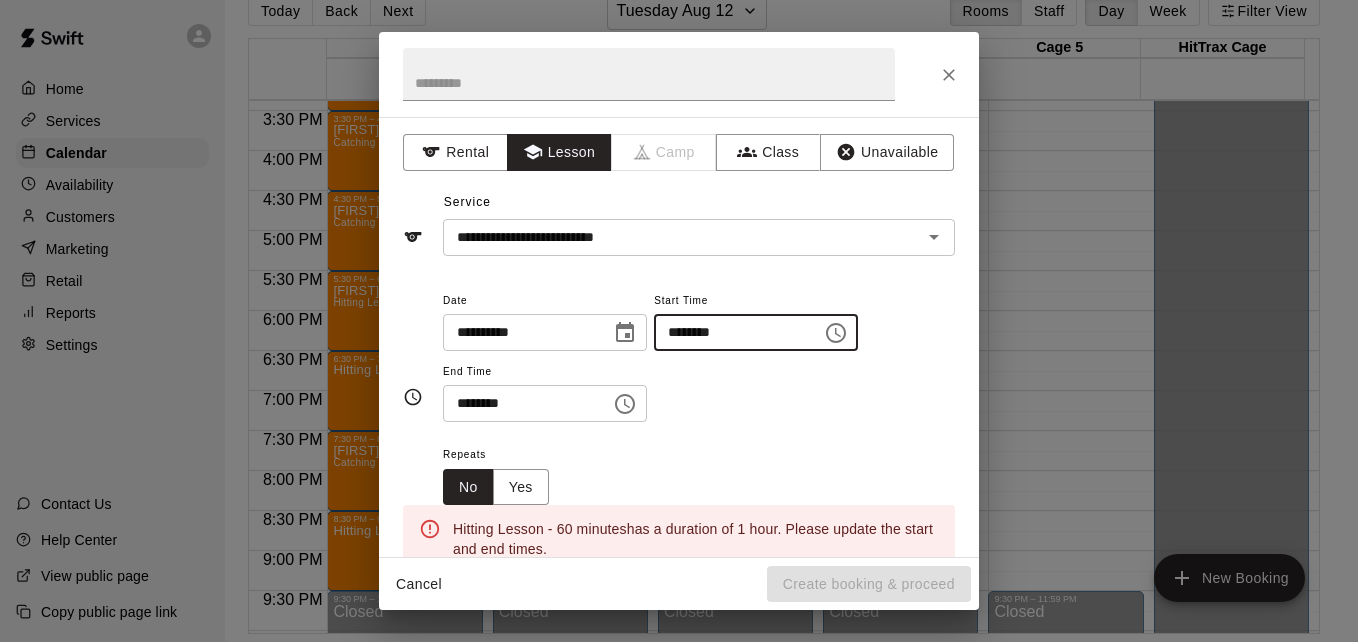click on "********" at bounding box center (731, 332) 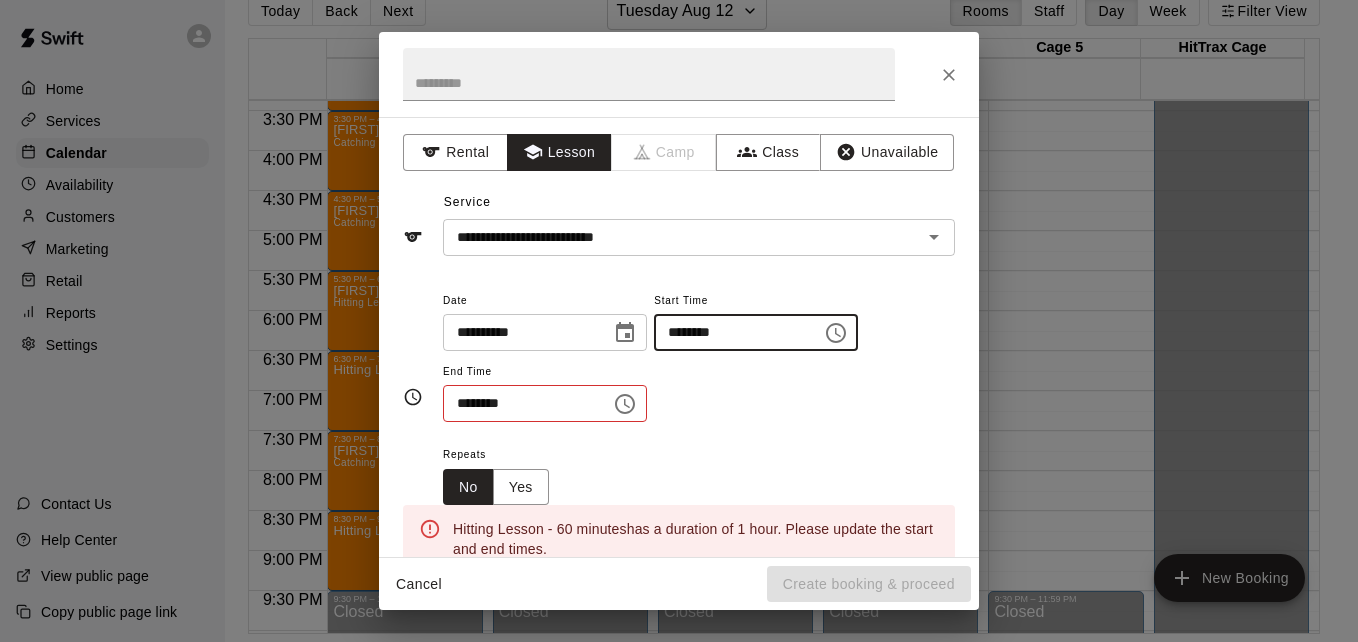 type on "********" 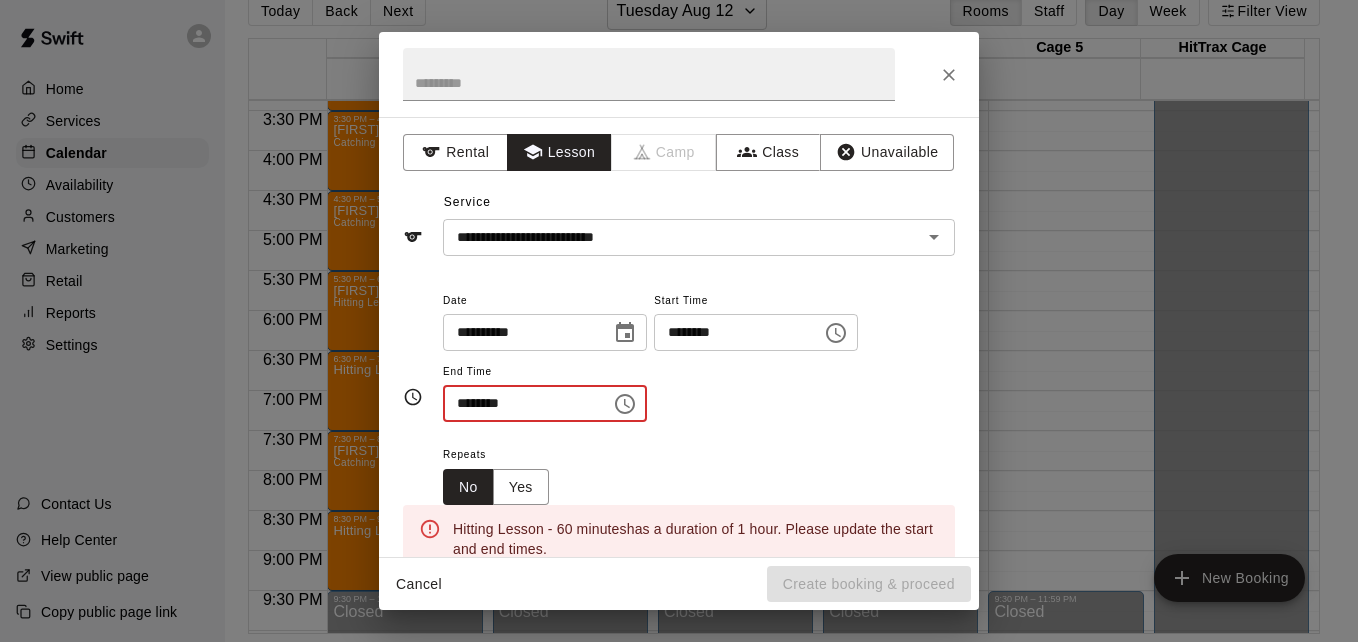 click on "********" at bounding box center [520, 403] 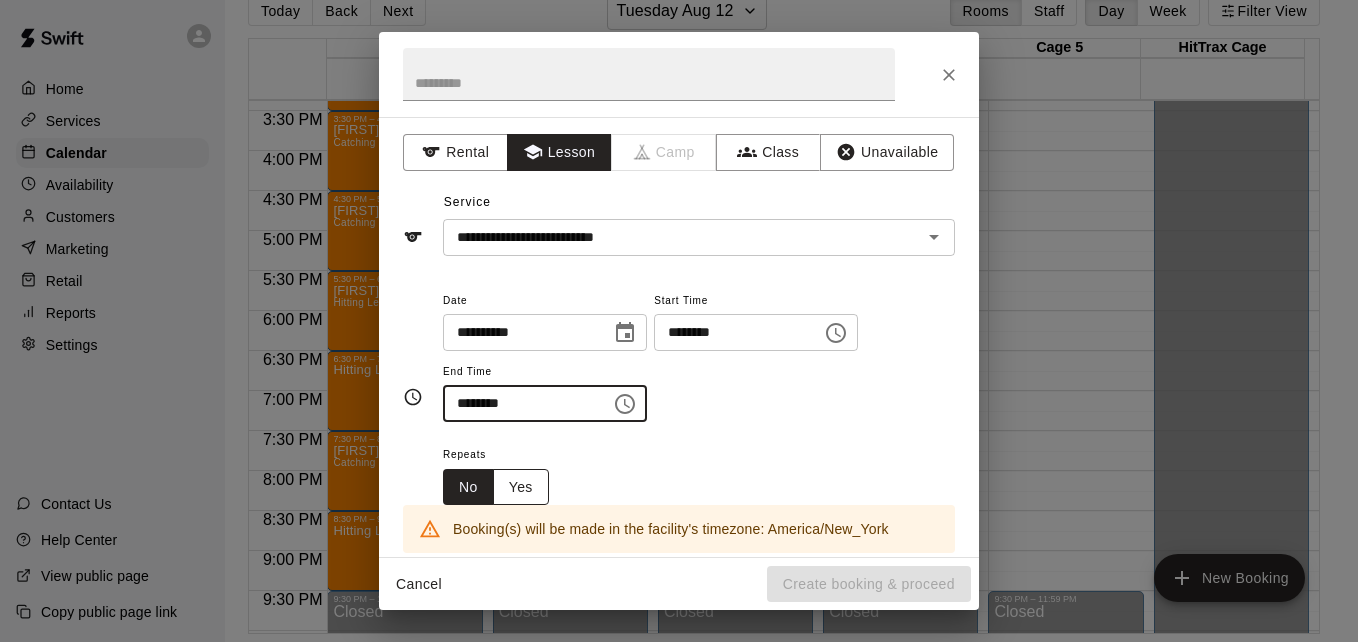 type on "********" 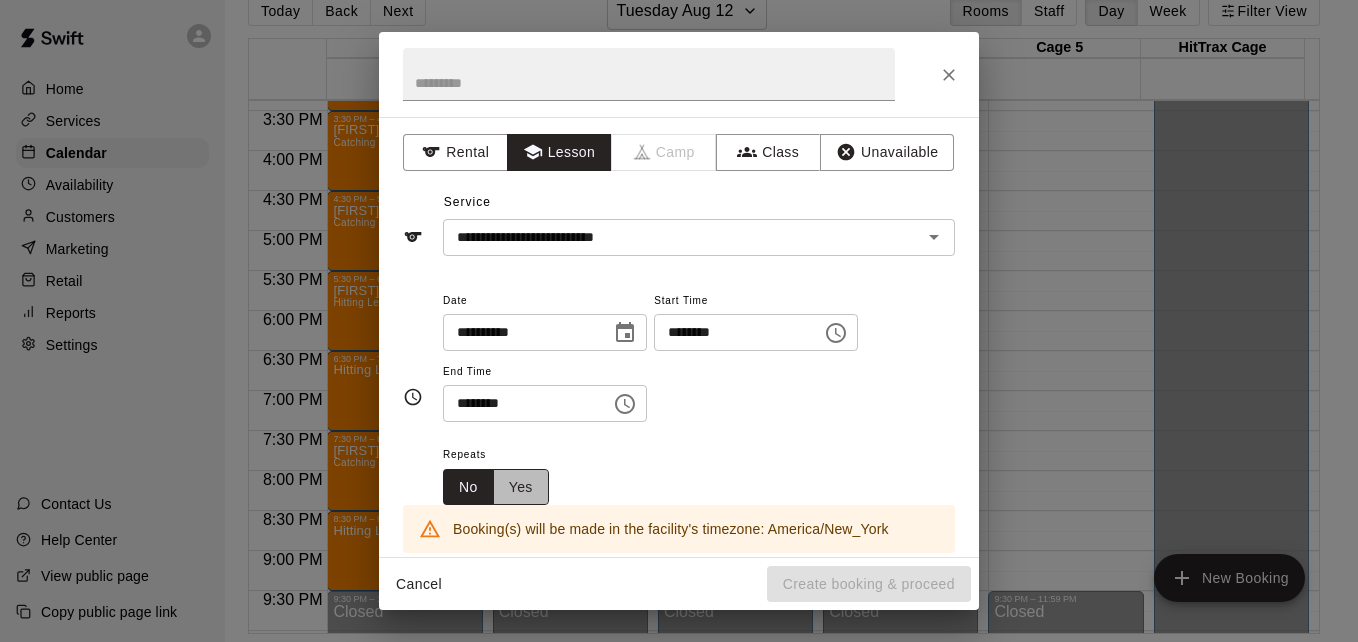 click on "Yes" at bounding box center [521, 487] 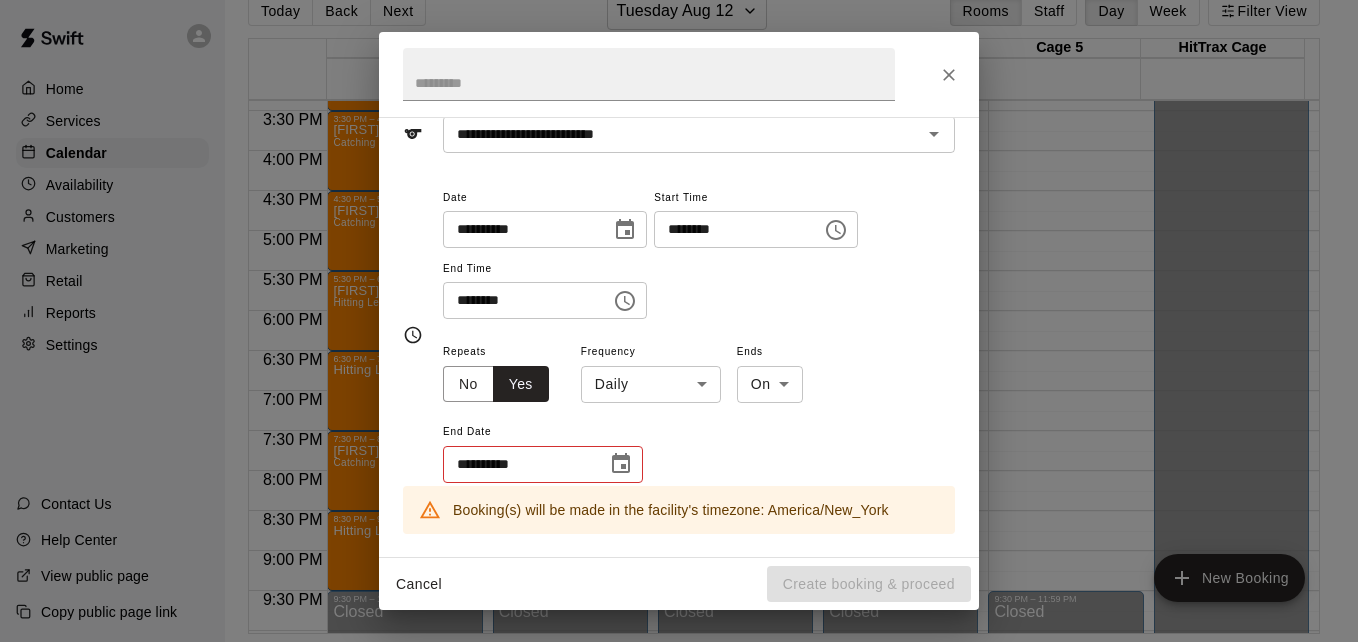 scroll, scrollTop: 120, scrollLeft: 0, axis: vertical 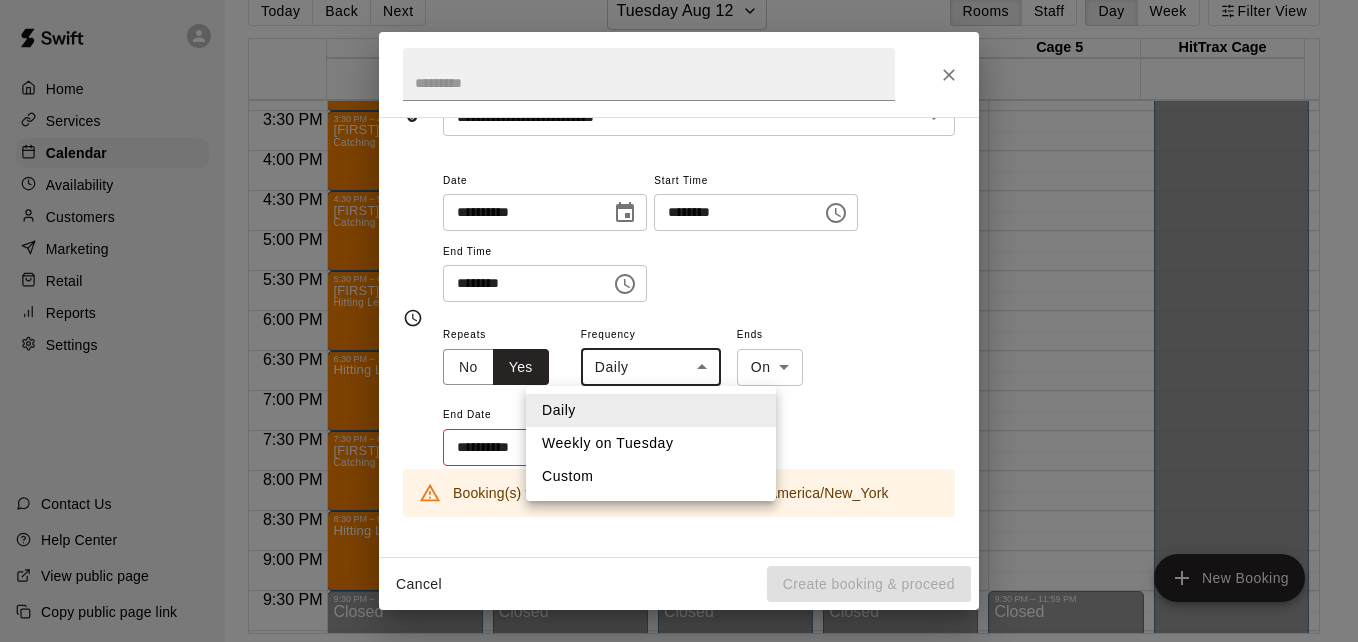 click on "Home Services Calendar Availability Customers Marketing Retail Reports Settings Contact Us Help Center View public page Copy public page link Today Back Next Tuesday Aug 12 Rooms Staff Day Week Filter View Cage 1 12 Tue Cage 2 12 Tue Cage 3 12 Tue Cage 4 12 Tue Cage 5 12 Tue HitTrax Cage 12 Tue 12:00 AM 12:30 AM 1:00 AM 1:30 AM 2:00 AM 2:30 AM 3:00 AM 3:30 AM 4:00 AM 4:30 AM 5:00 AM 5:30 AM 6:00 AM 6:30 AM 7:00 AM 7:30 AM 8:00 AM 8:30 AM 9:00 AM 9:30 AM 10:00 AM 10:30 AM 11:00 AM 11:30 AM 12:00 PM 12:30 PM 1:00 PM 1:30 PM 2:00 PM 2:30 PM 3:00 PM 3:30 PM 4:00 PM 4:30 PM 5:00 PM 5:30 PM 6:00 PM 6:30 PM 7:00 PM 7:30 PM 8:00 PM 8:30 PM 9:00 PM 9:30 PM 10:00 PM 10:30 PM 11:00 PM 11:30 PM 12:00 AM – 12:30 PM Closed 12:30 PM – 1:30 PM [FIRST] [LAST] Hitting Lesson - 60 minutes LR 0 1:30 PM – 2:30 PM [FIRST] [LAST] Hitting Lesson - 60 minutes LR 0 2:30 PM – 3:30 PM [FIRST] [LAST] Hitting Lesson - 60 minutes LR 0 3:30 PM – 4:30 PM [FIRST] ([NICKNAME]) [LAST] Catching Lesson - 60 minutes LR 0 4:30 PM – 5:30 PM LR 0 LR" at bounding box center [679, 305] 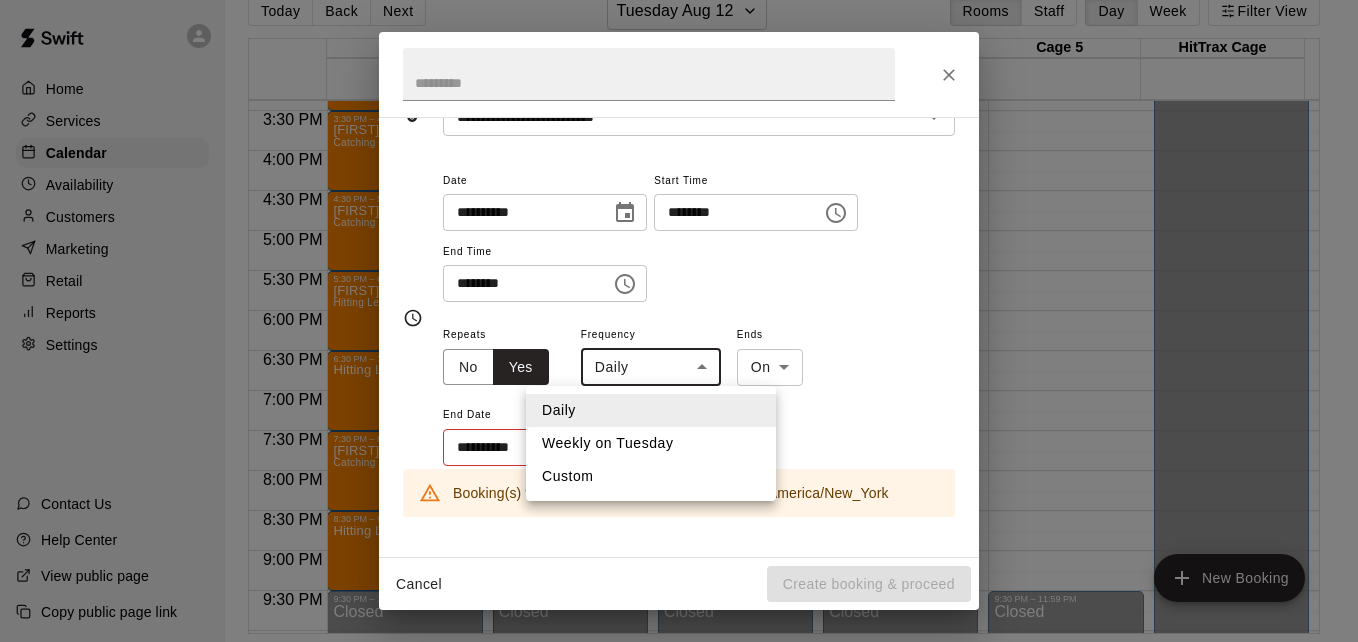 click on "Weekly on Tuesday" at bounding box center [651, 443] 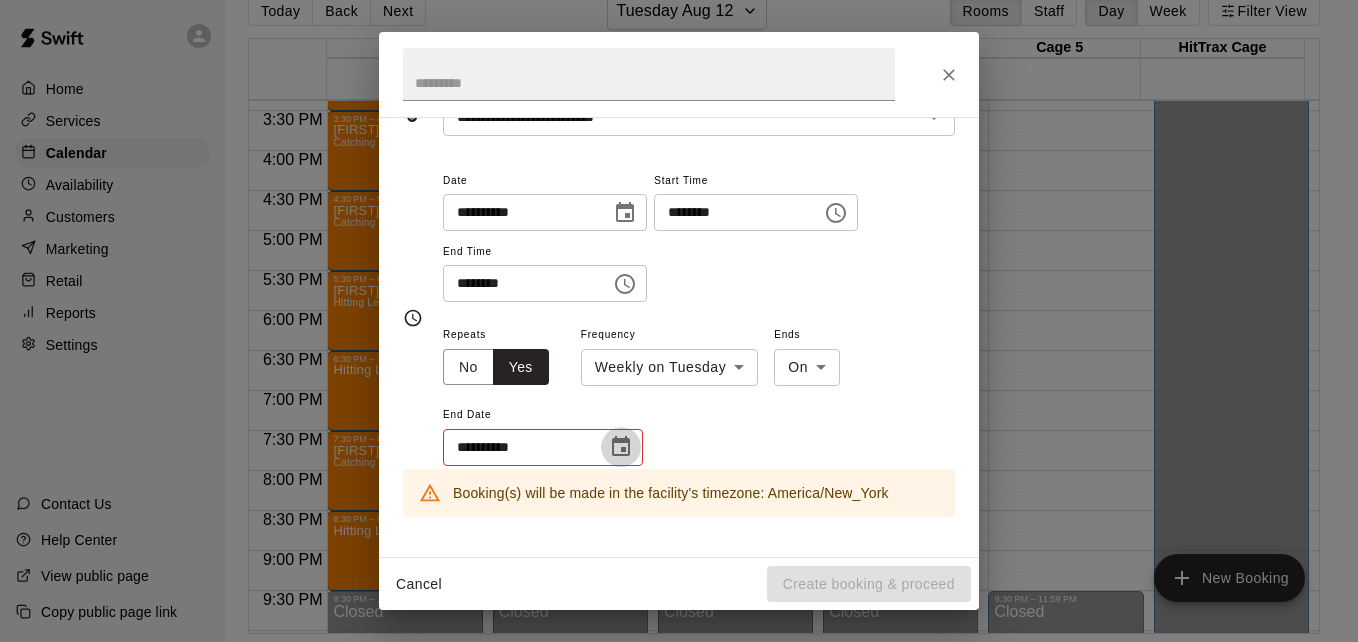 click 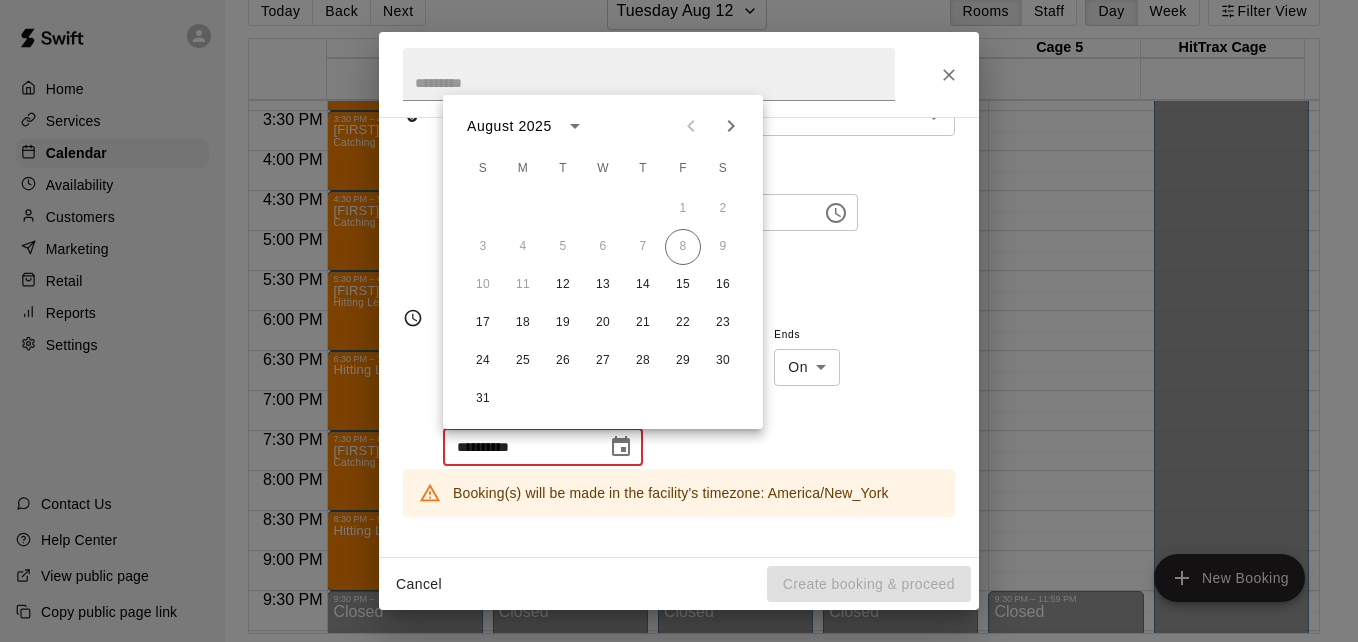 click 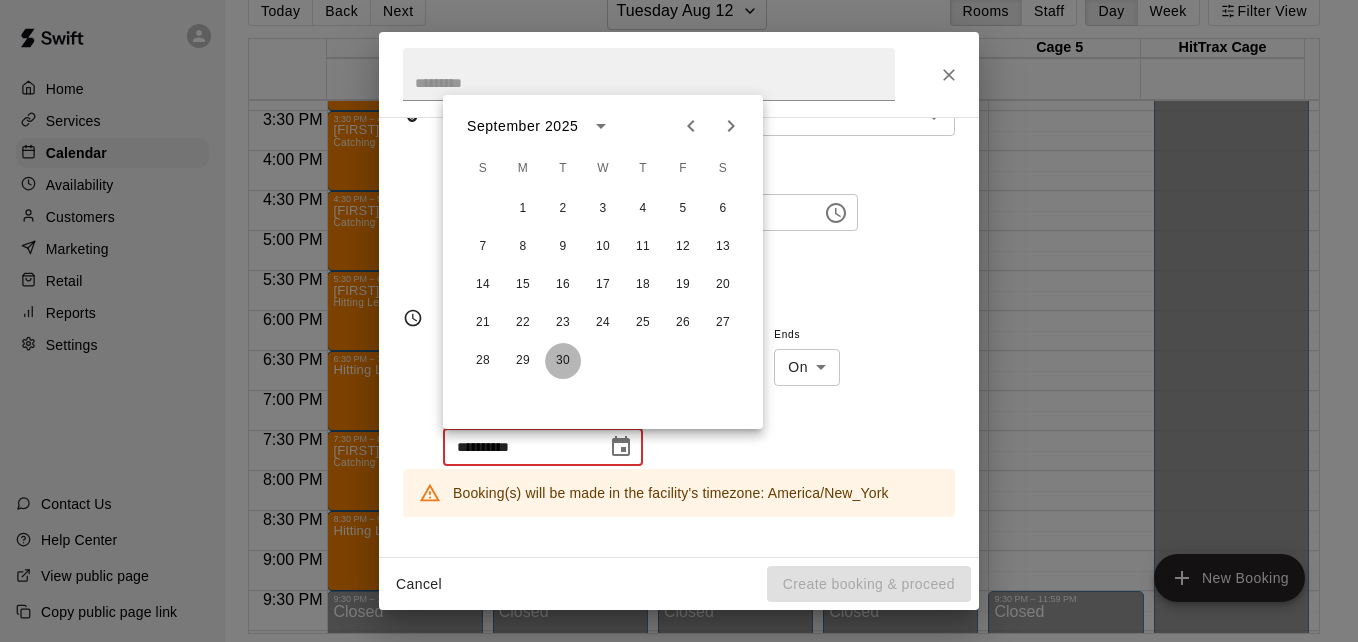 click on "30" at bounding box center [563, 361] 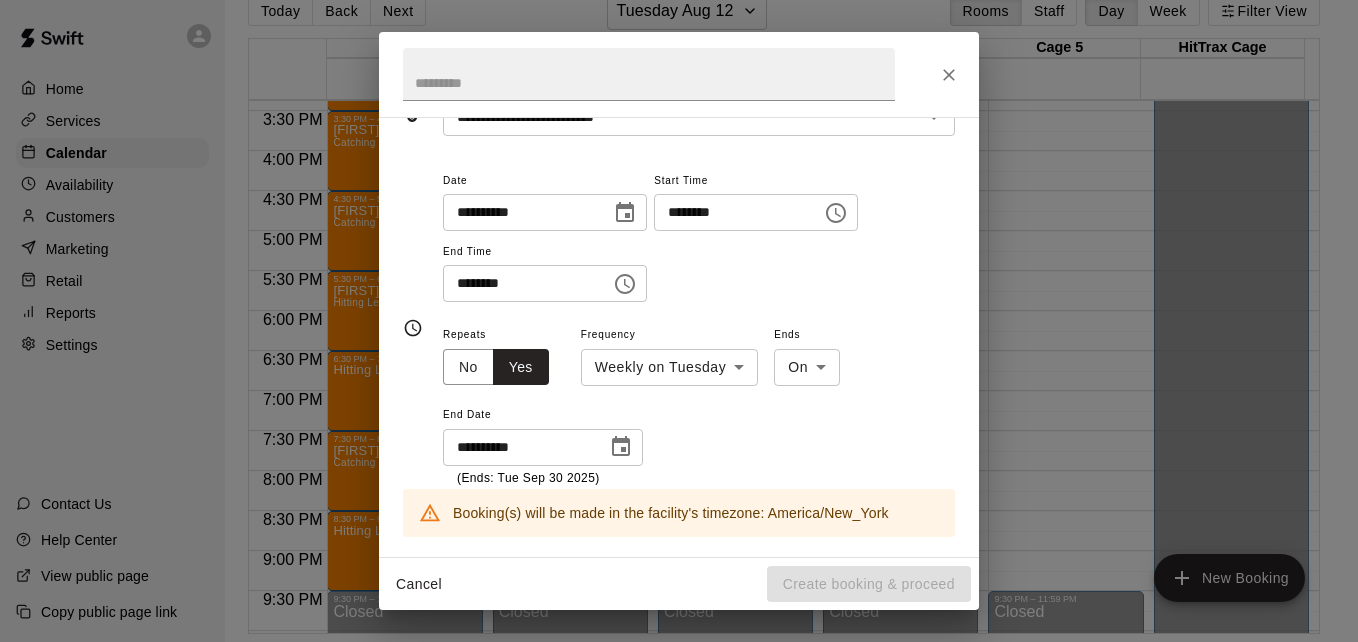 scroll, scrollTop: 504, scrollLeft: 0, axis: vertical 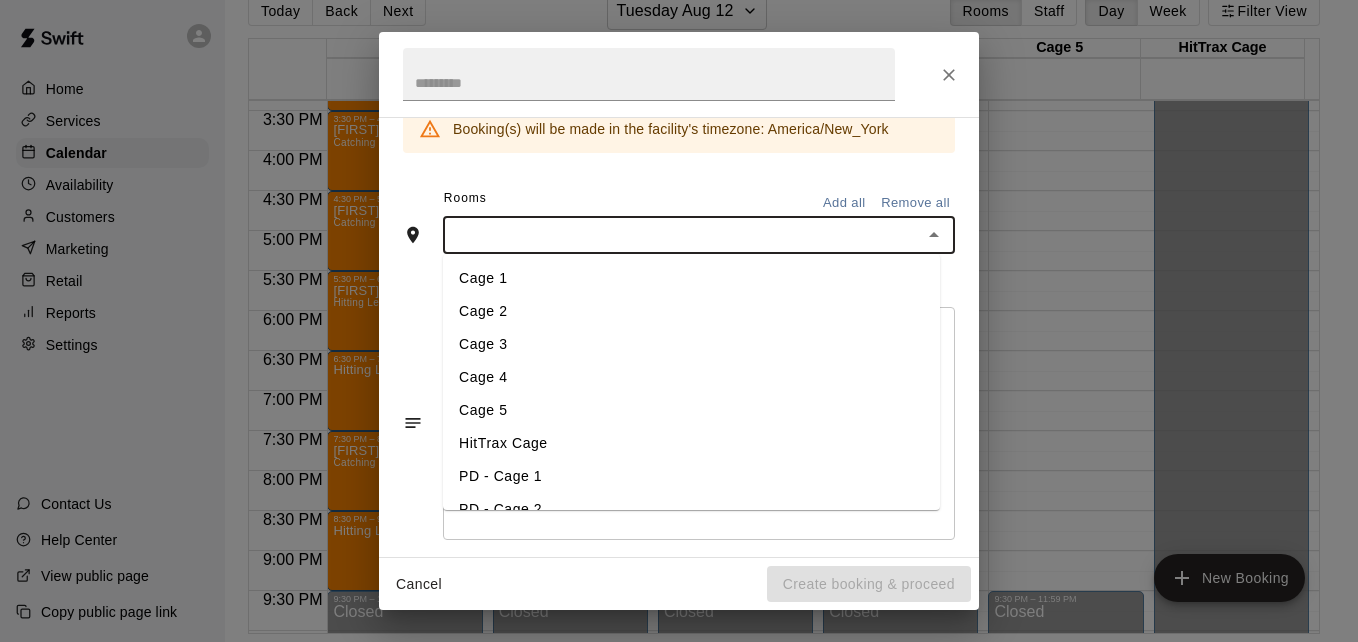 click at bounding box center (682, 235) 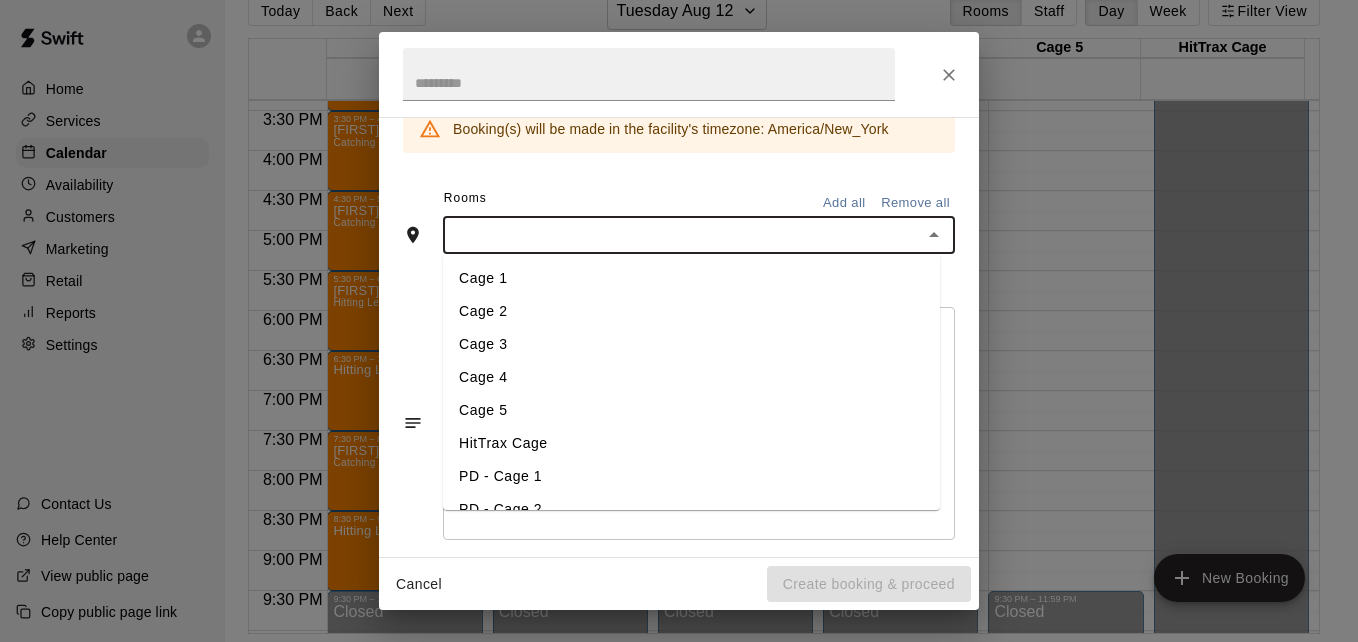 click on "Cage 3" at bounding box center [691, 344] 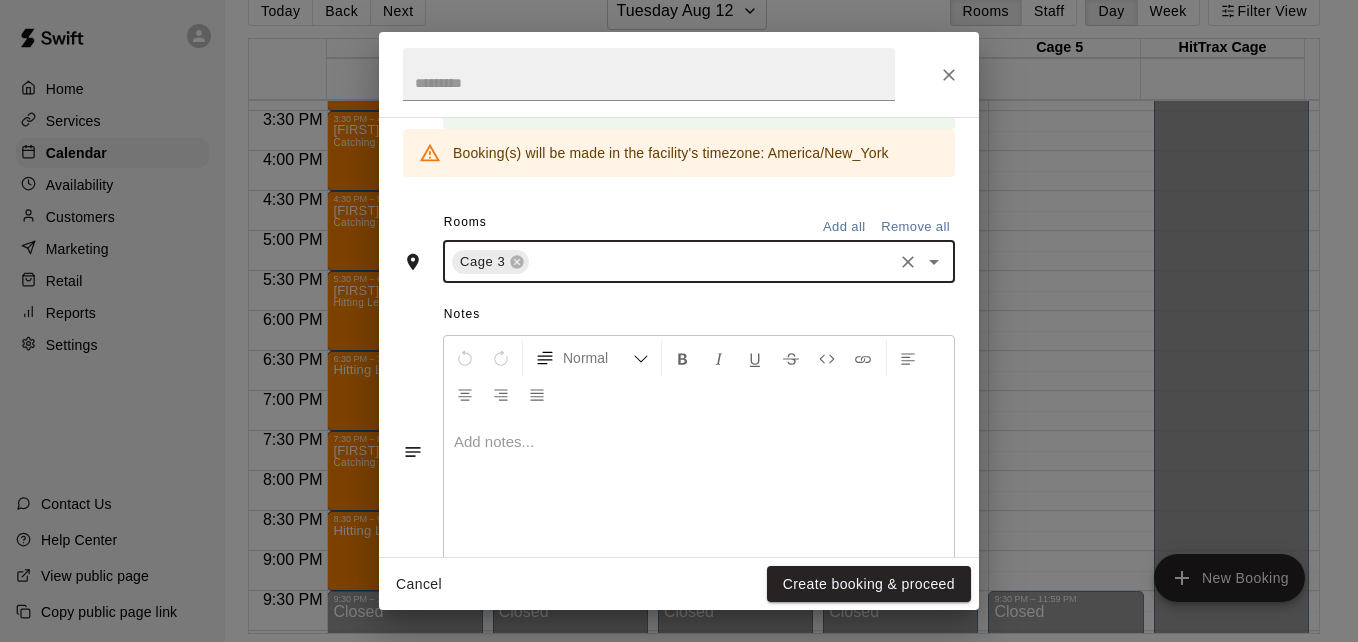 scroll, scrollTop: 580, scrollLeft: 0, axis: vertical 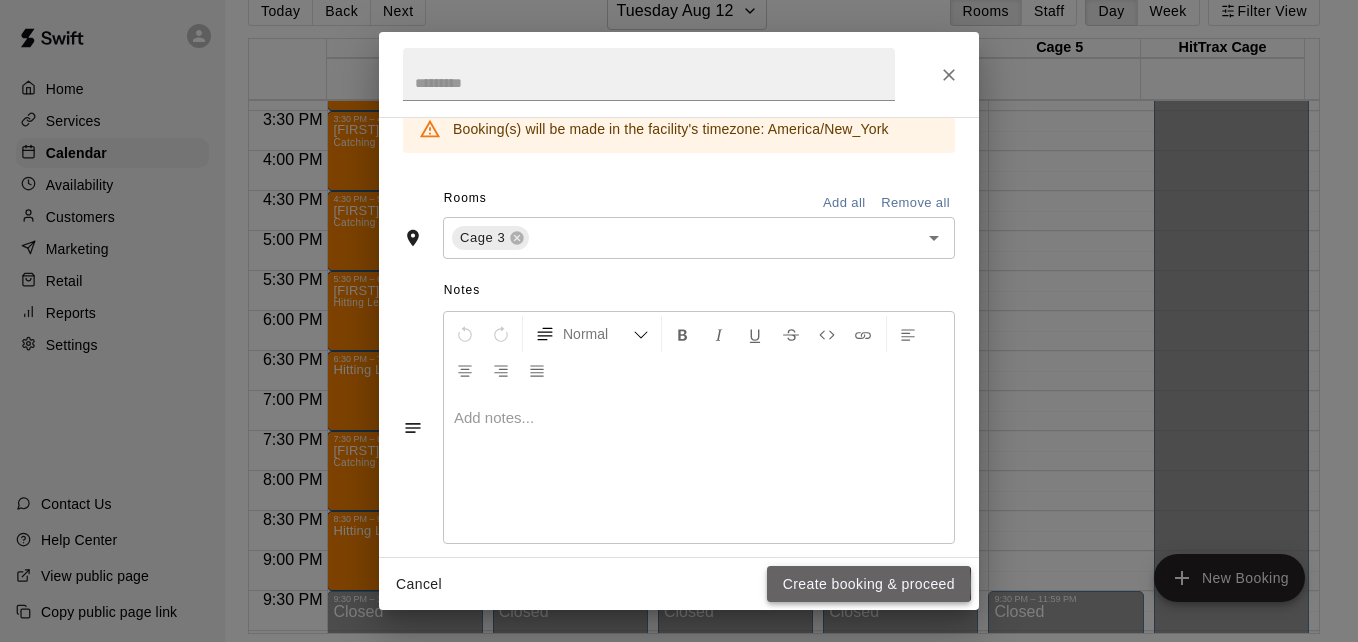 click on "Create booking & proceed" at bounding box center [869, 584] 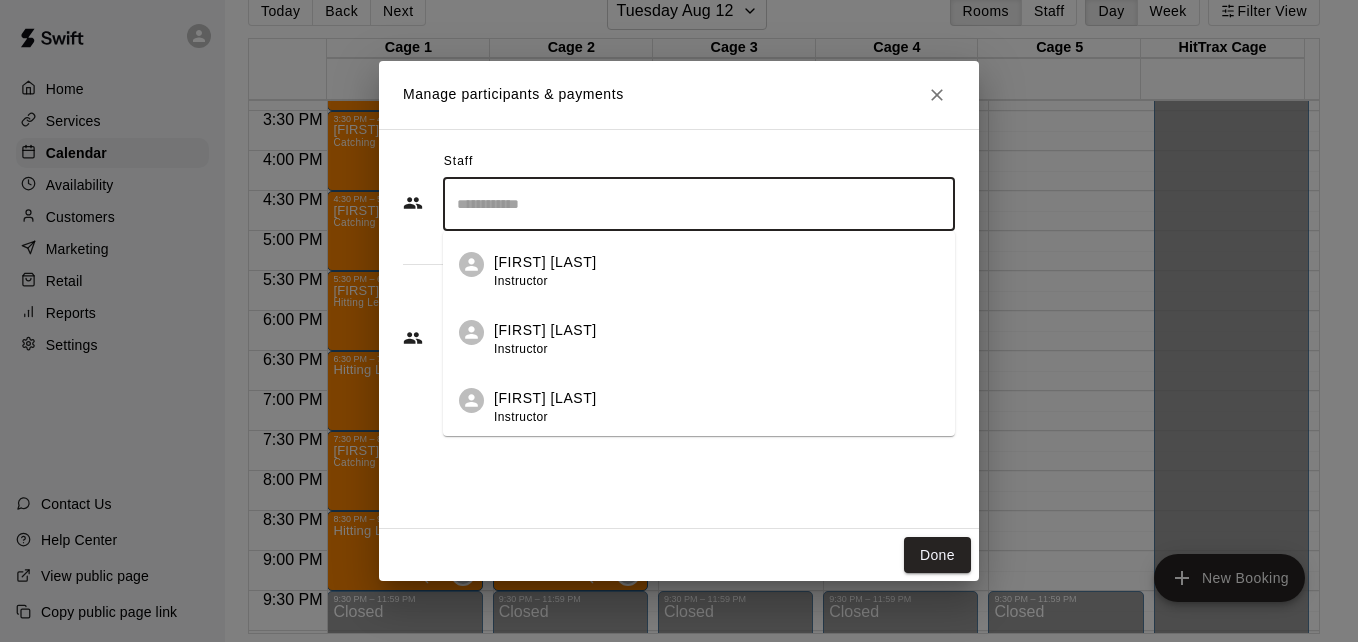 click at bounding box center (699, 204) 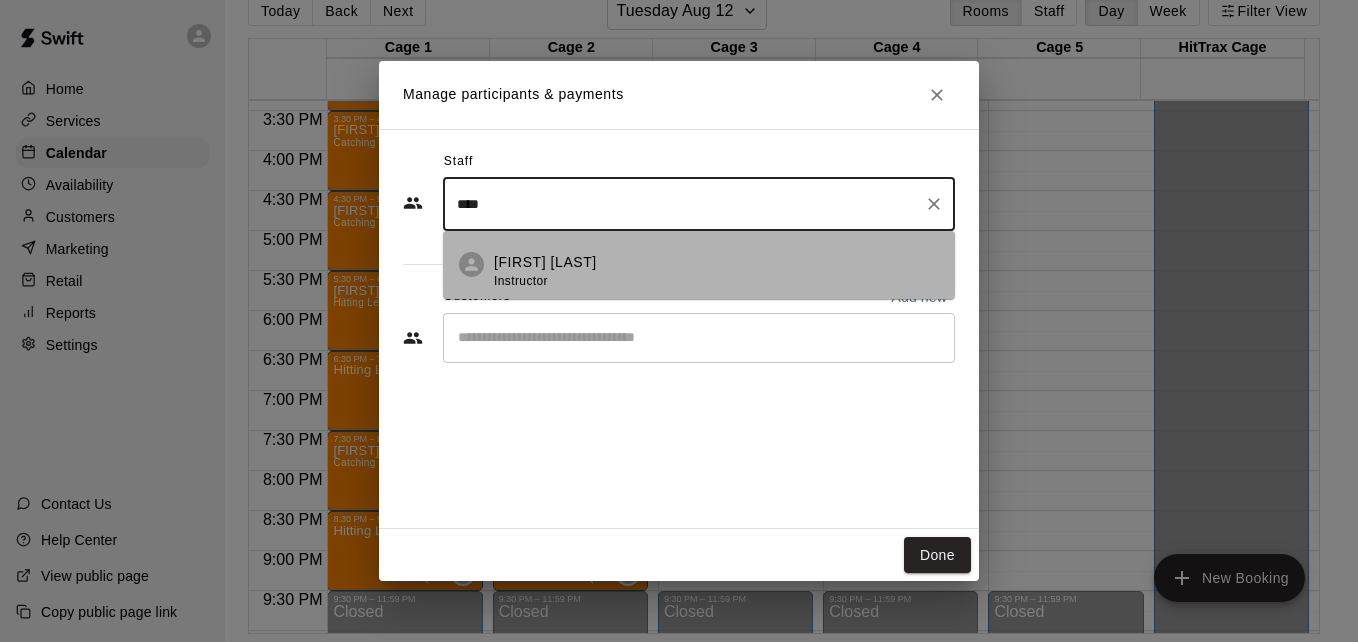 click on "[FIRST] [LAST]" at bounding box center (545, 262) 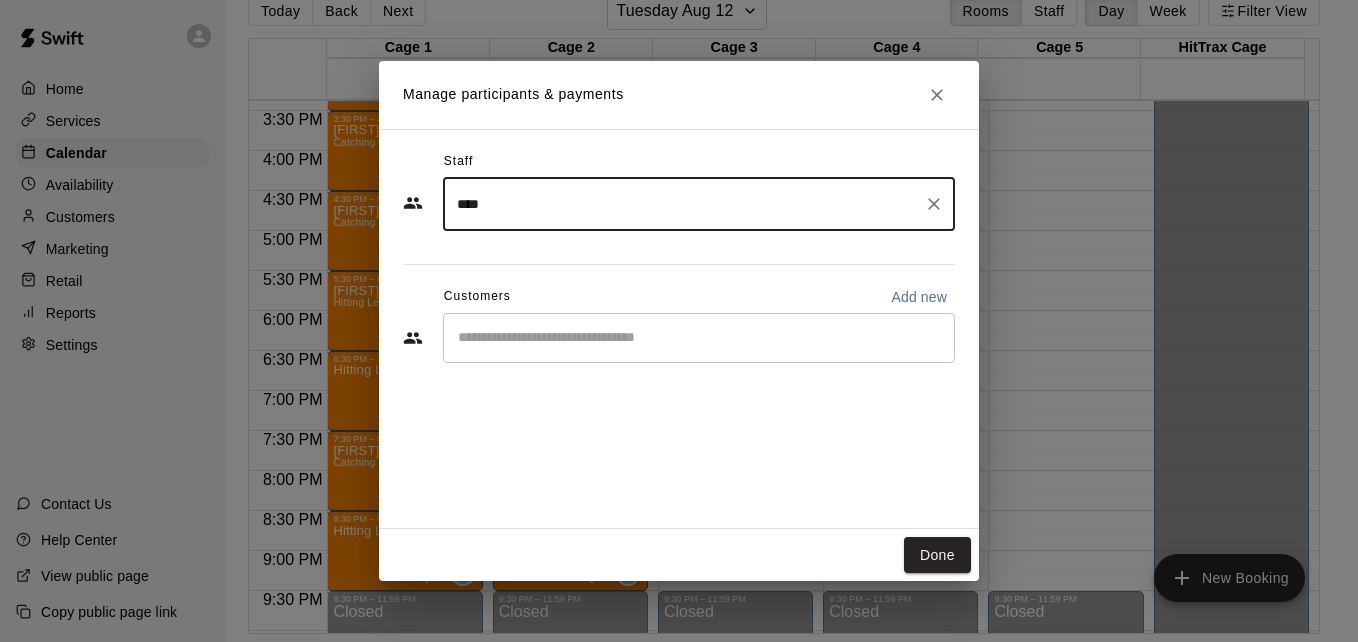 type on "****" 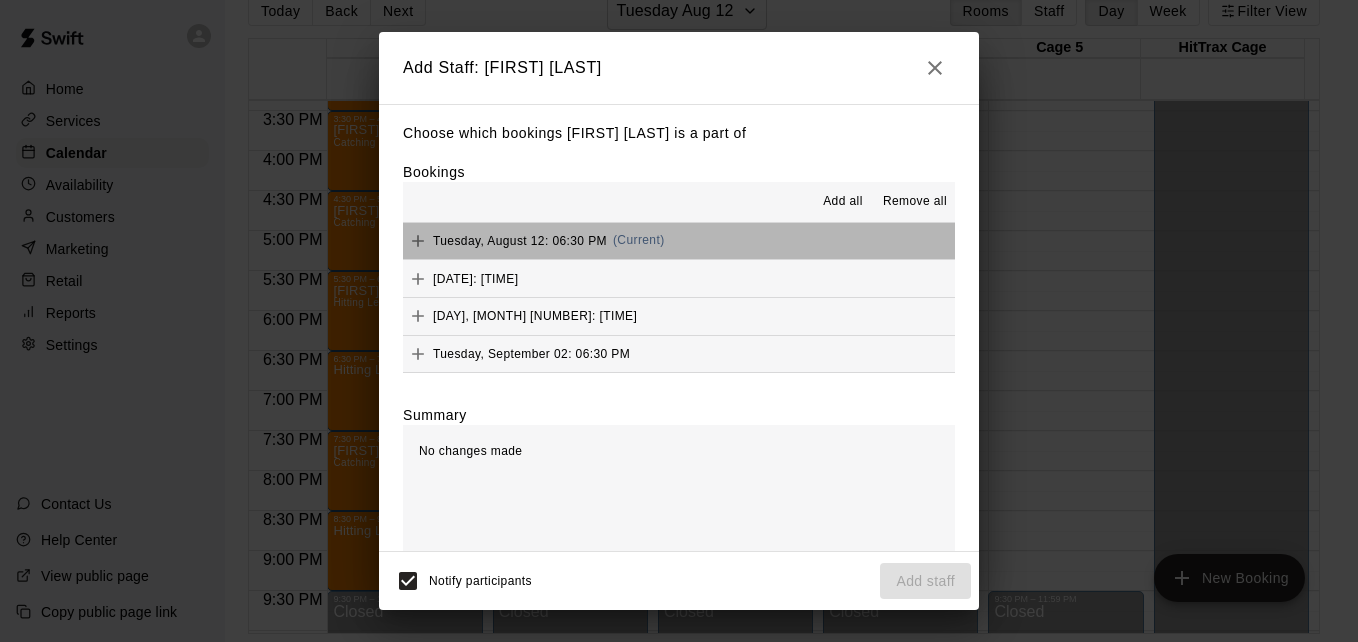 click on "[DAY], [MONTH] [NUMBER]: [TIME] (Current)" at bounding box center [679, 241] 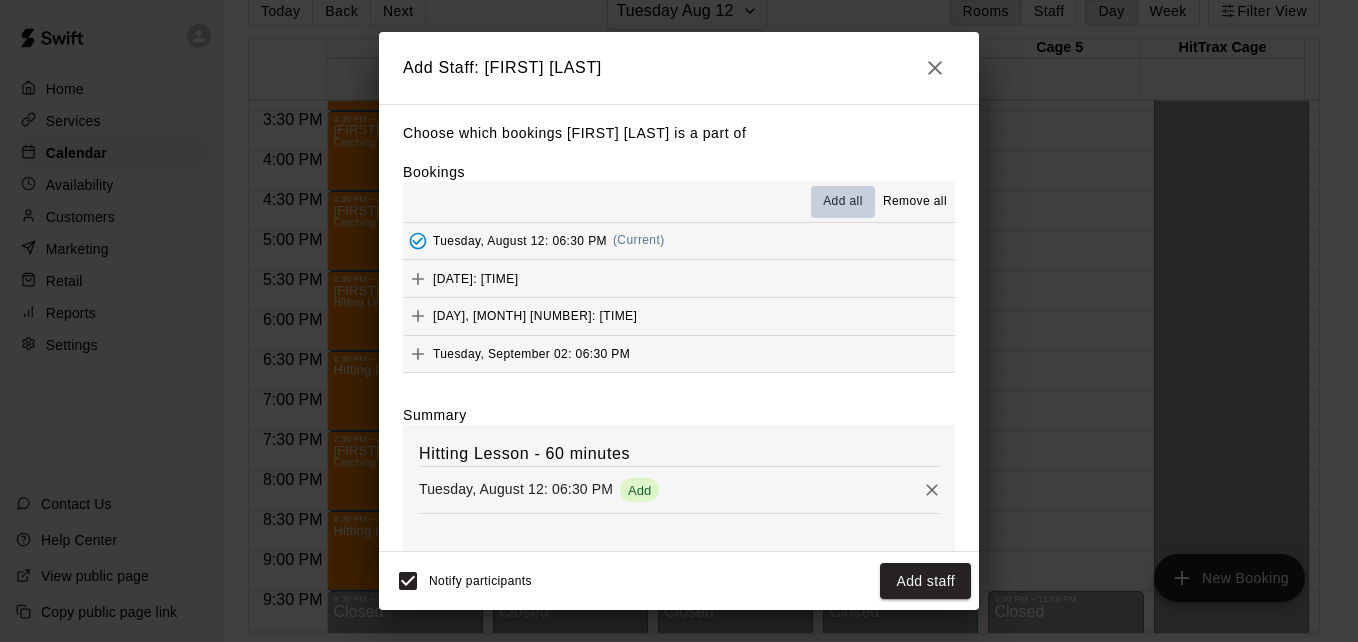 click on "Add all" at bounding box center [843, 202] 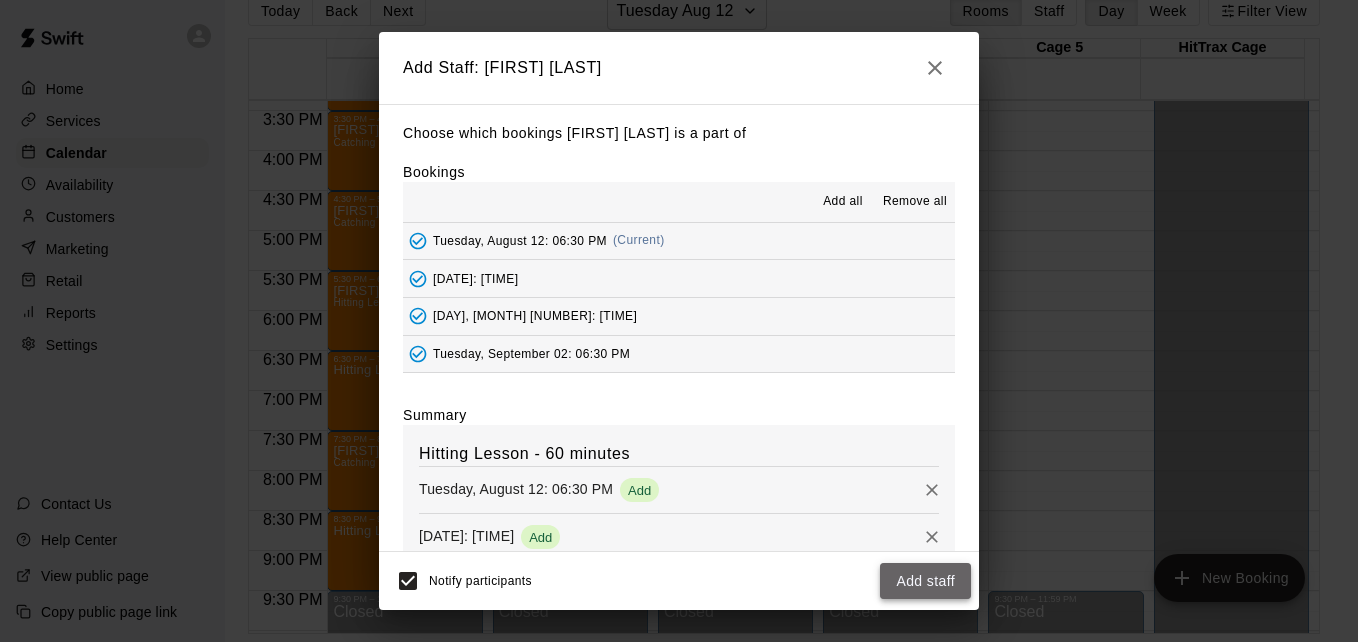 click on "Add staff" at bounding box center (925, 581) 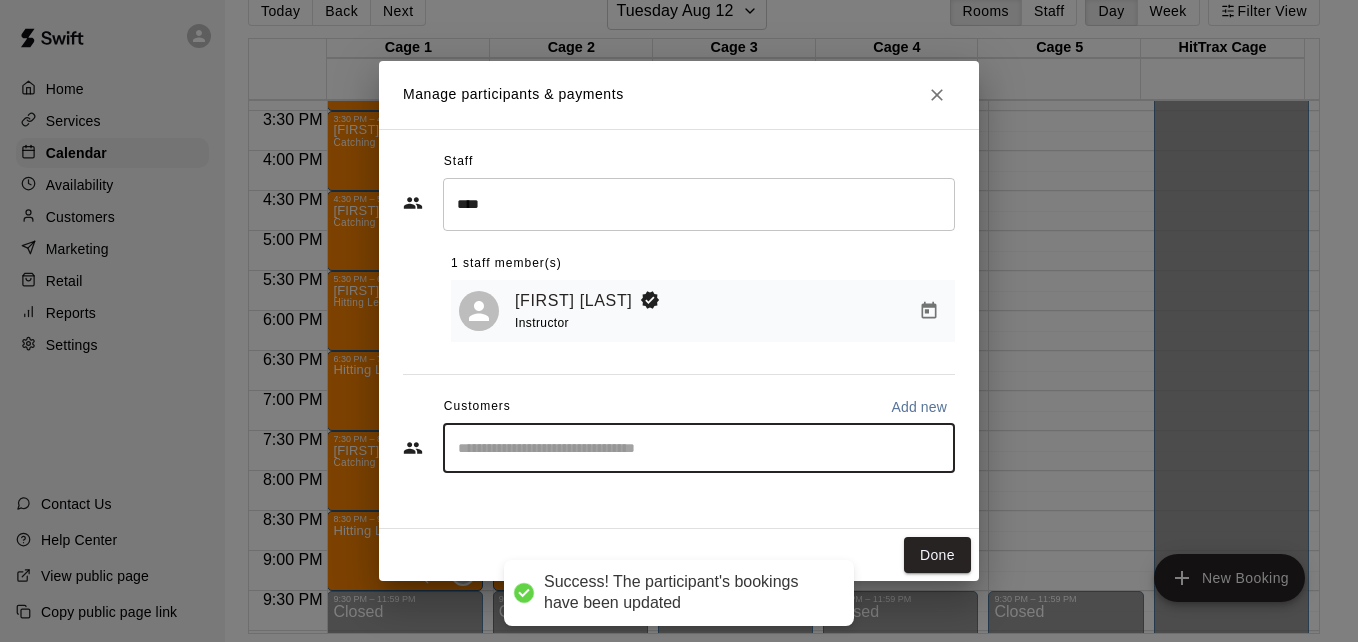 click at bounding box center [699, 448] 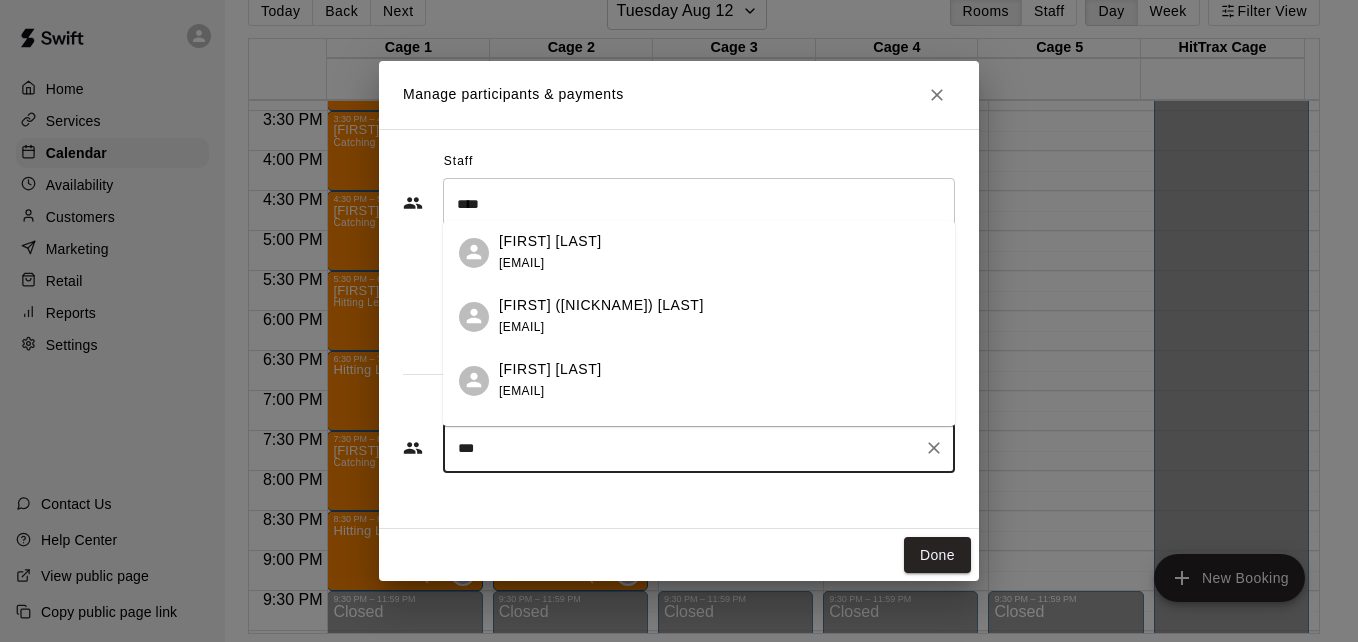 type on "****" 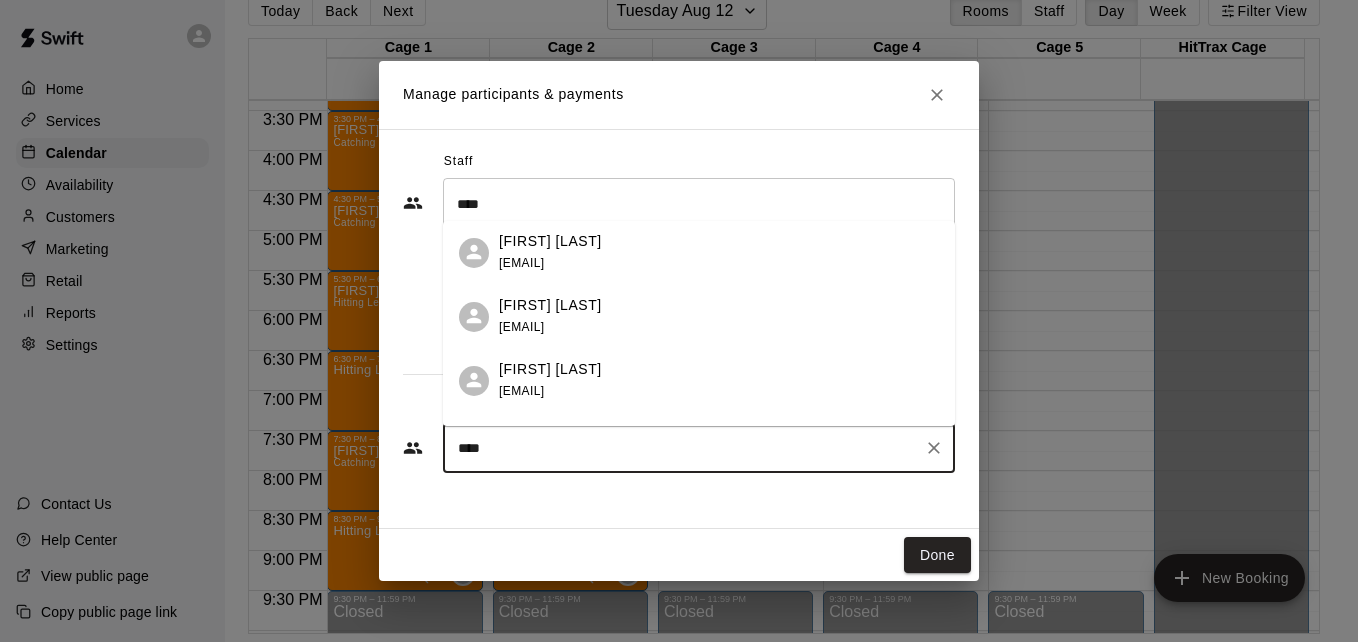 click on "[FIRST] [LAST] [EMAIL]" at bounding box center (719, 380) 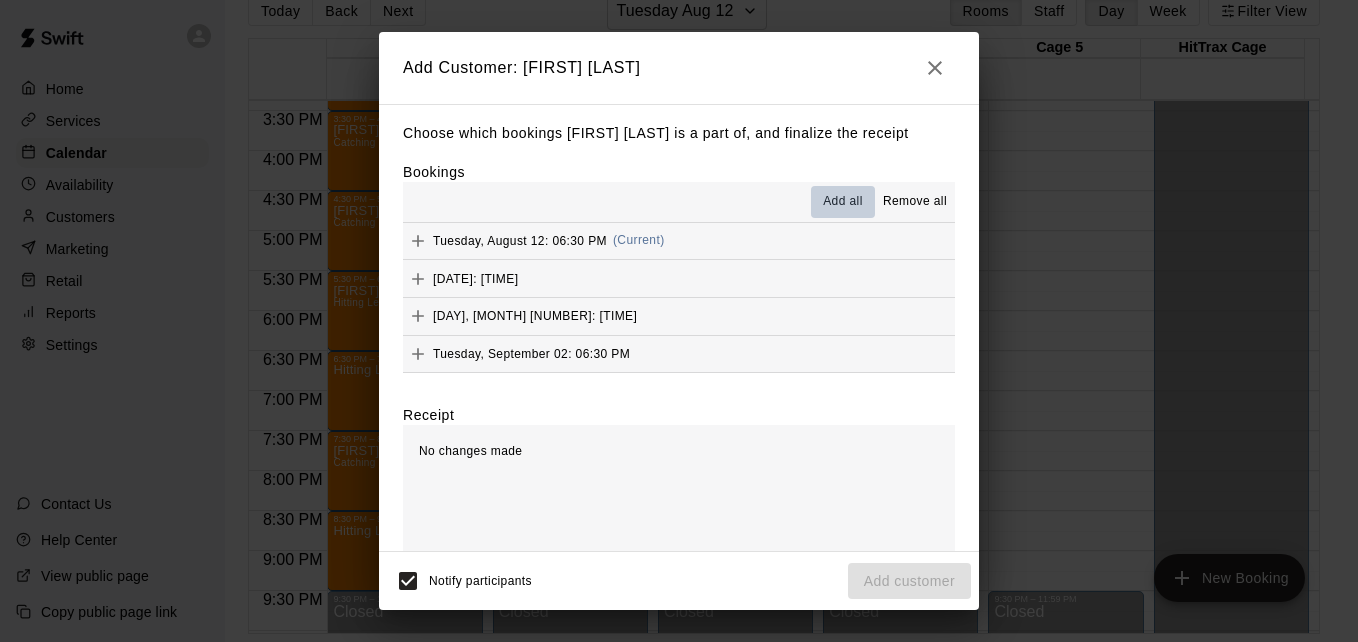 click on "Add all" at bounding box center [843, 202] 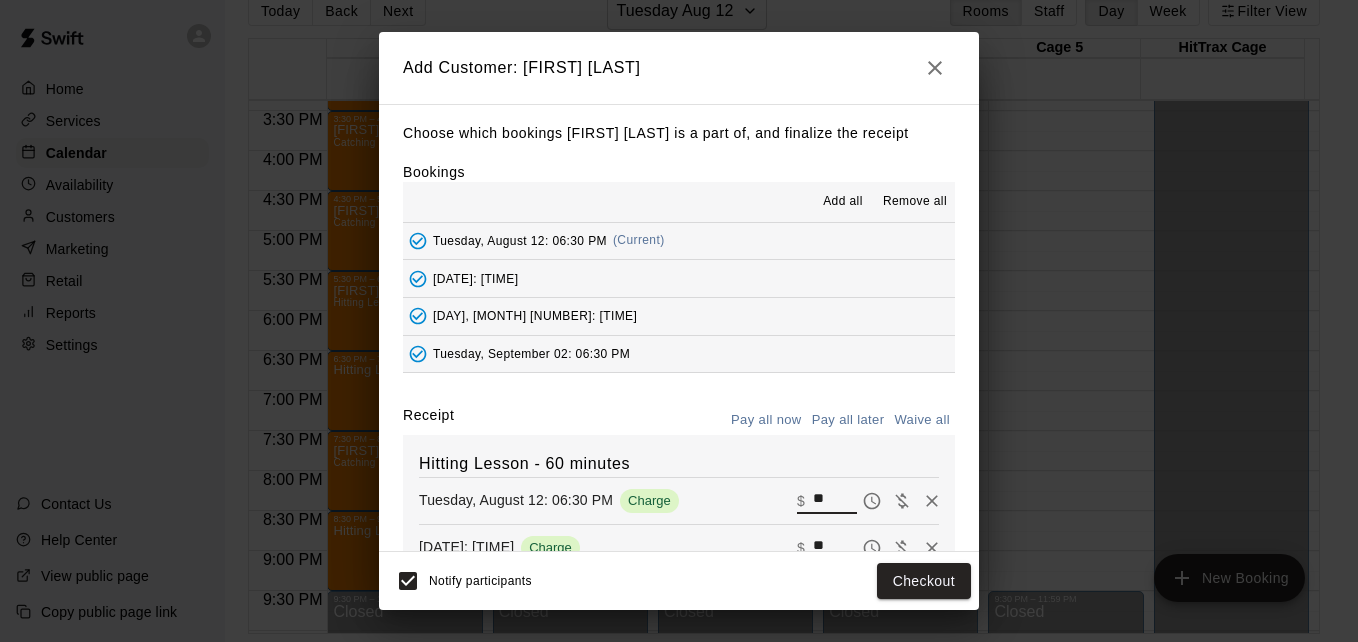 click on "**" at bounding box center (835, 501) 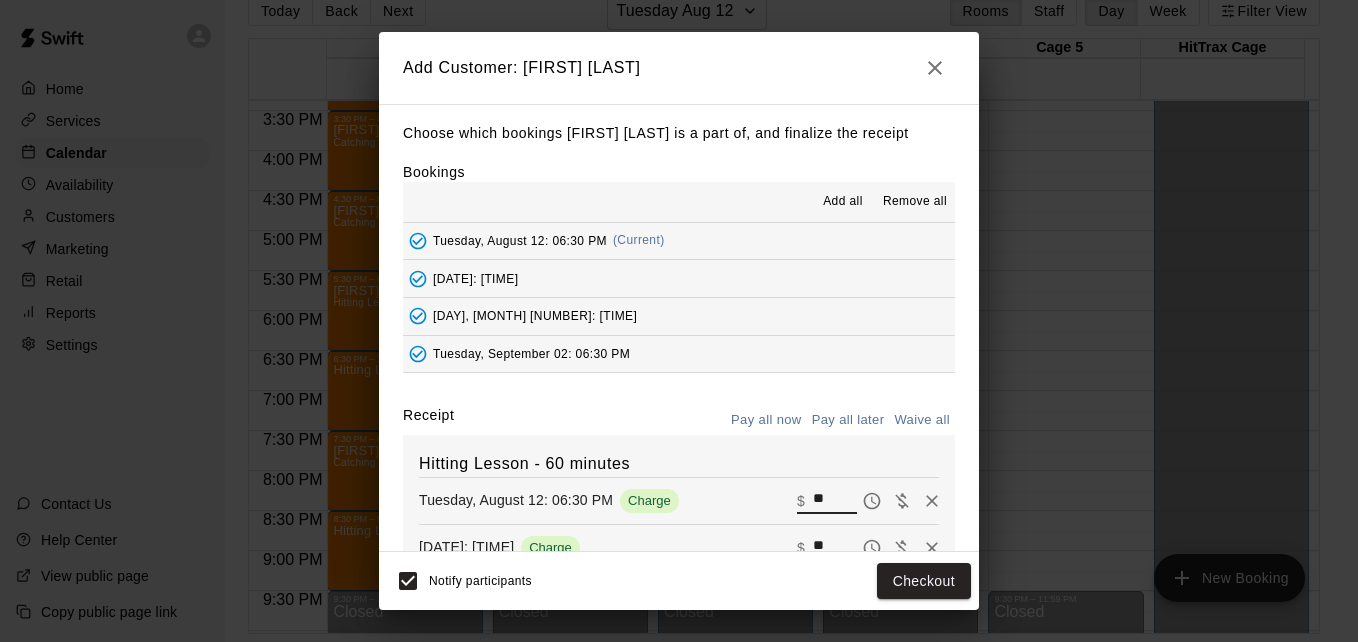 type on "**" 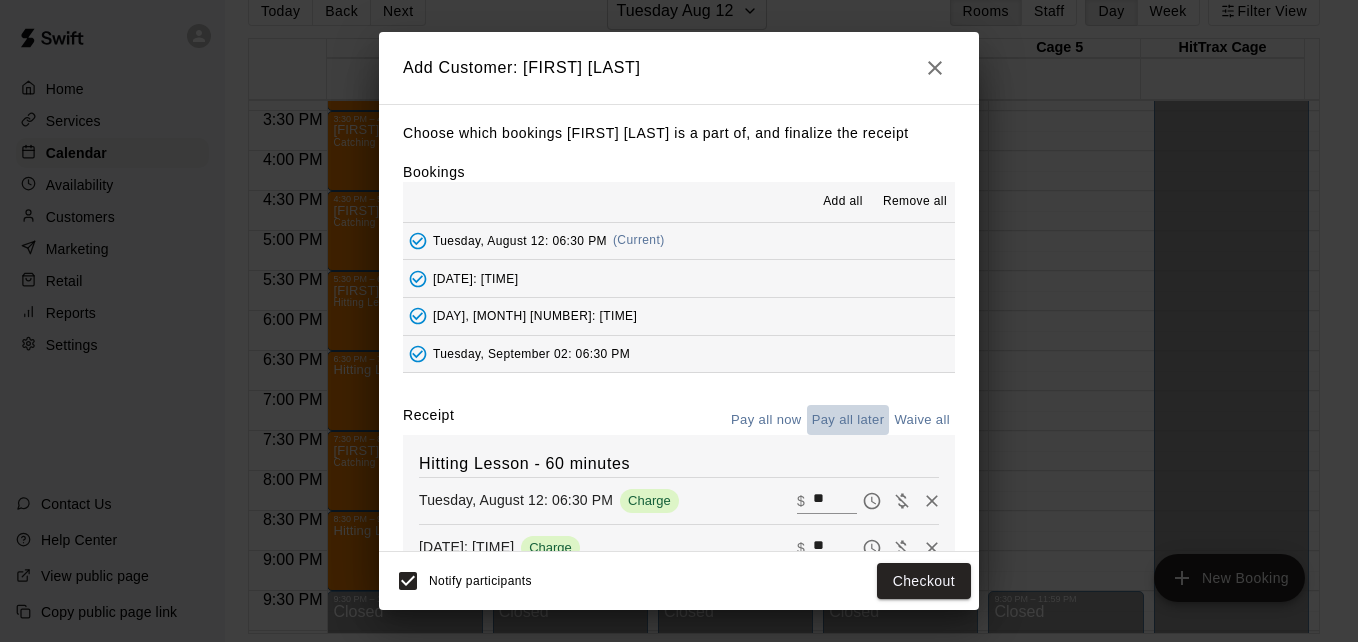 click on "Pay all later" at bounding box center (848, 420) 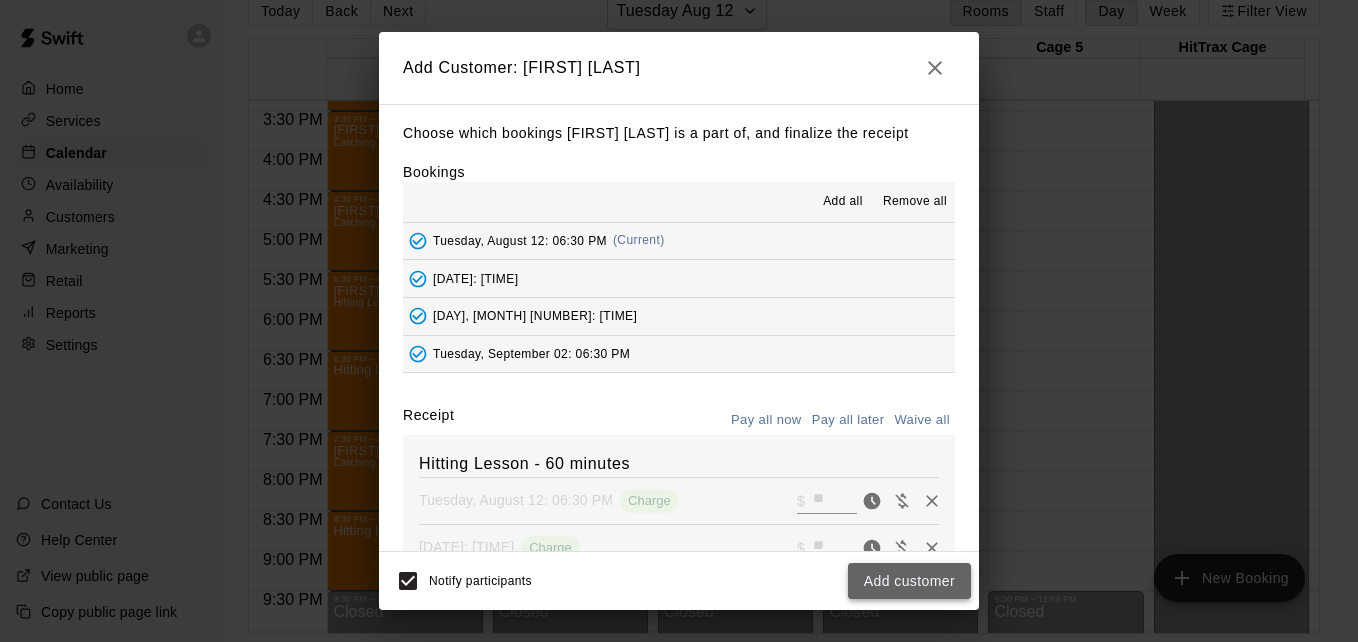 click on "Add customer" at bounding box center [909, 581] 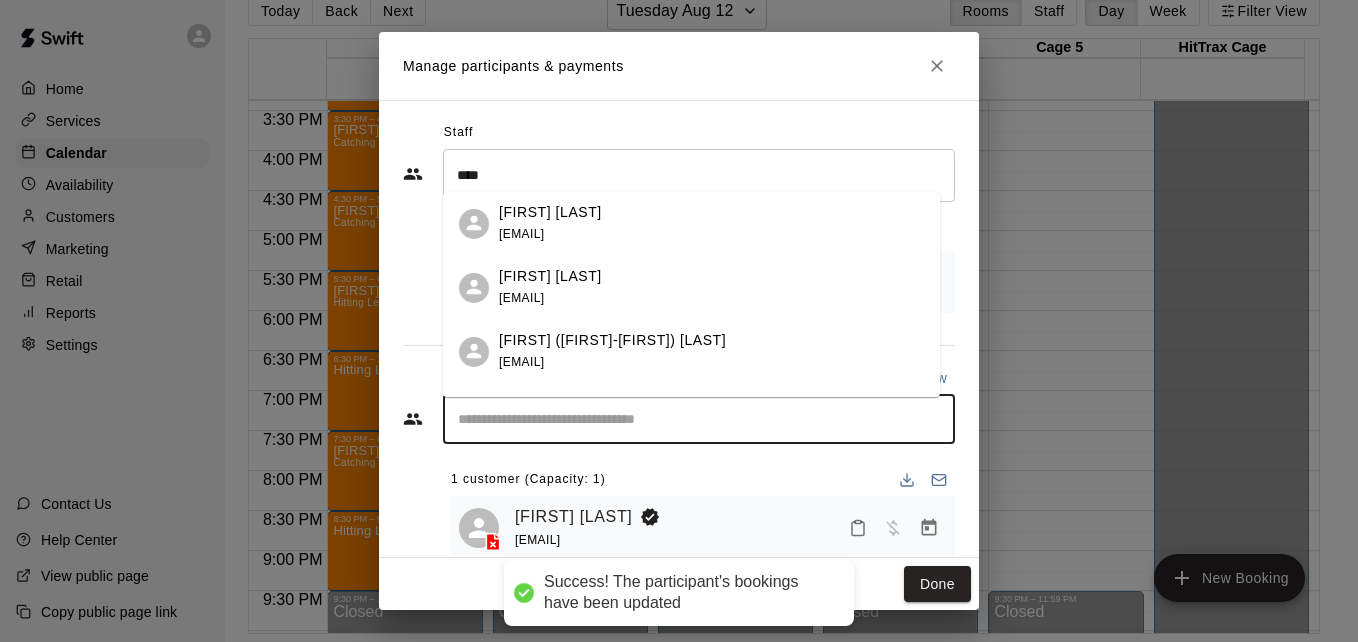 click at bounding box center [699, 419] 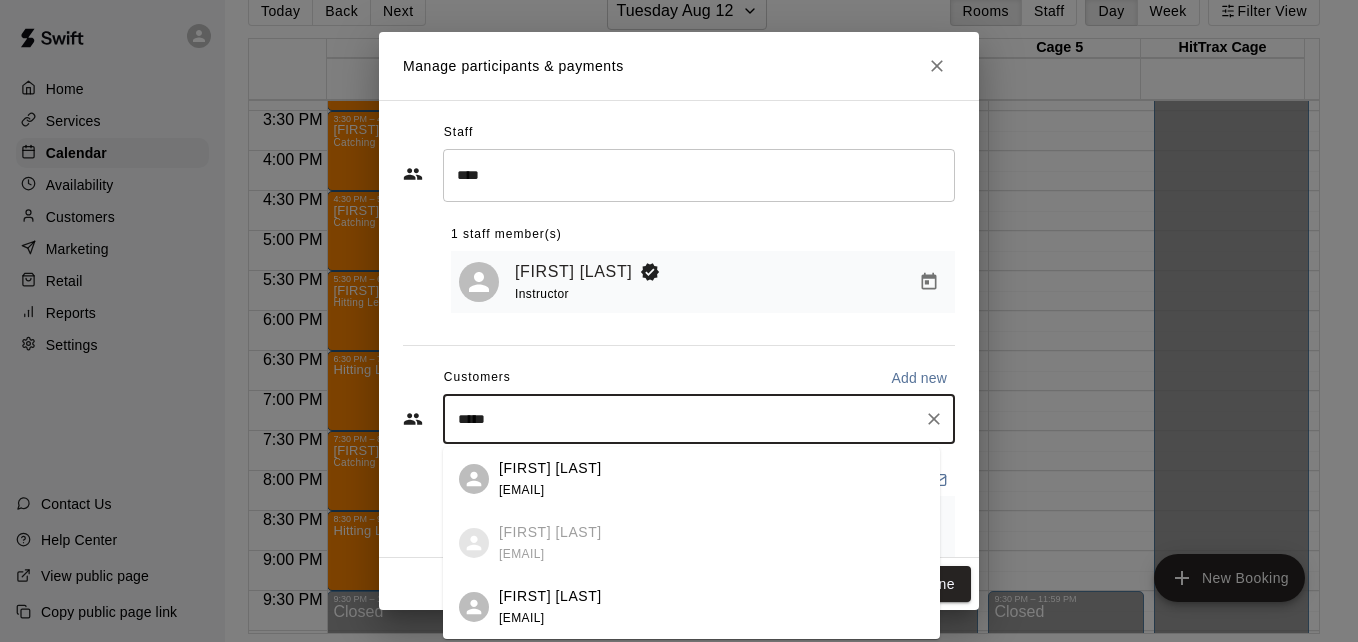 type on "******" 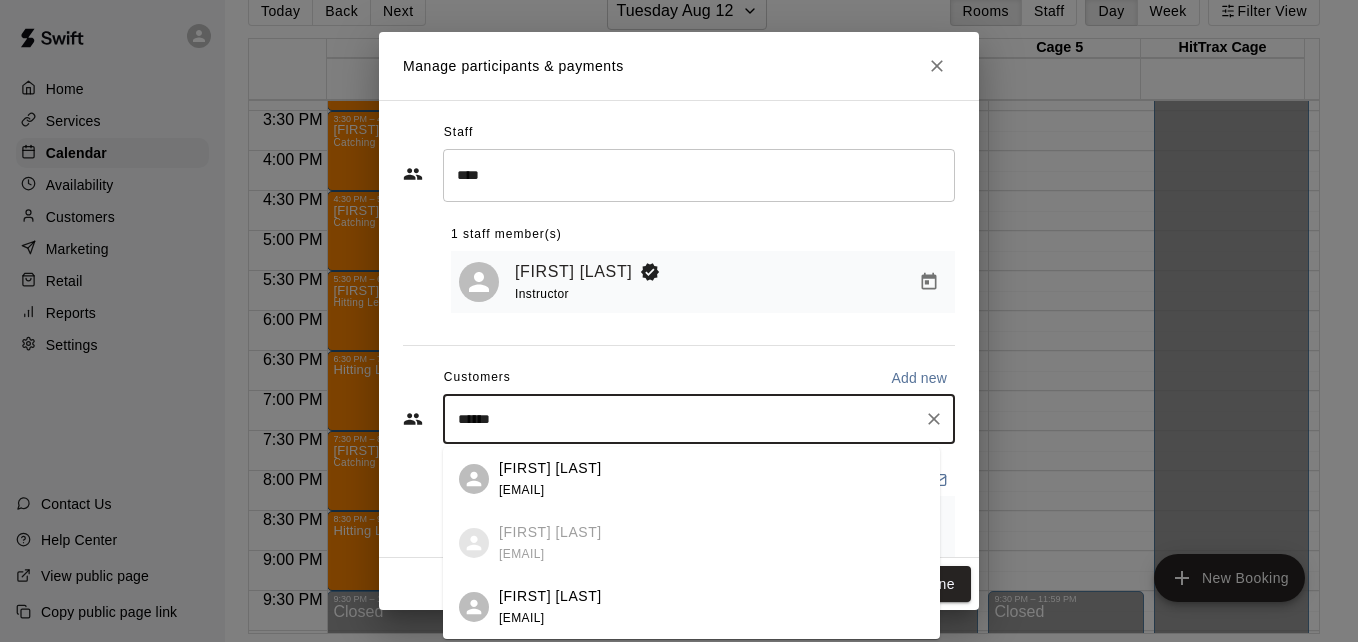 click on "[FIRST] [LAST] [EMAIL]" at bounding box center (711, 607) 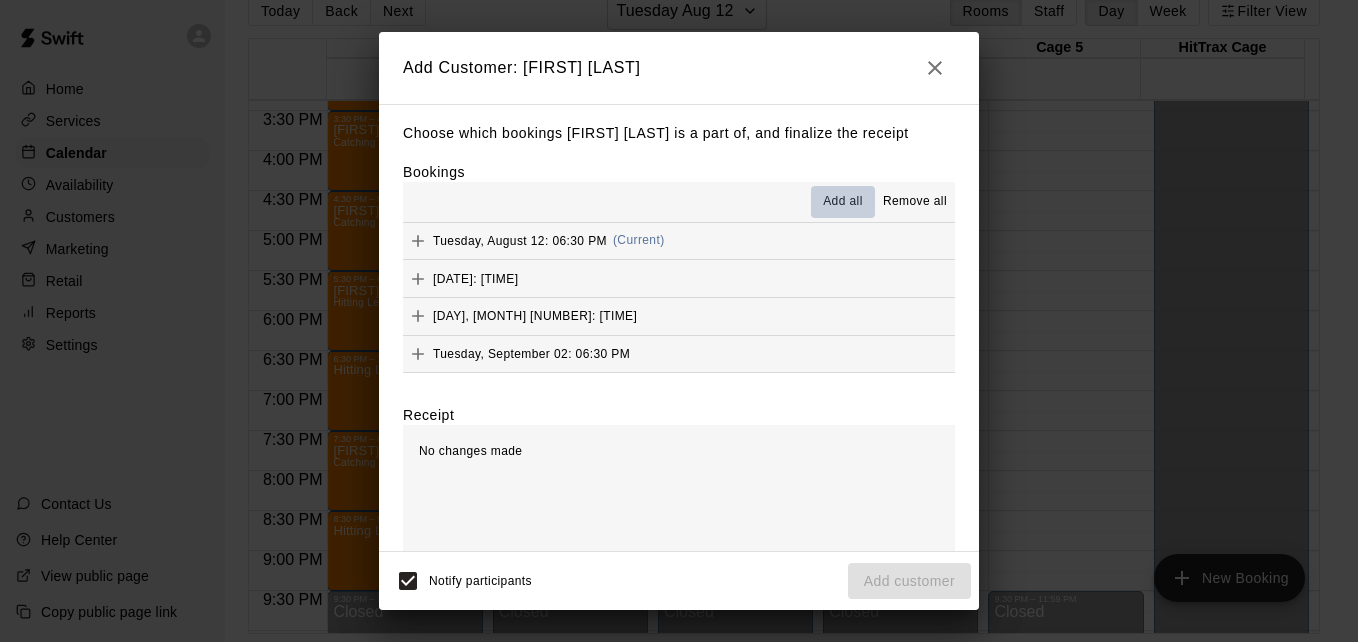 click on "Add all" at bounding box center (843, 202) 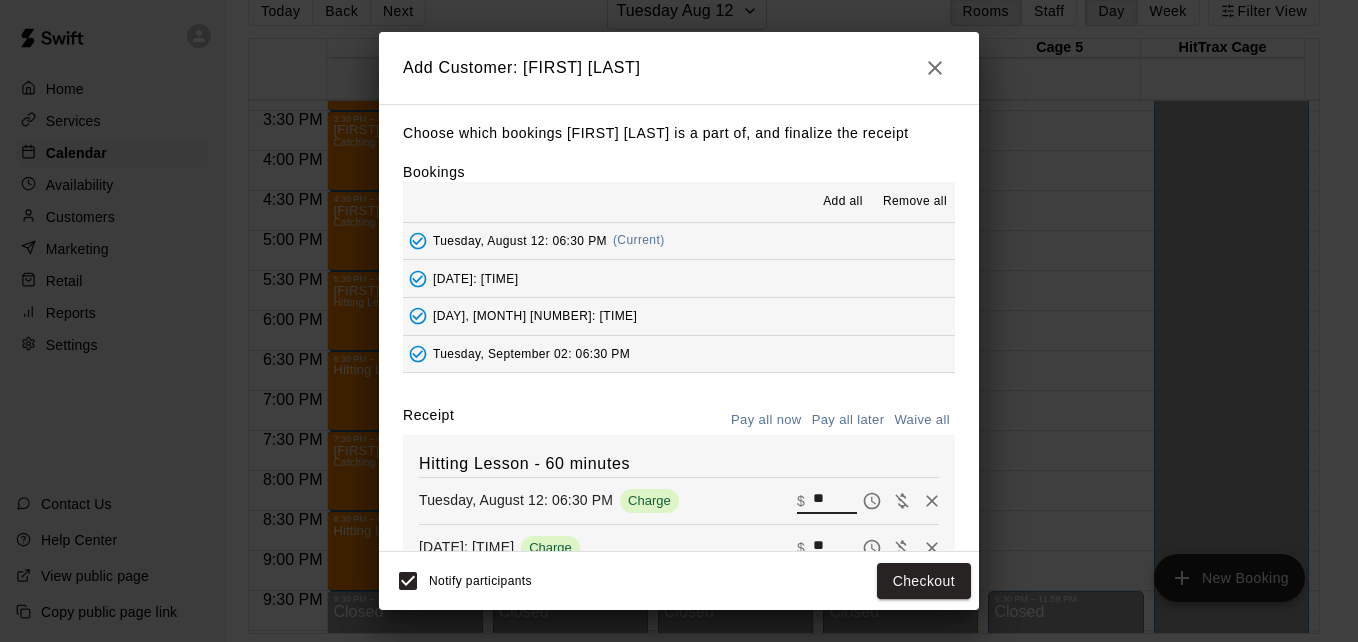 click on "**" at bounding box center (835, 501) 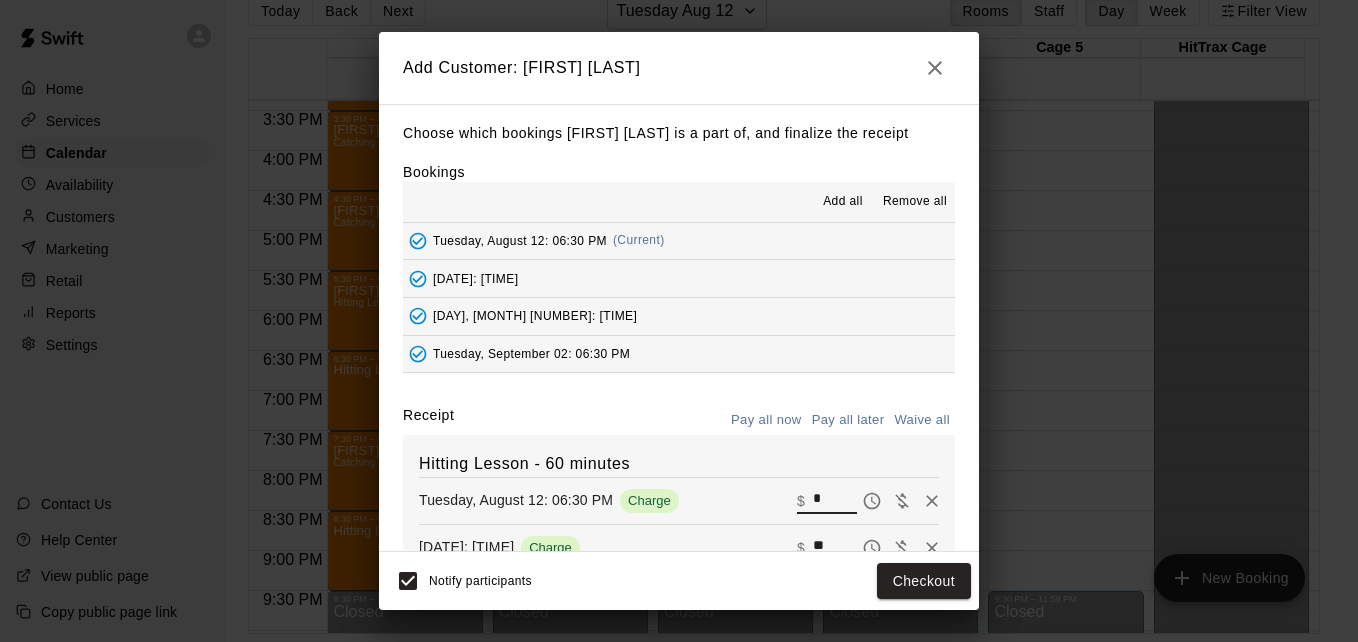 type on "*" 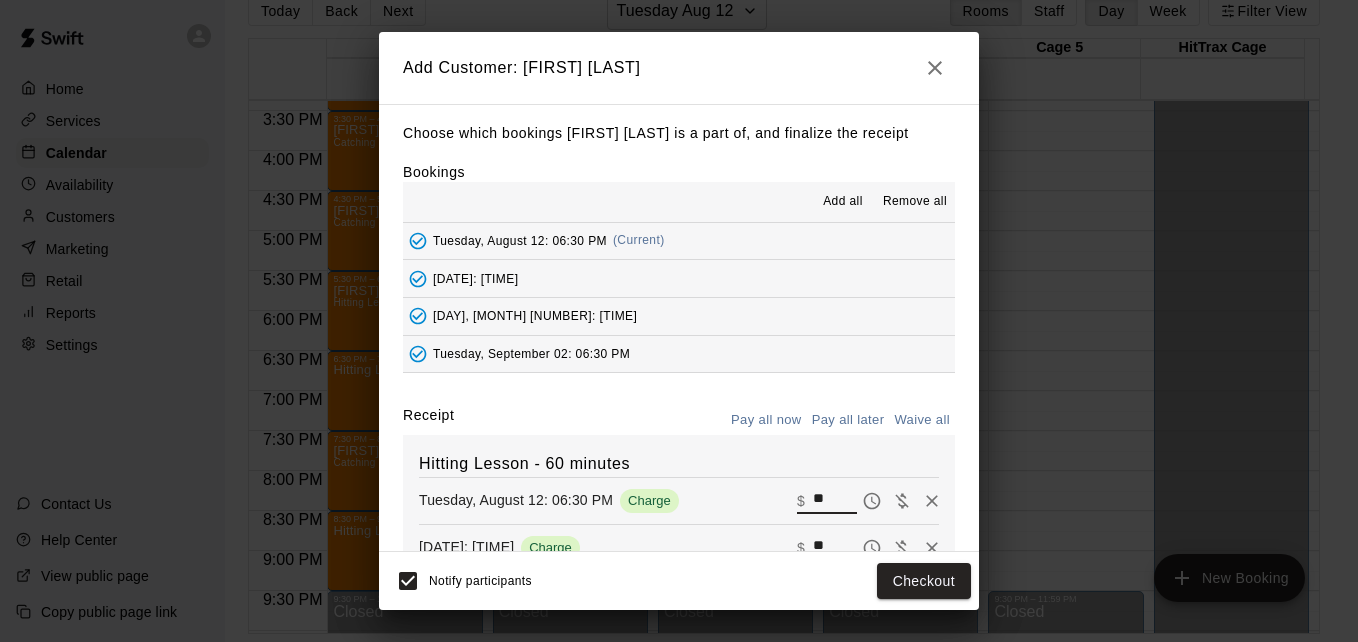 type on "**" 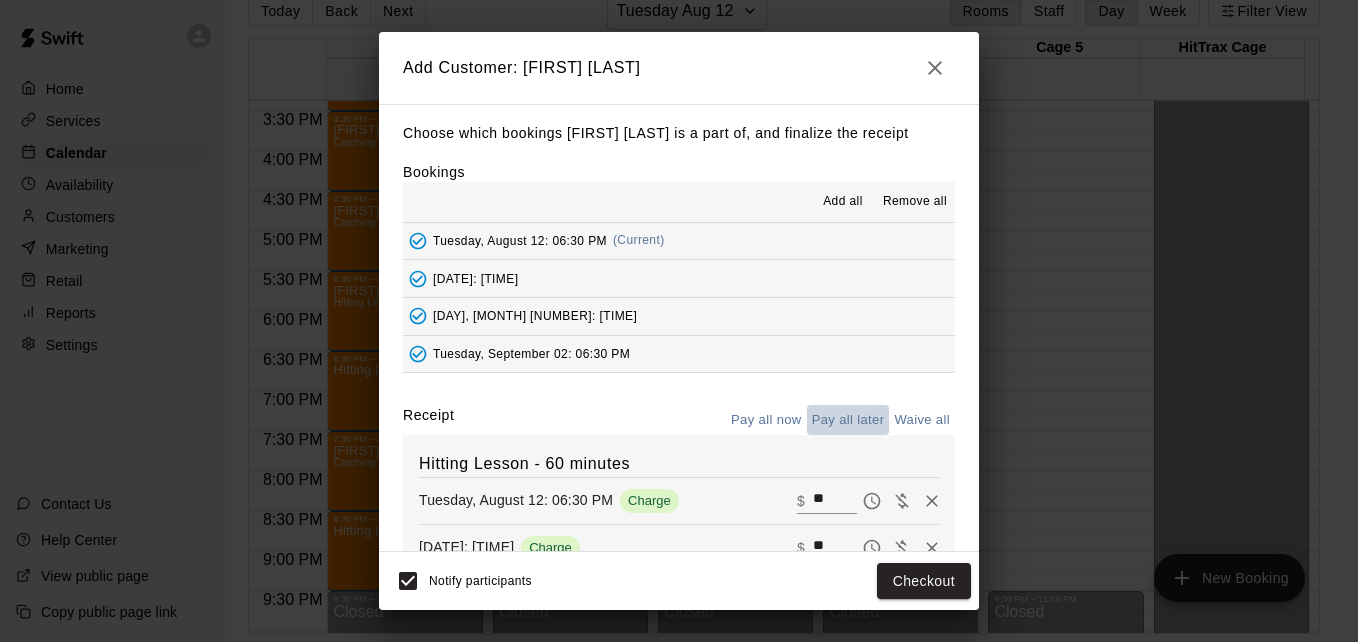 click on "Pay all later" at bounding box center [848, 420] 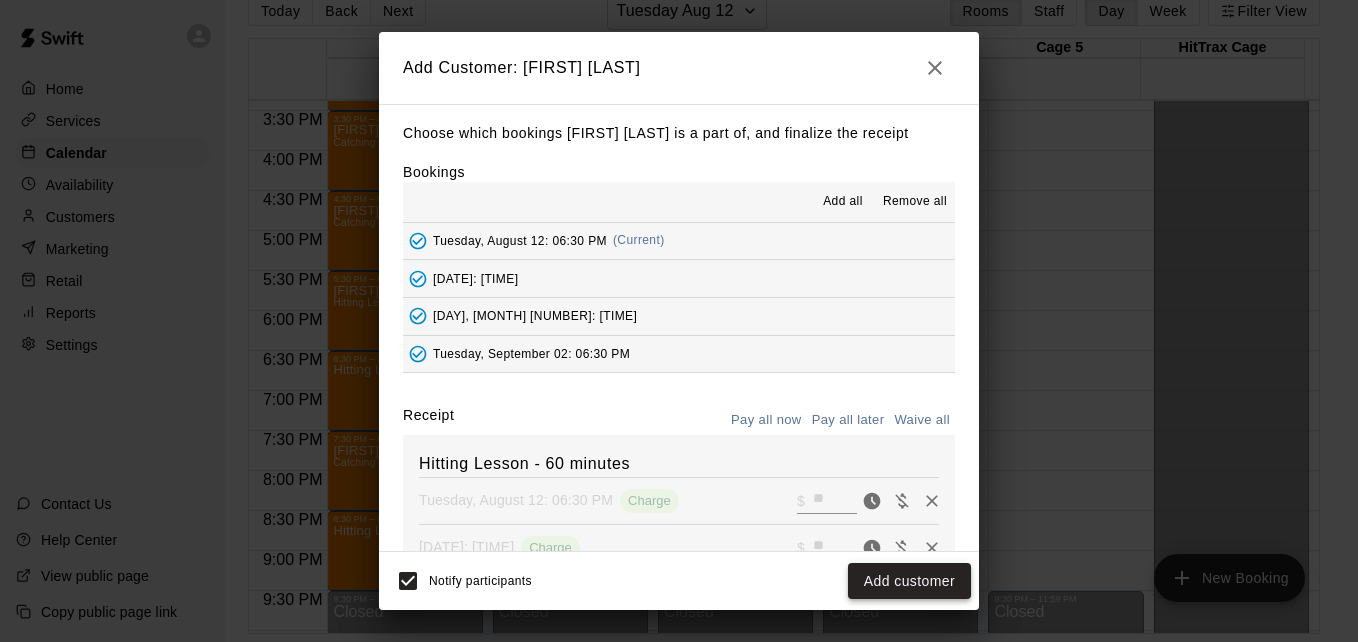 click on "Add customer" at bounding box center [909, 581] 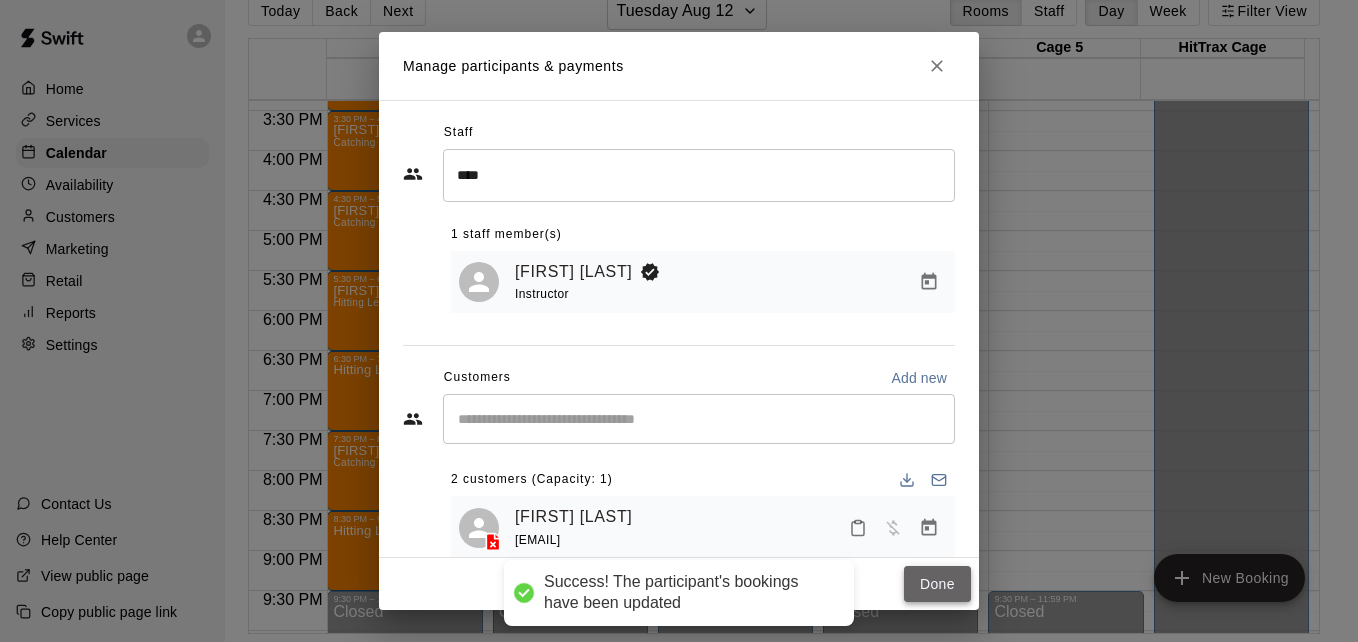 click on "Done" at bounding box center [937, 584] 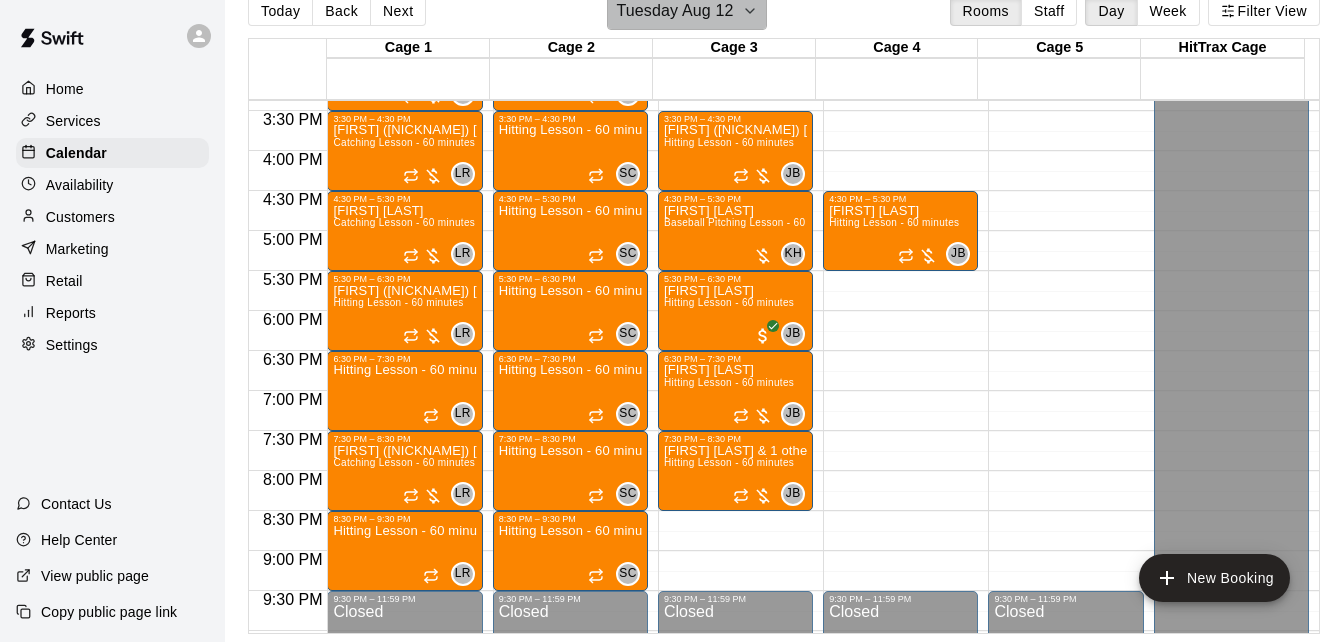 click on "Tuesday Aug 12" at bounding box center [674, 11] 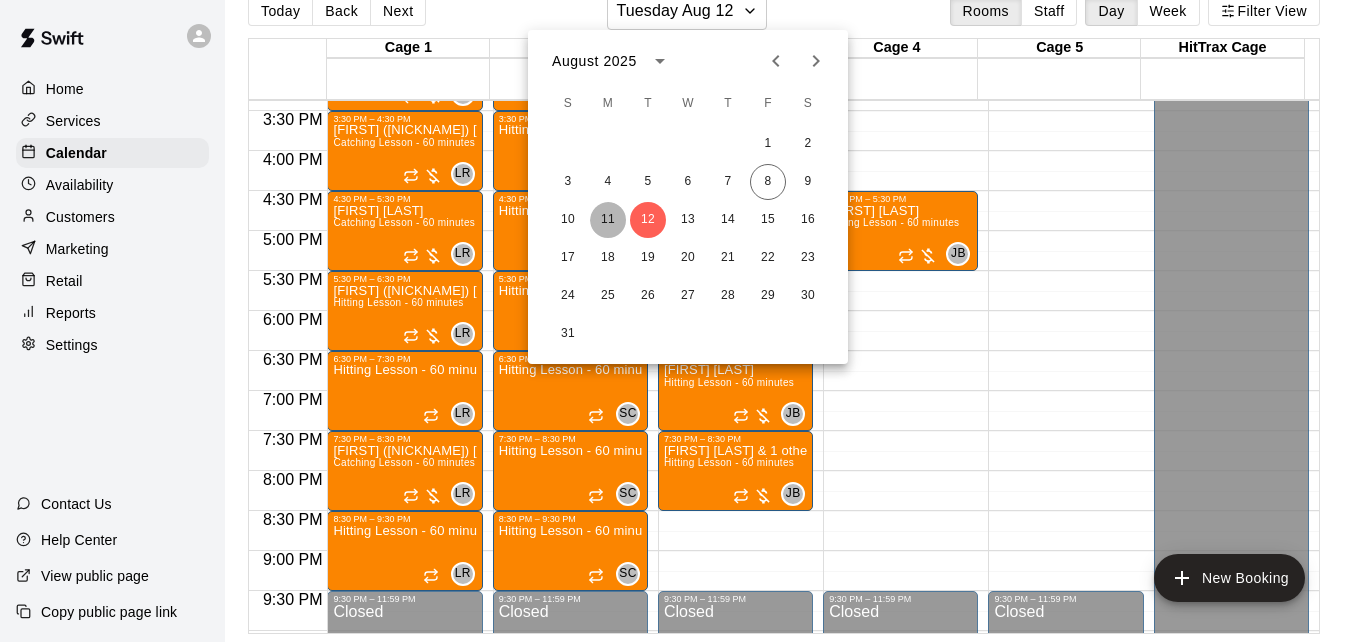 click on "11" at bounding box center (608, 220) 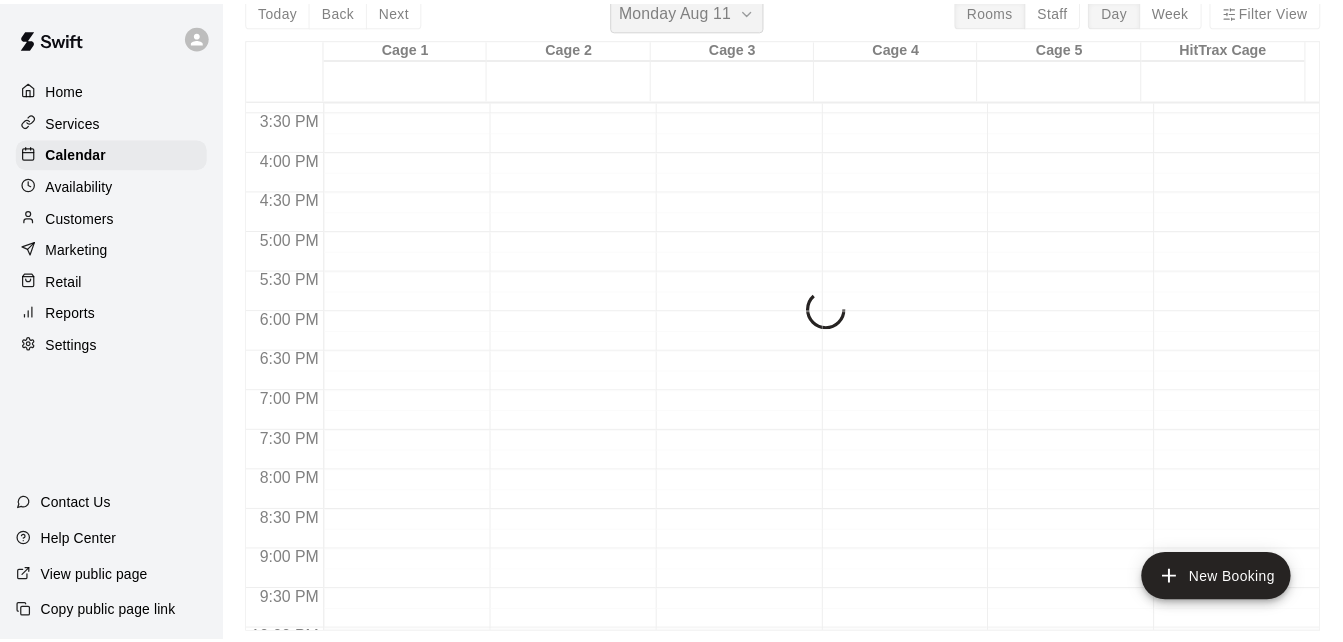 scroll, scrollTop: 24, scrollLeft: 0, axis: vertical 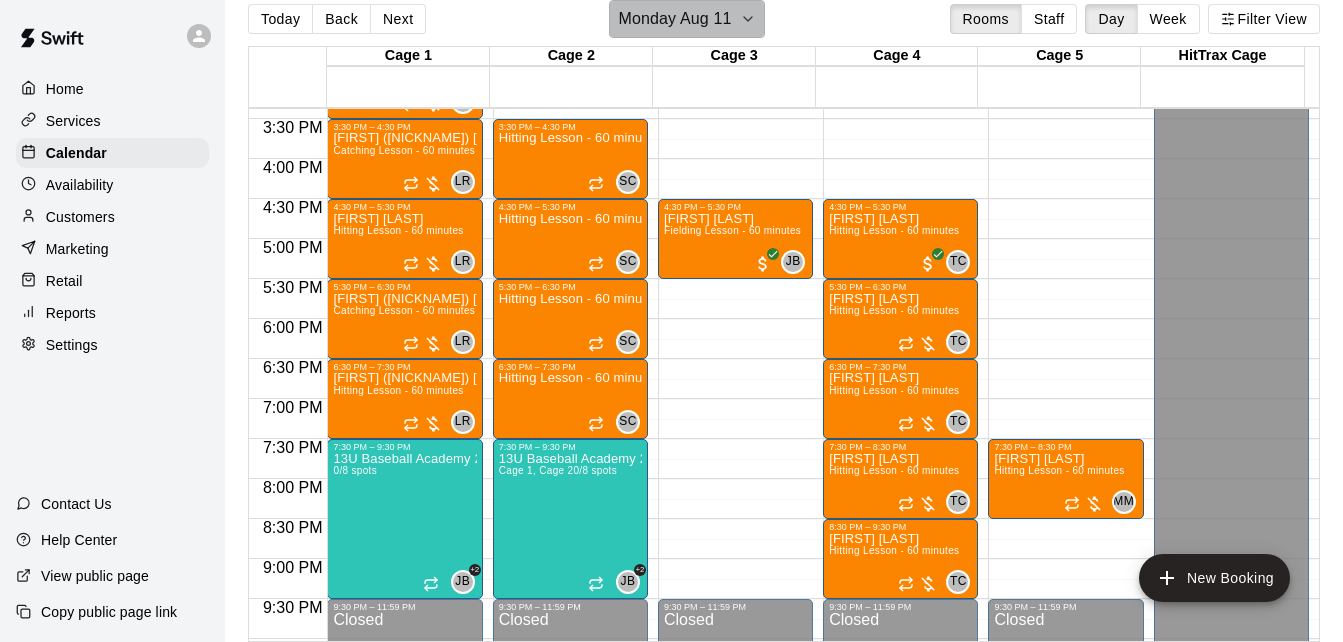 click on "Monday Aug 11" at bounding box center (686, 19) 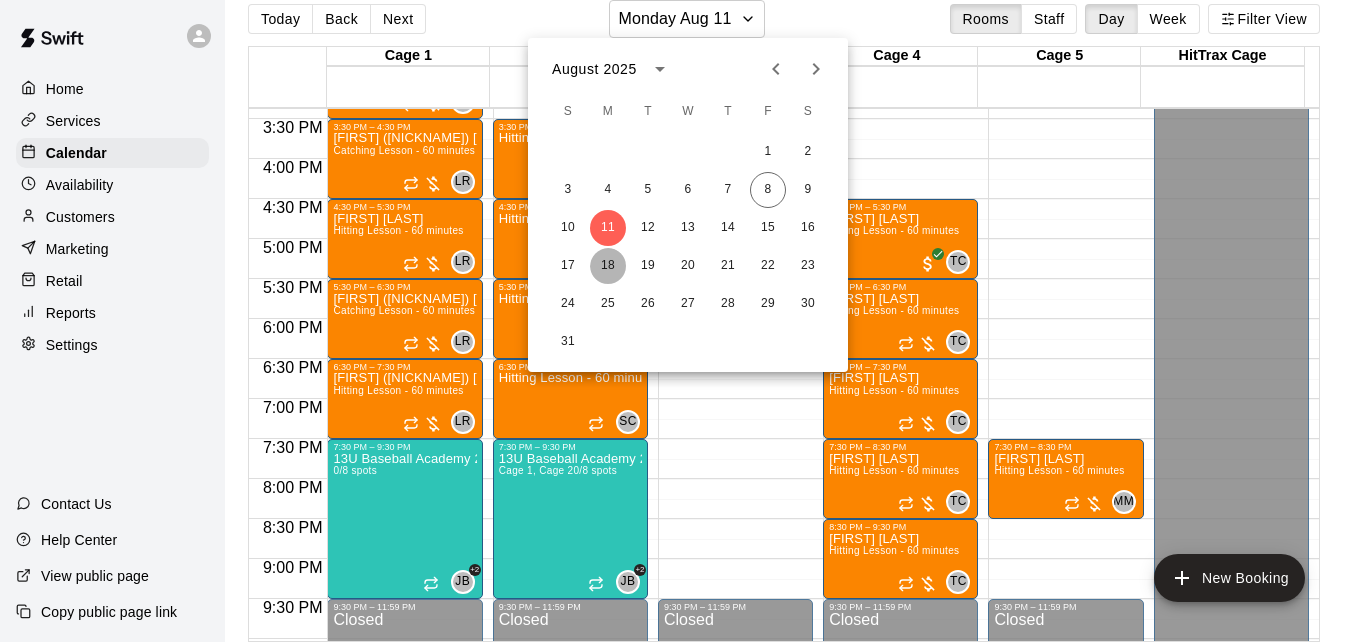 click on "18" at bounding box center (608, 266) 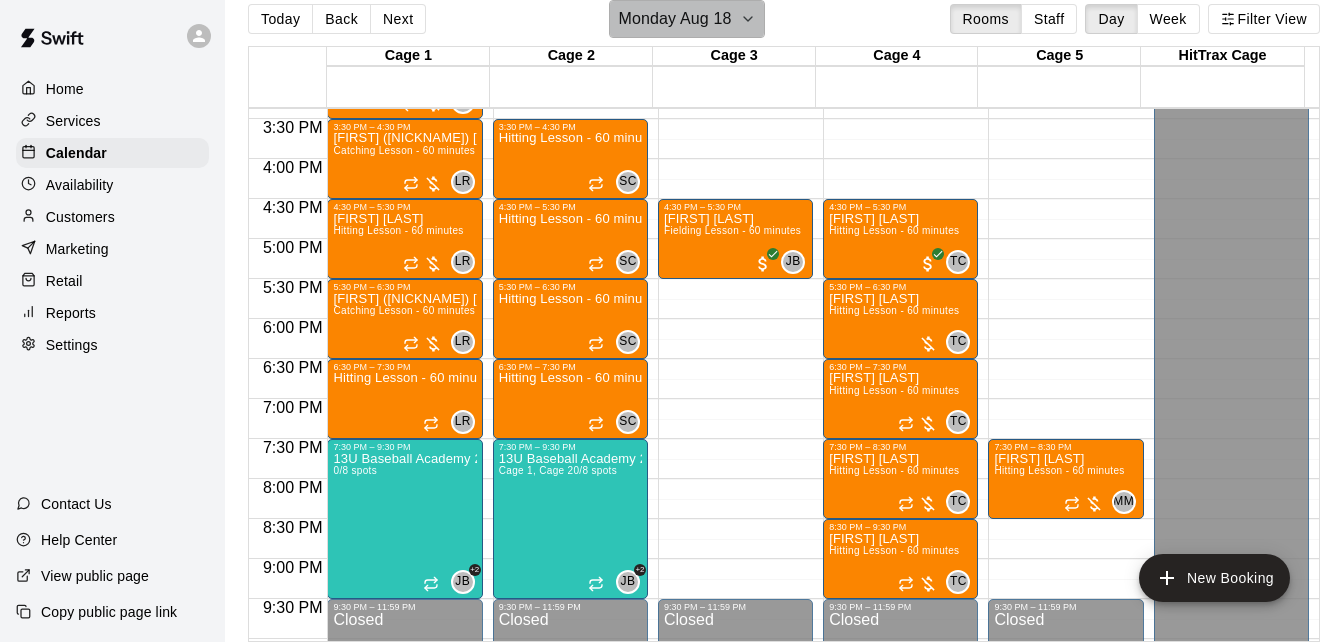 click 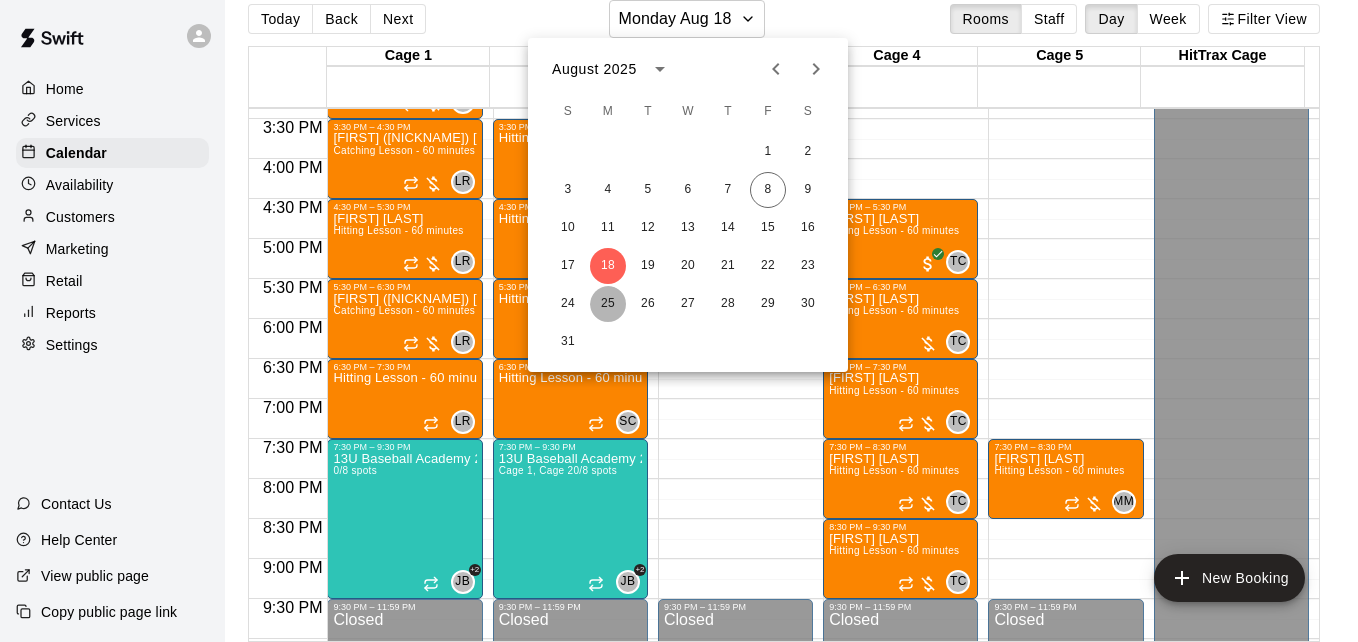 click on "25" at bounding box center (608, 304) 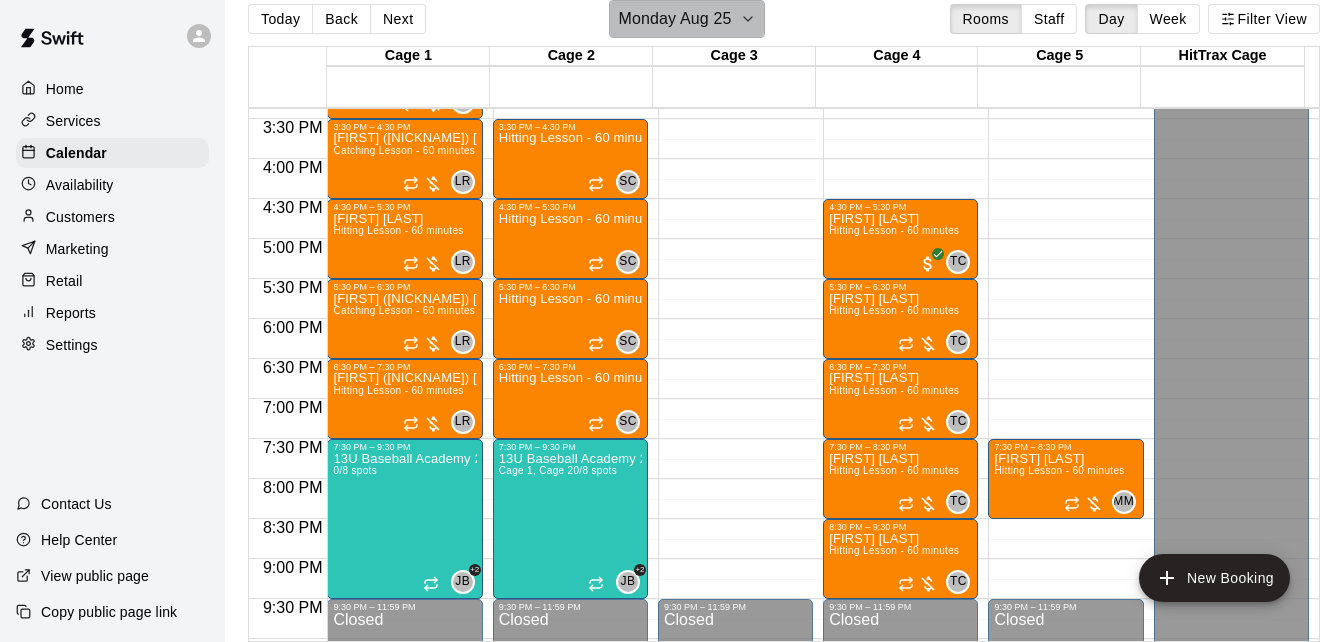 click 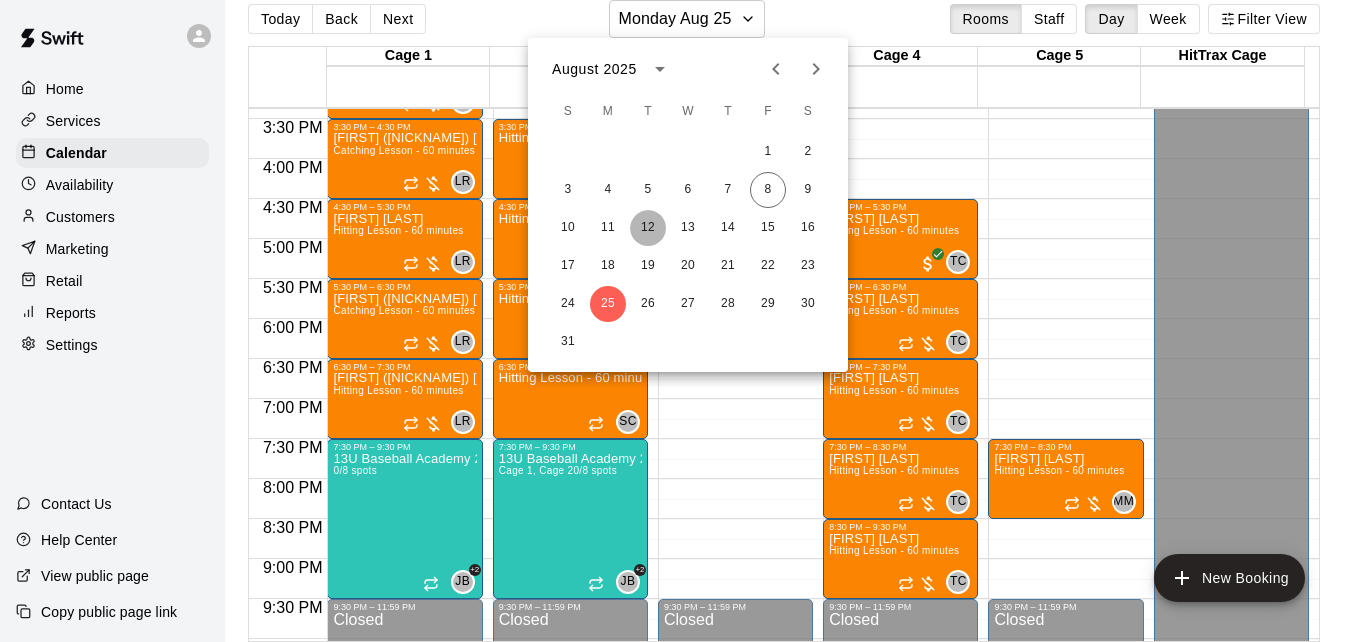 click on "12" at bounding box center [648, 228] 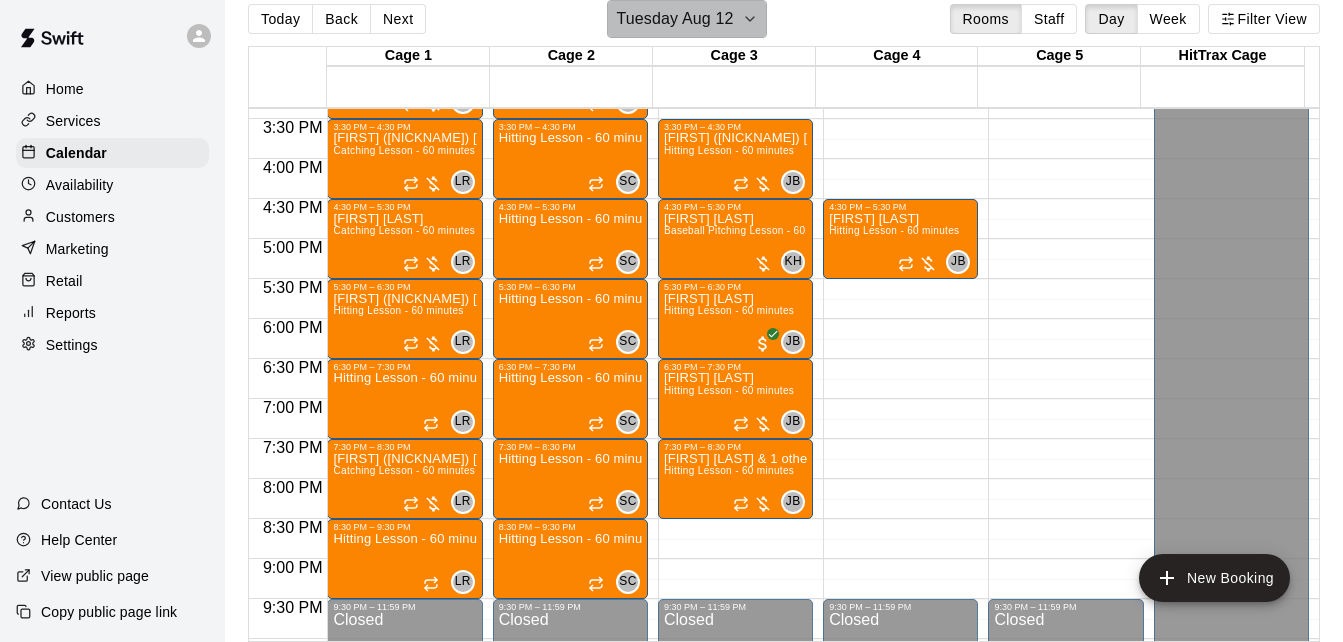 click 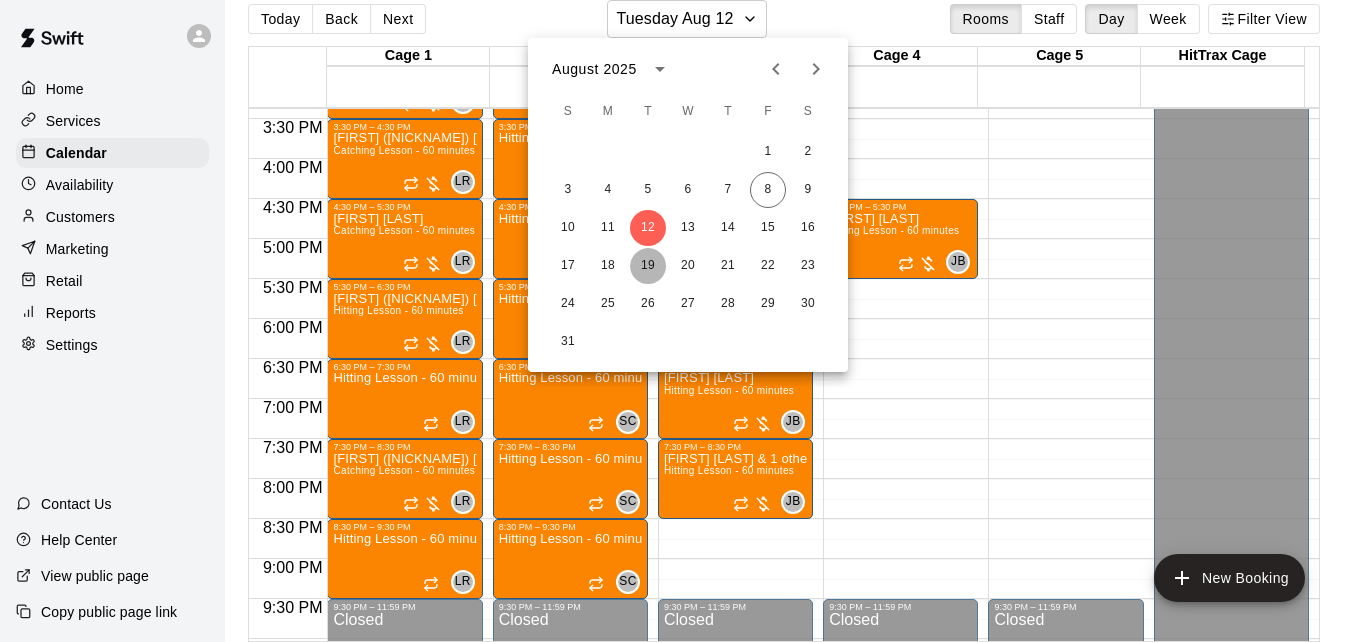 click on "19" at bounding box center (648, 266) 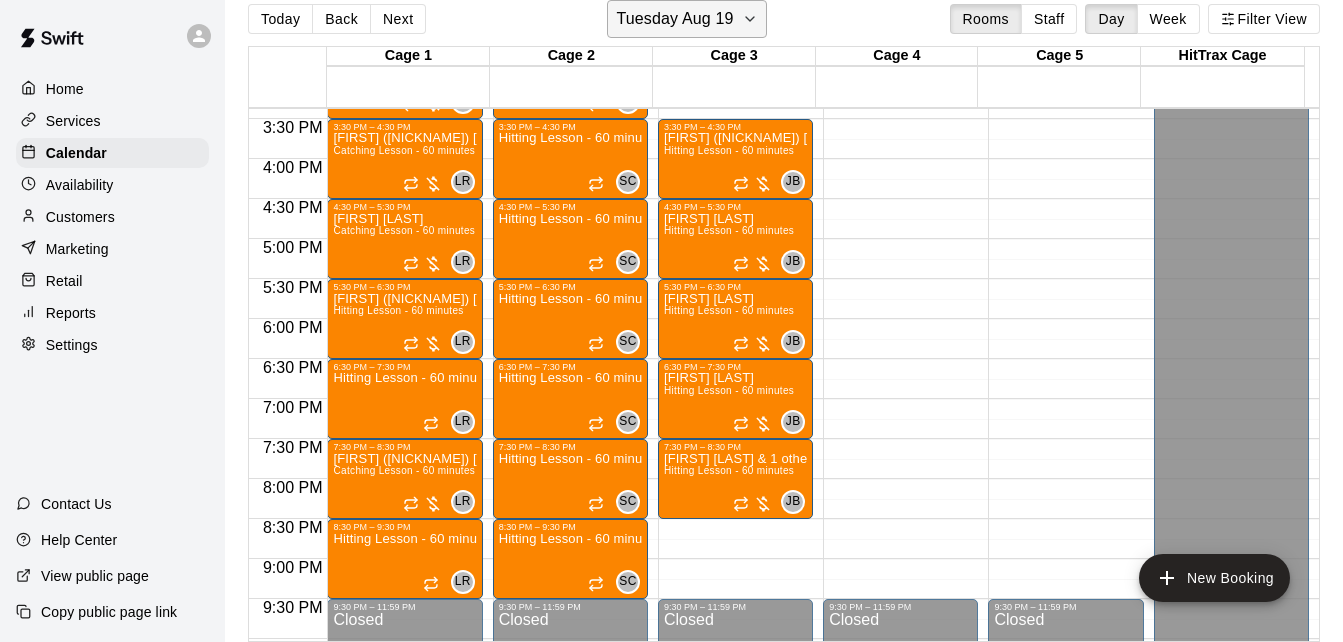 click 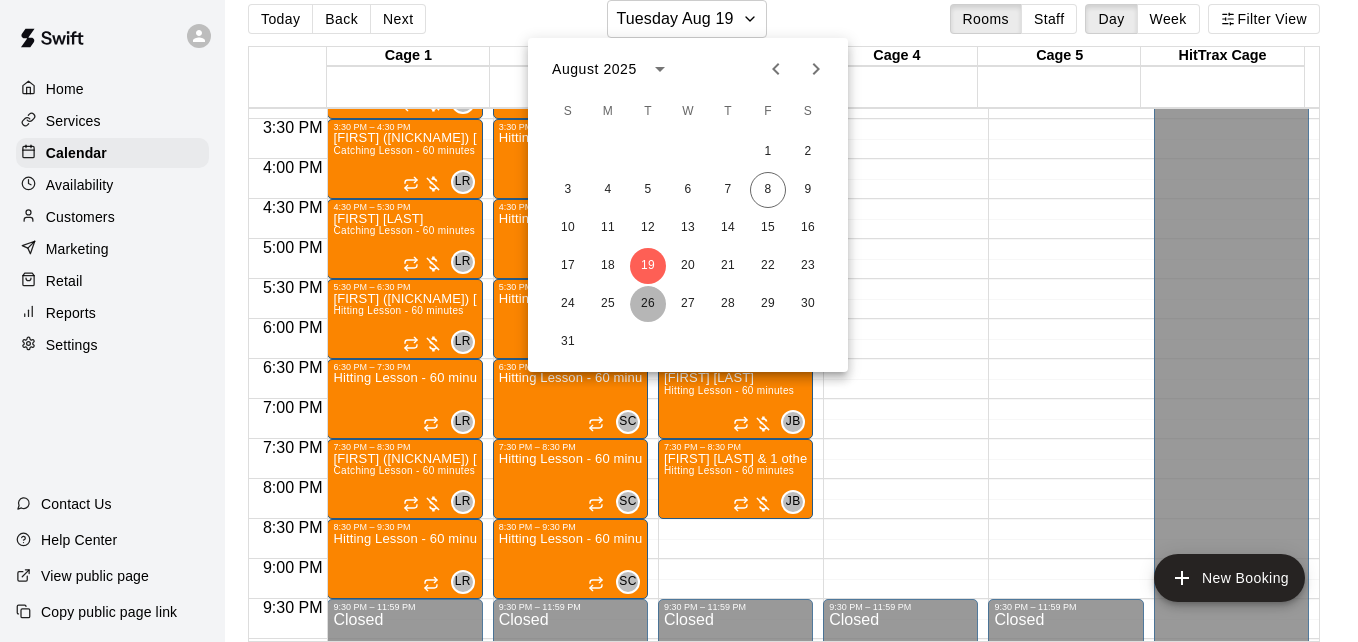 click on "26" at bounding box center (648, 304) 